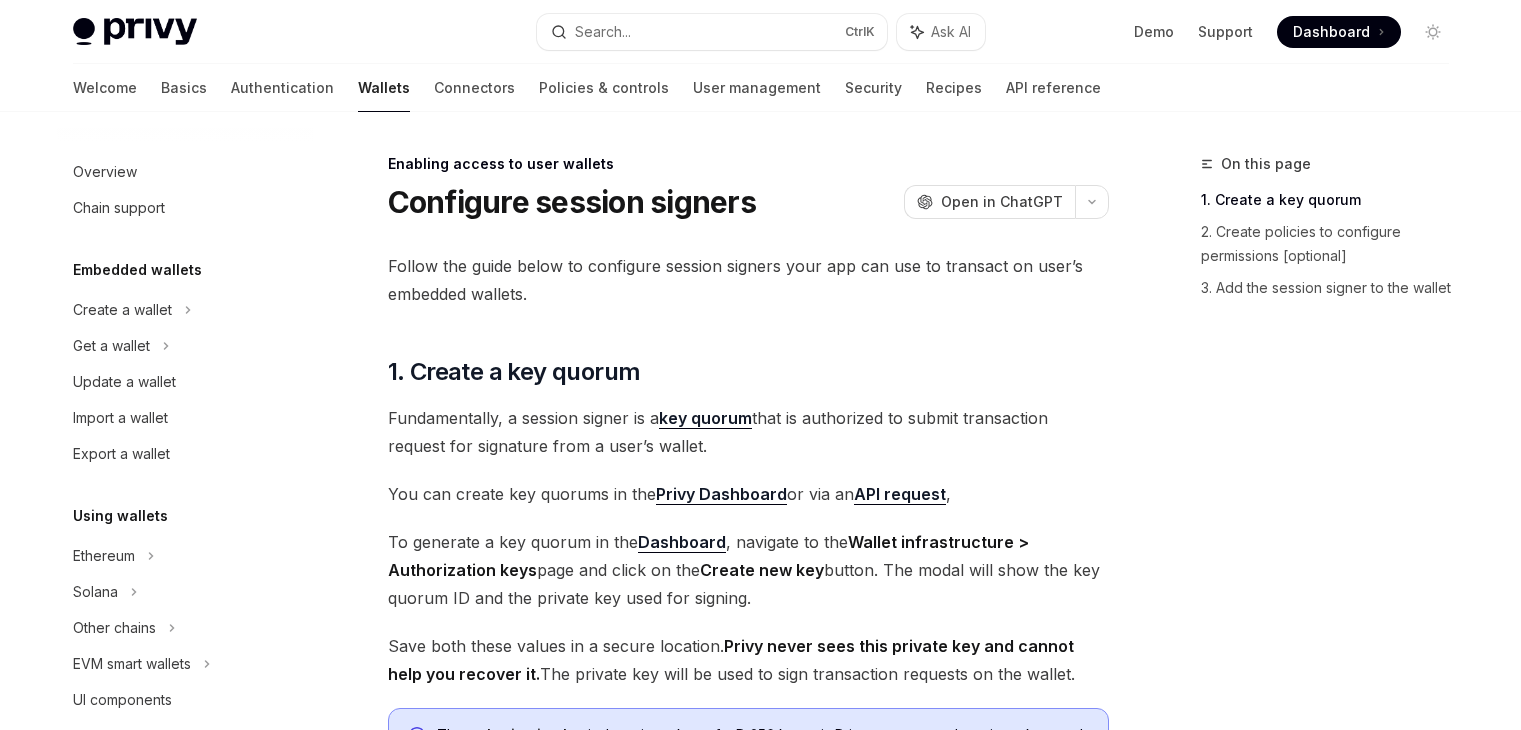 scroll, scrollTop: 0, scrollLeft: 0, axis: both 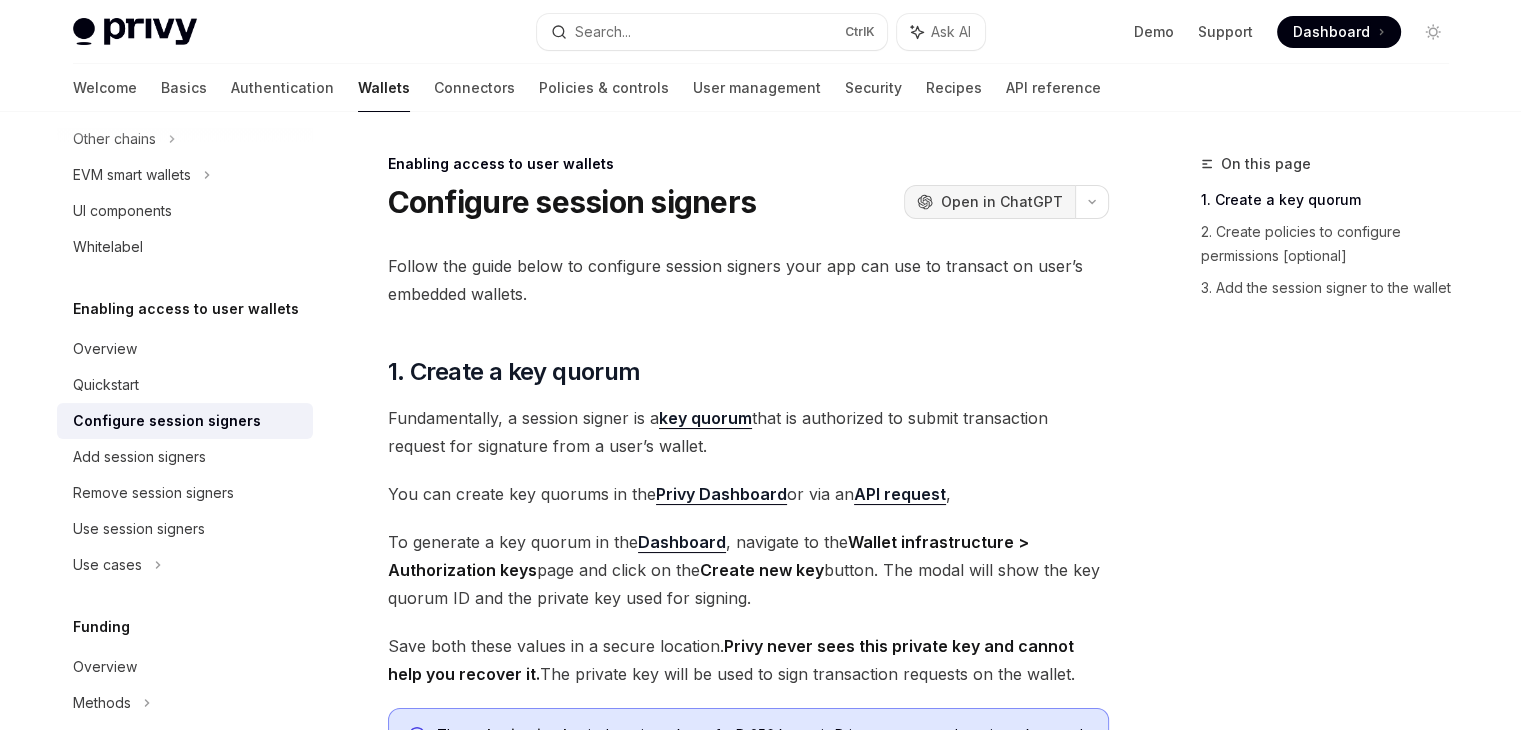 type 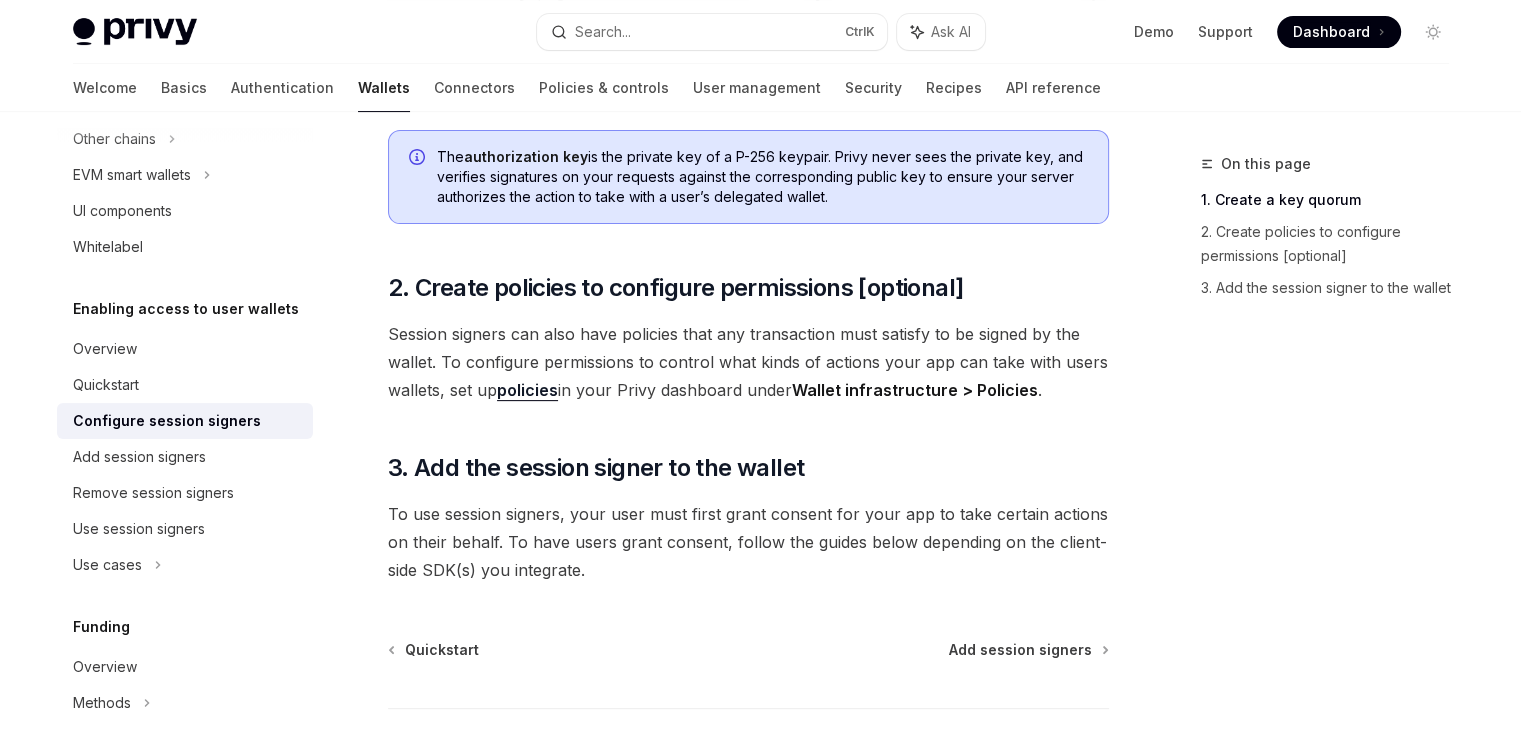 scroll, scrollTop: 576, scrollLeft: 0, axis: vertical 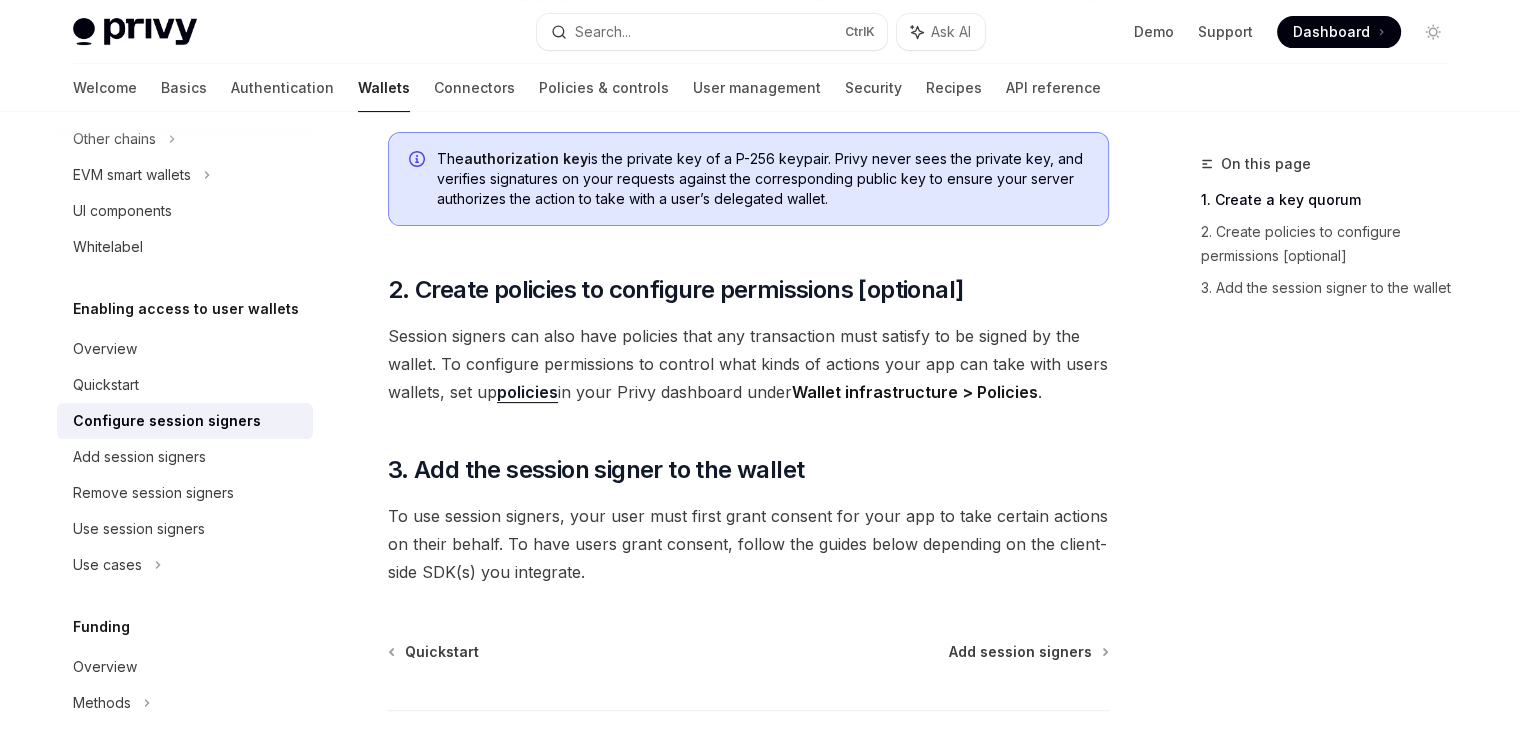 click on "policies" at bounding box center [527, 392] 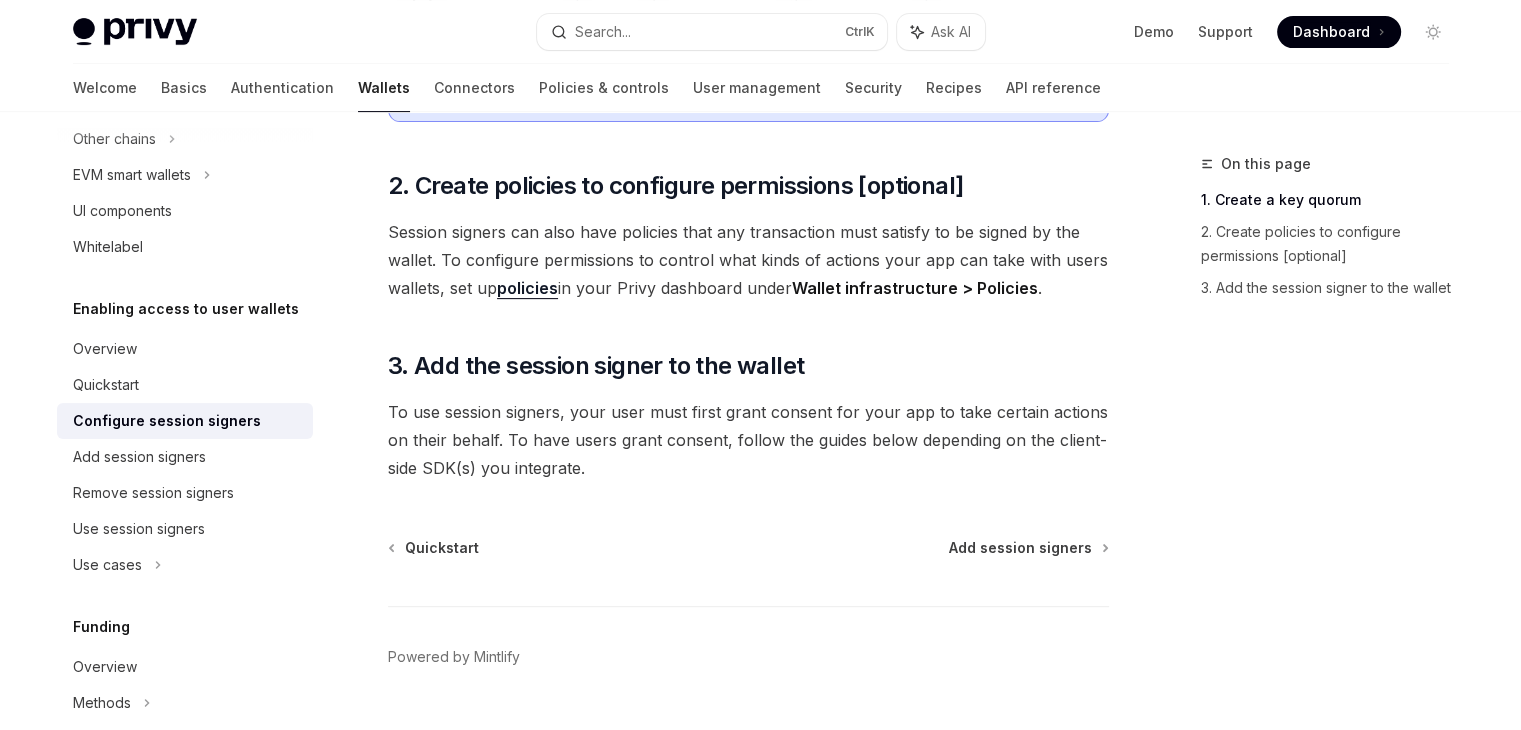 scroll, scrollTop: 680, scrollLeft: 0, axis: vertical 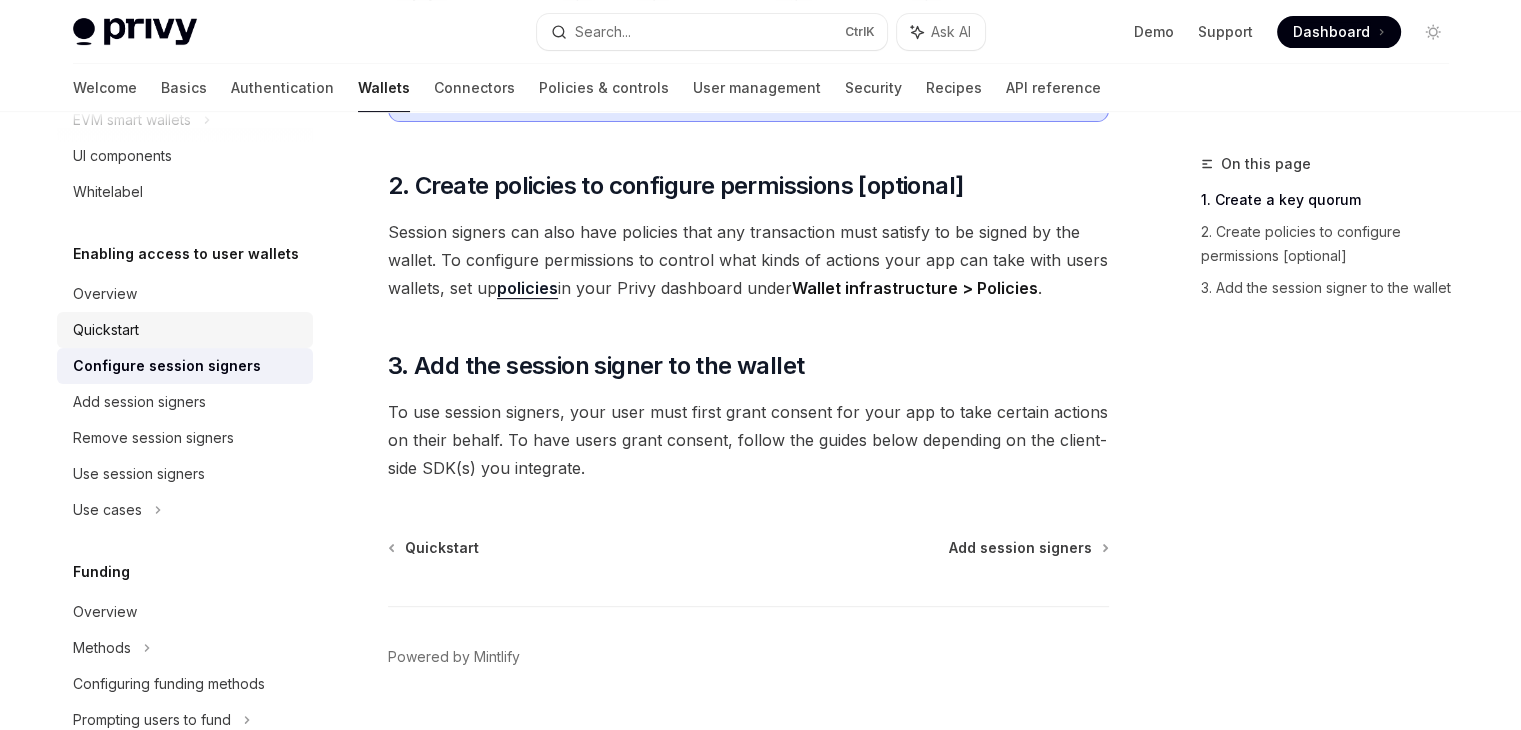 click on "Add session signers" at bounding box center (139, 402) 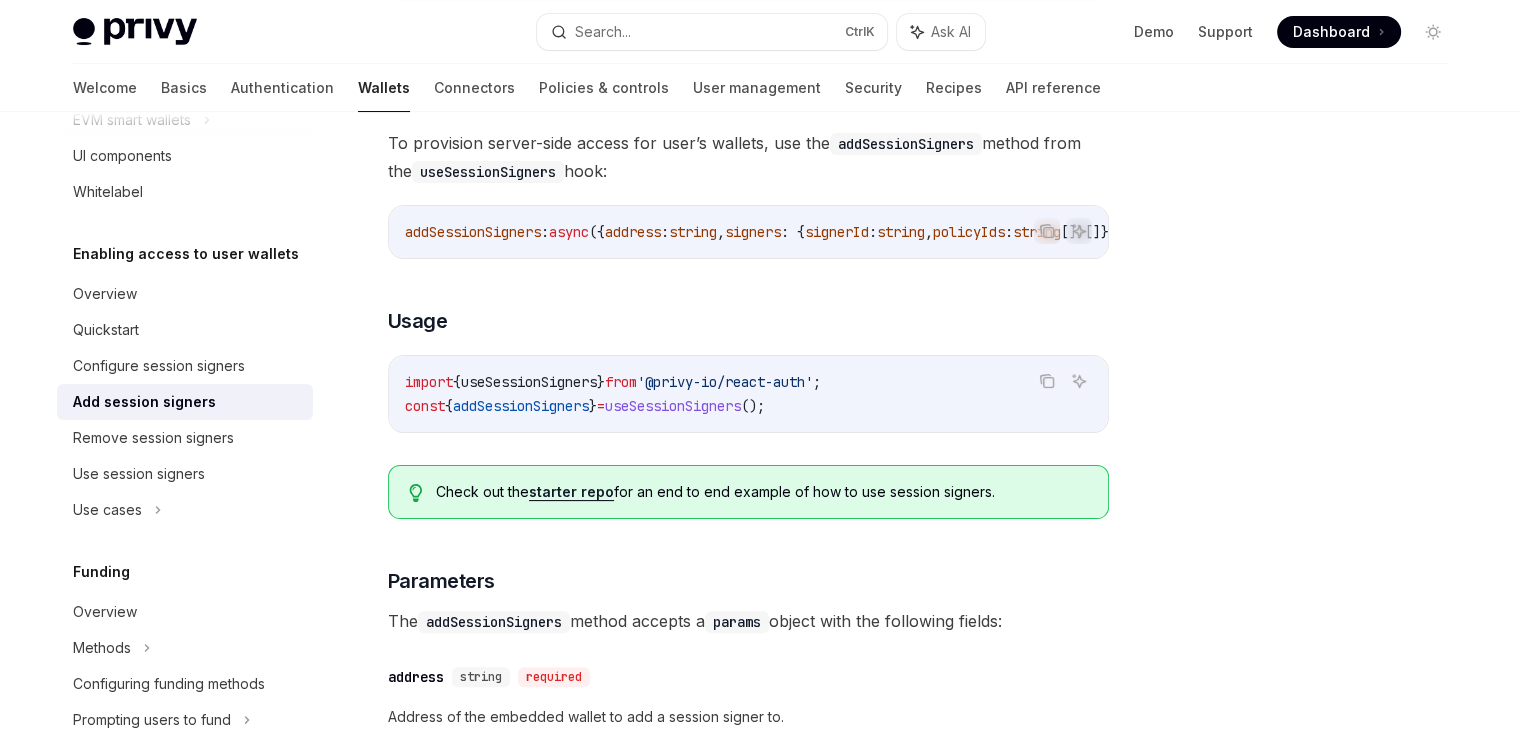 scroll, scrollTop: 510, scrollLeft: 0, axis: vertical 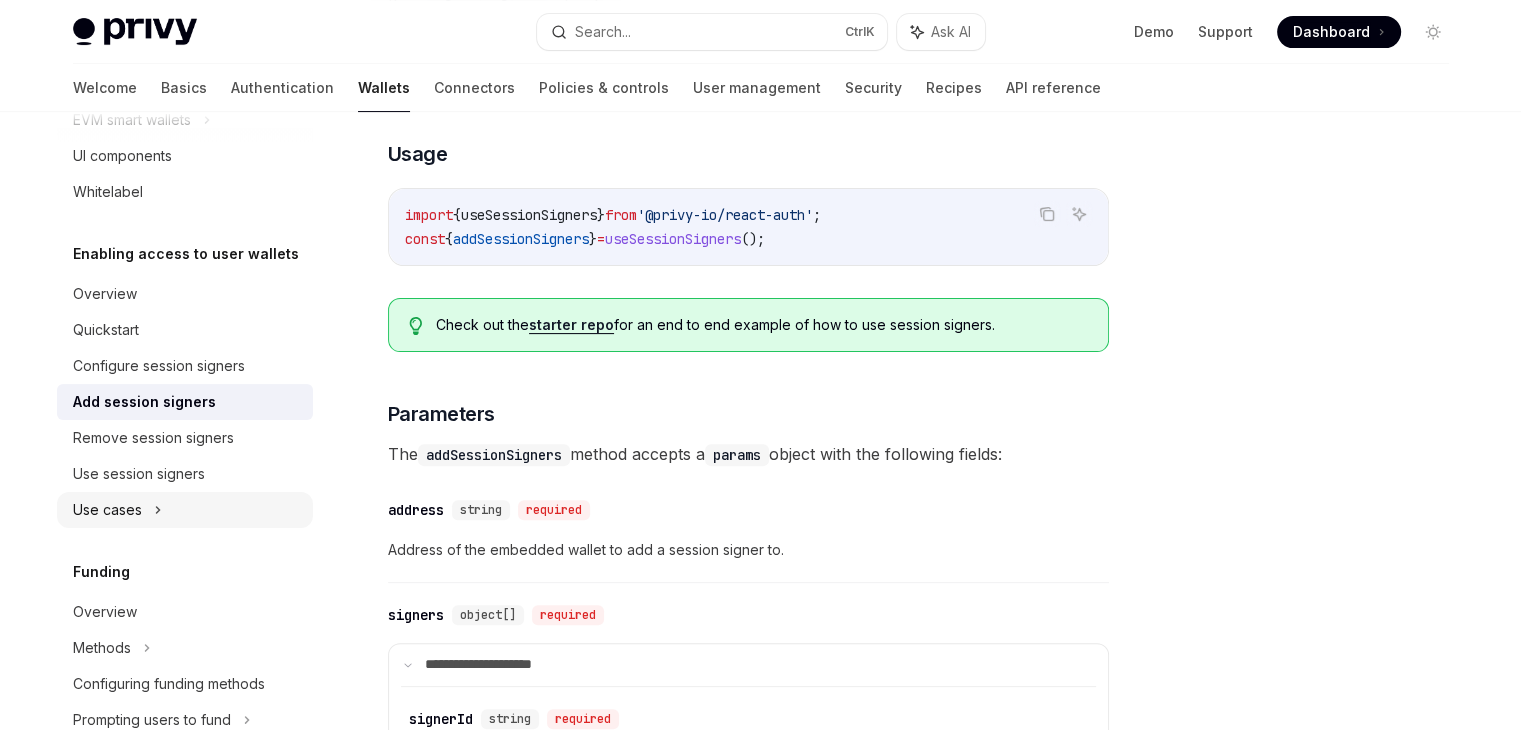 click on "Use cases" at bounding box center [107, 510] 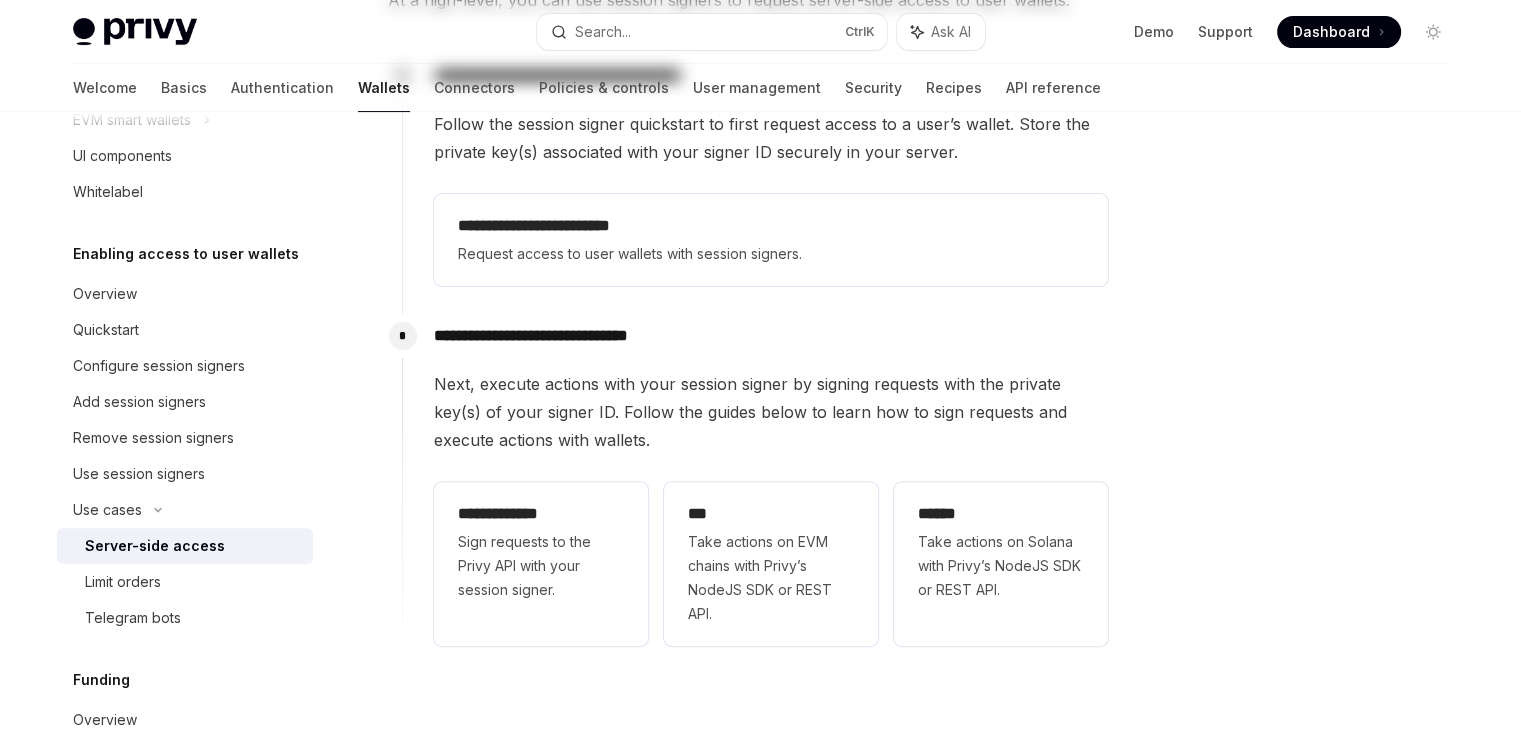 scroll, scrollTop: 0, scrollLeft: 0, axis: both 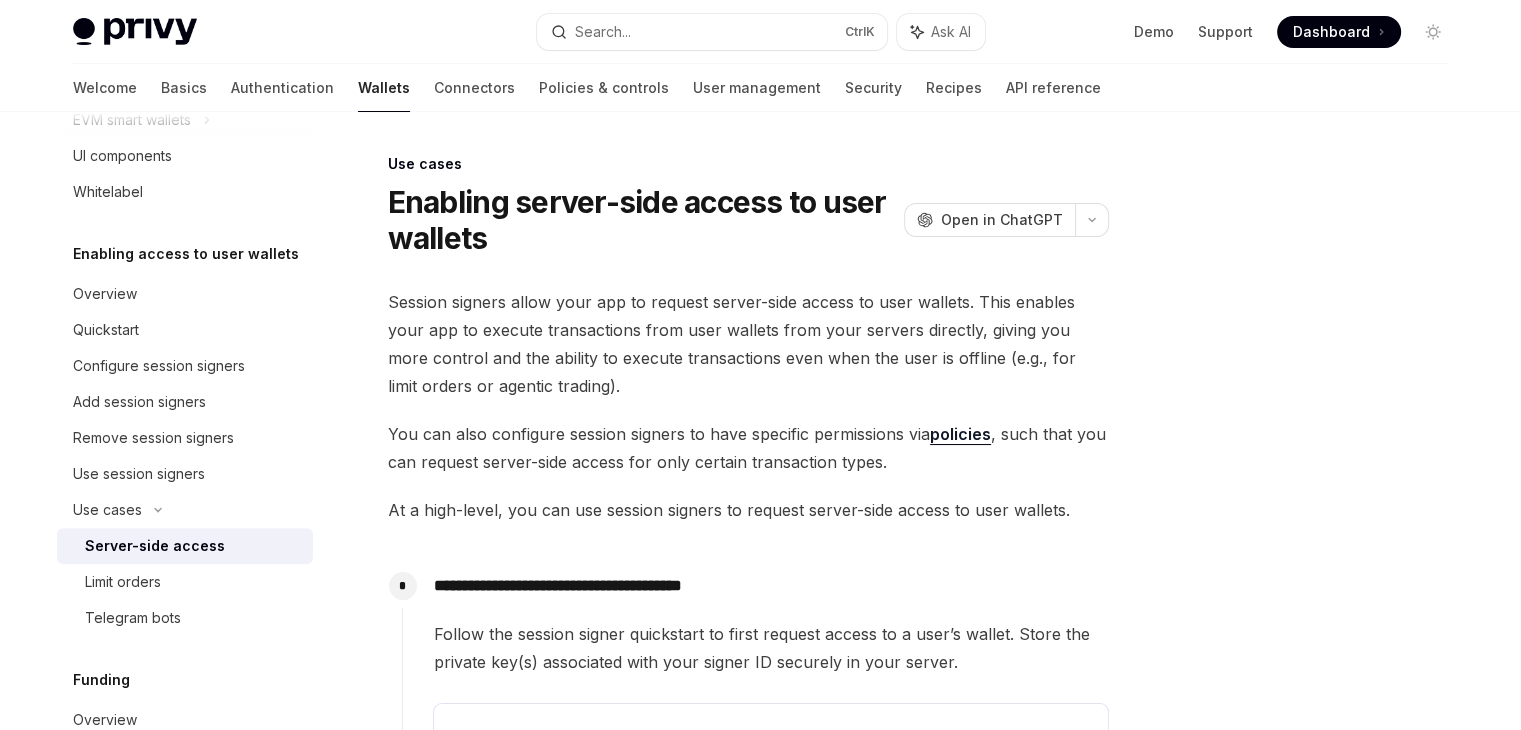 click on "Server-side access" at bounding box center [155, 546] 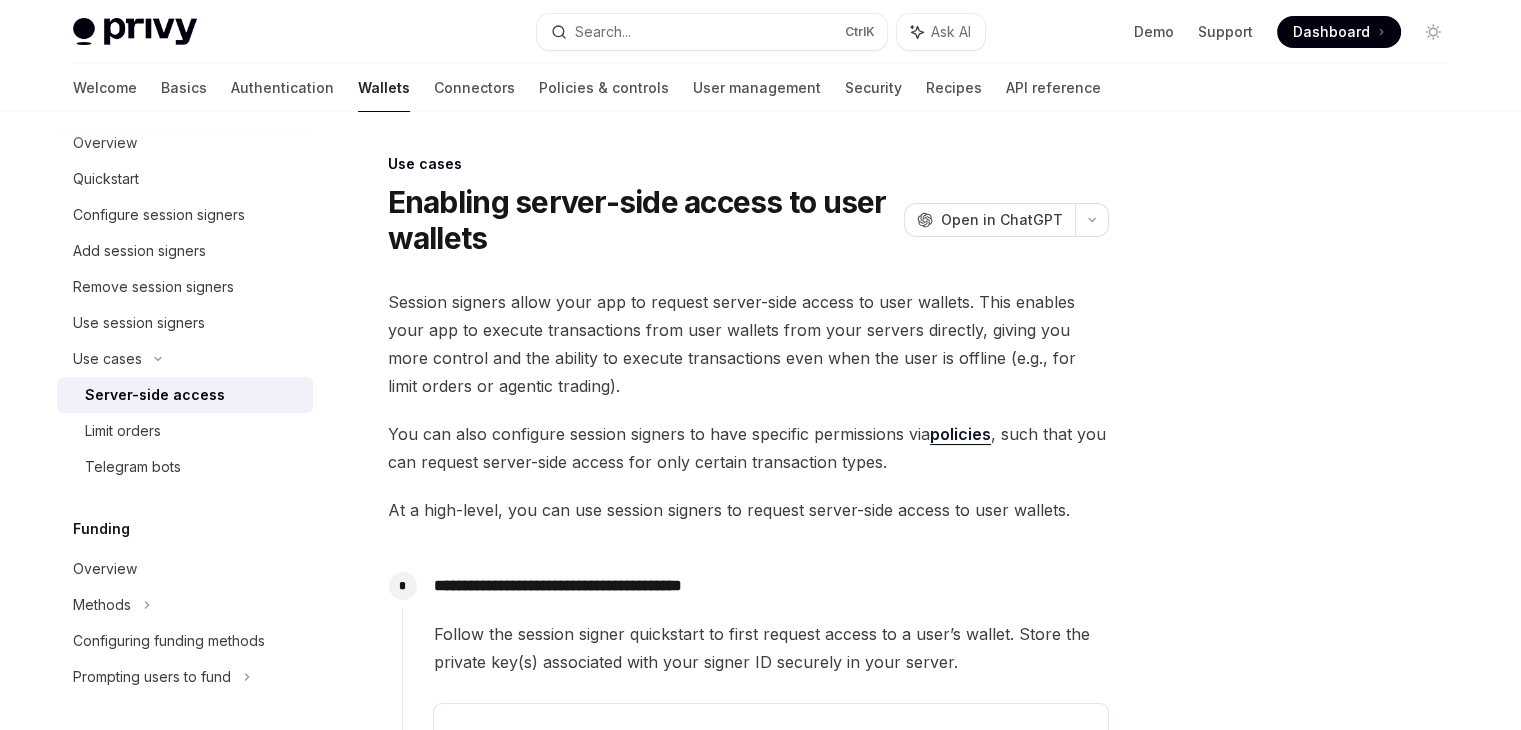 scroll, scrollTop: 700, scrollLeft: 0, axis: vertical 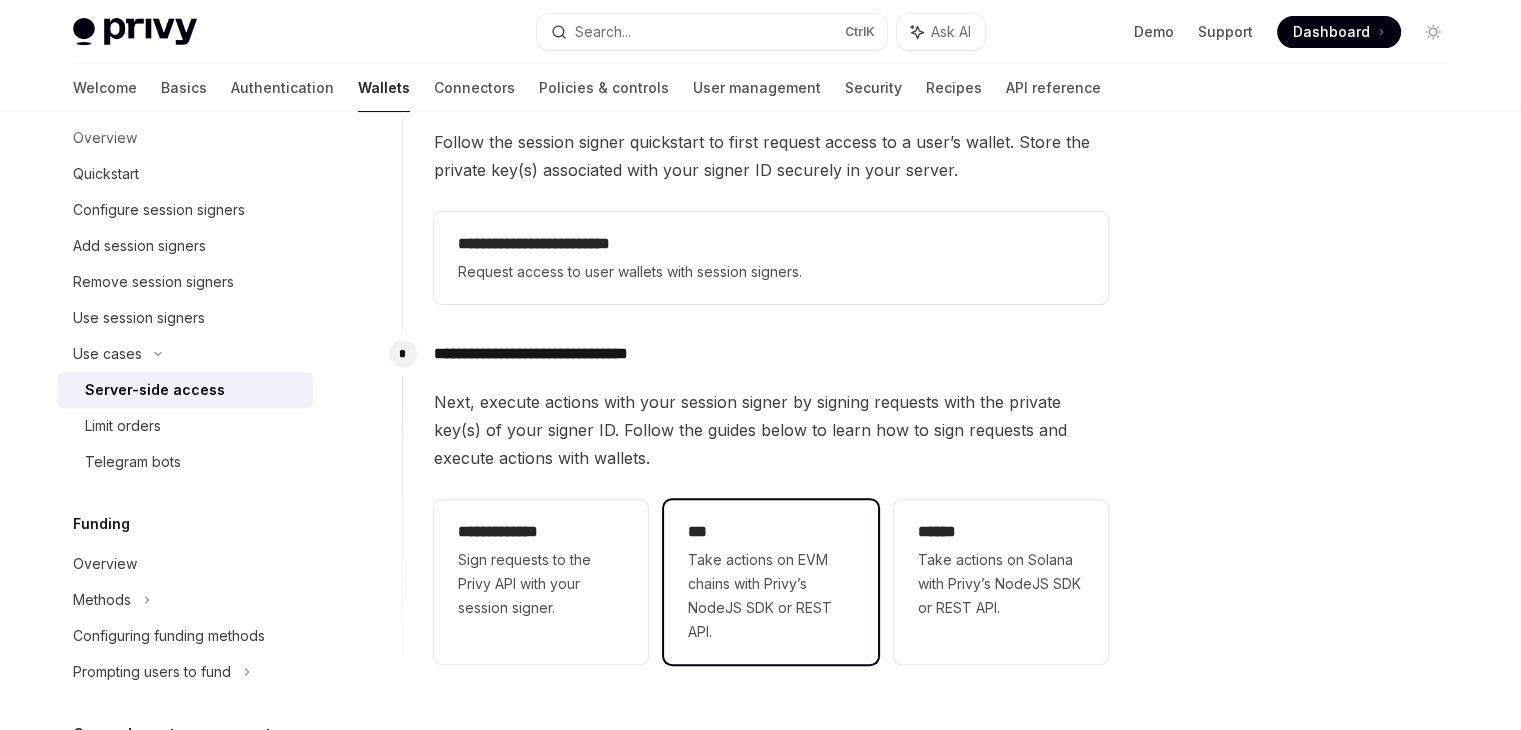 click on "***" at bounding box center [771, 532] 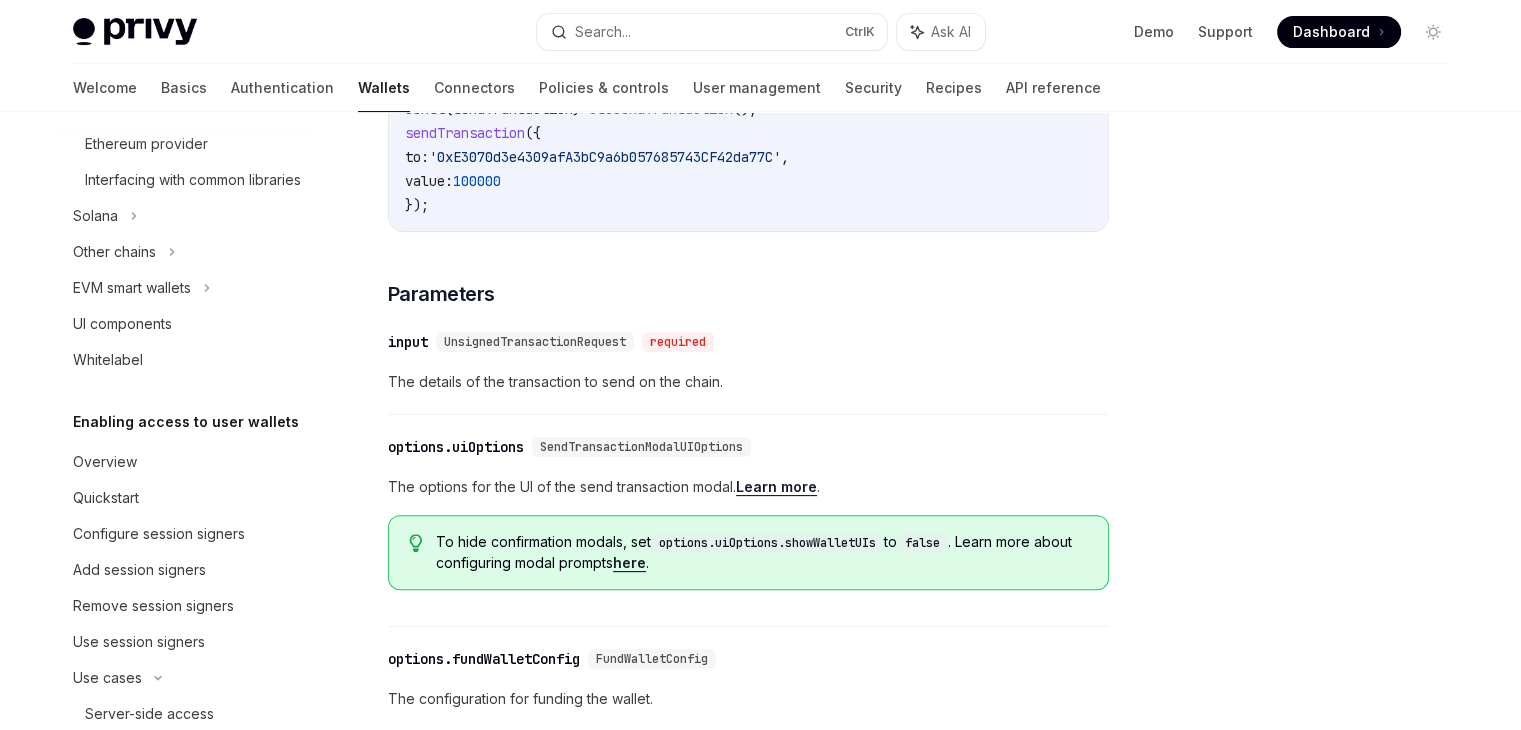 scroll, scrollTop: 255, scrollLeft: 0, axis: vertical 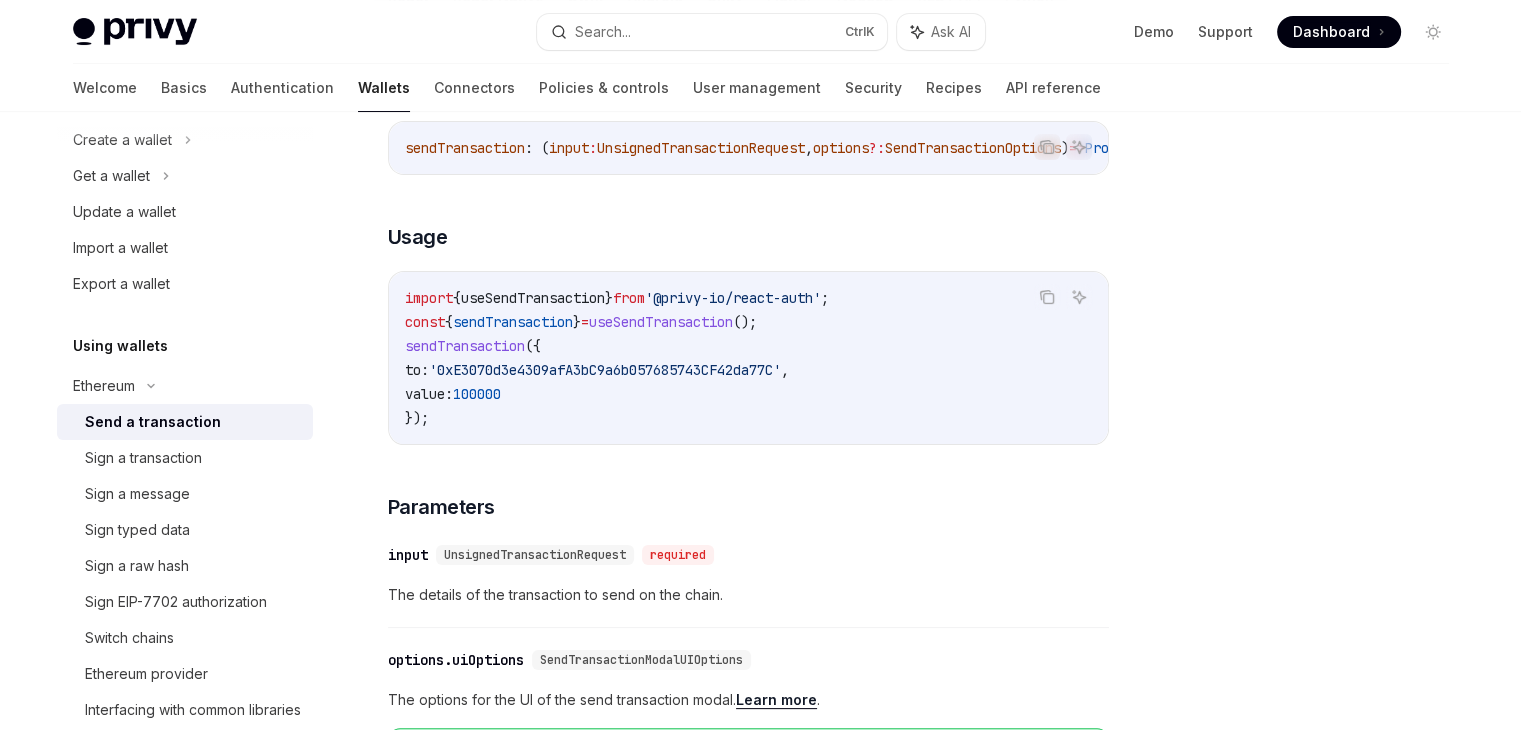click on "​ input UnsignedTransactionRequest required The details of the transaction to send on the chain." at bounding box center (748, 580) 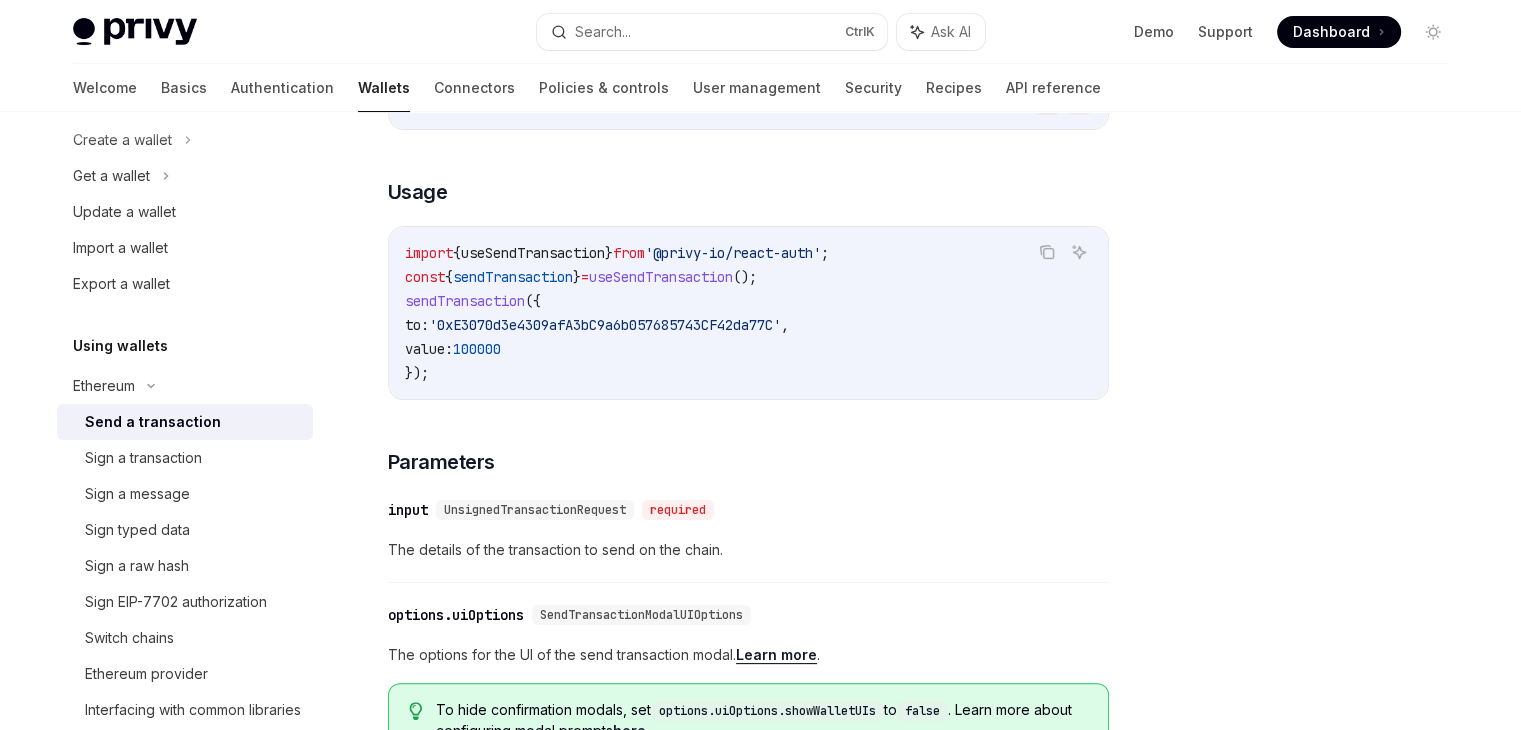 scroll, scrollTop: 324, scrollLeft: 0, axis: vertical 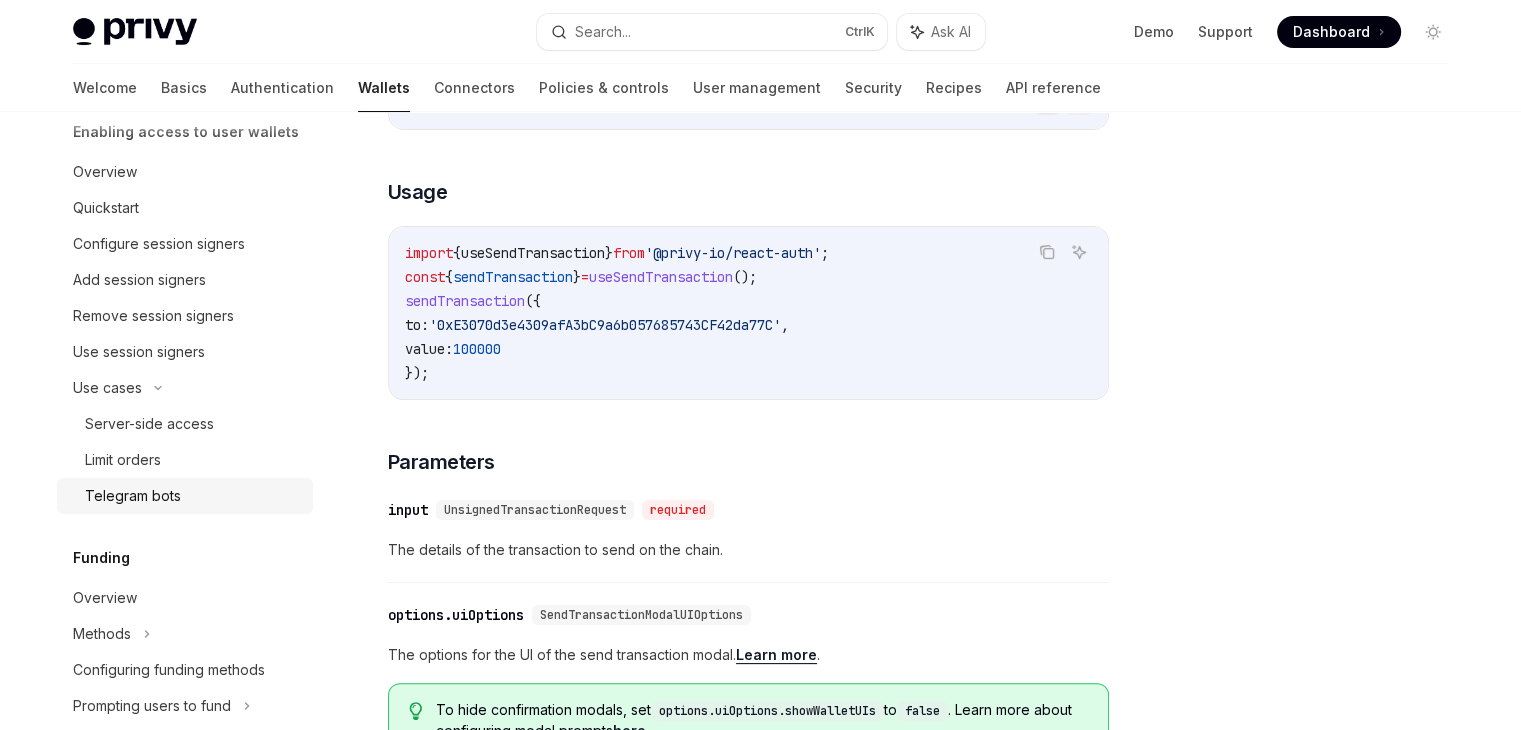 click on "Telegram bots" at bounding box center (193, 496) 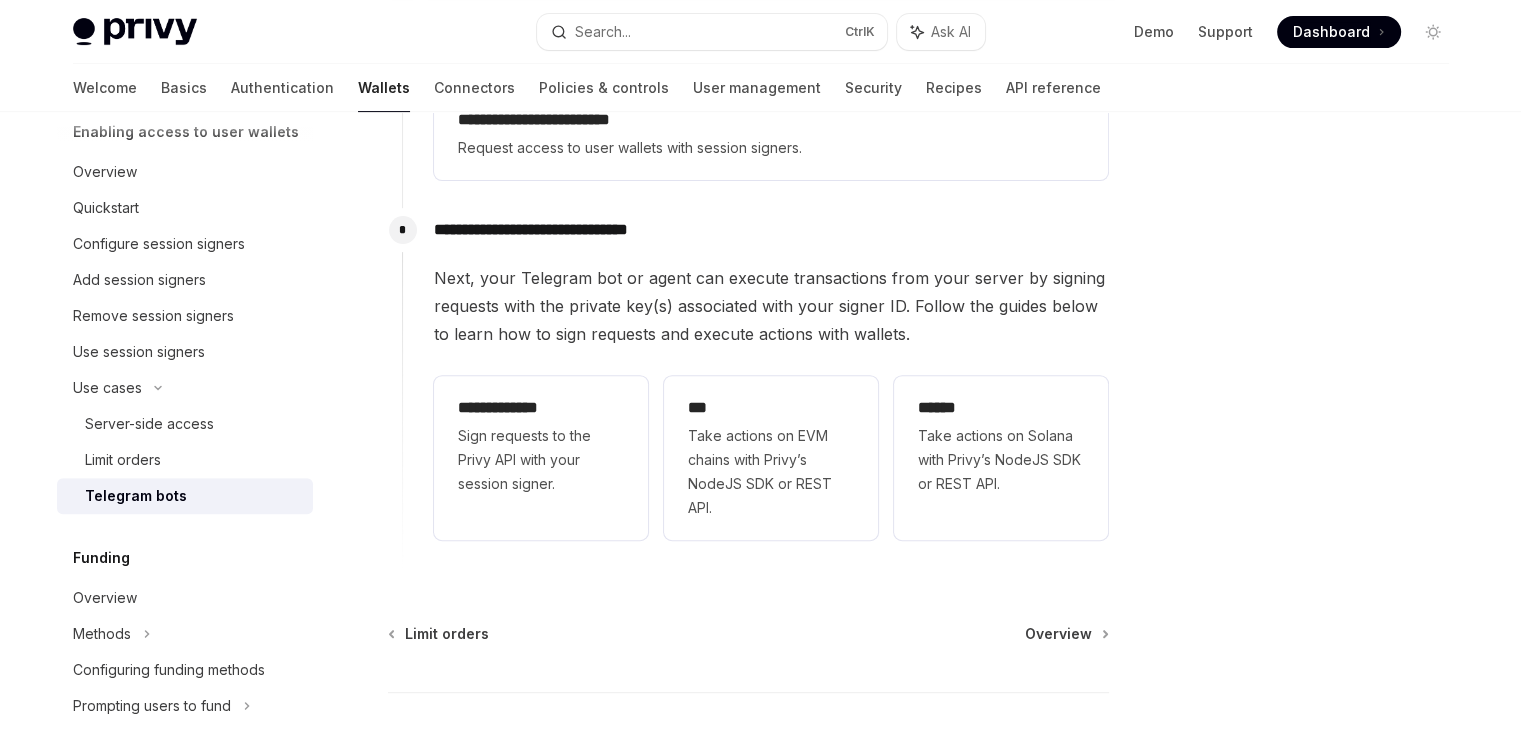 scroll, scrollTop: 672, scrollLeft: 0, axis: vertical 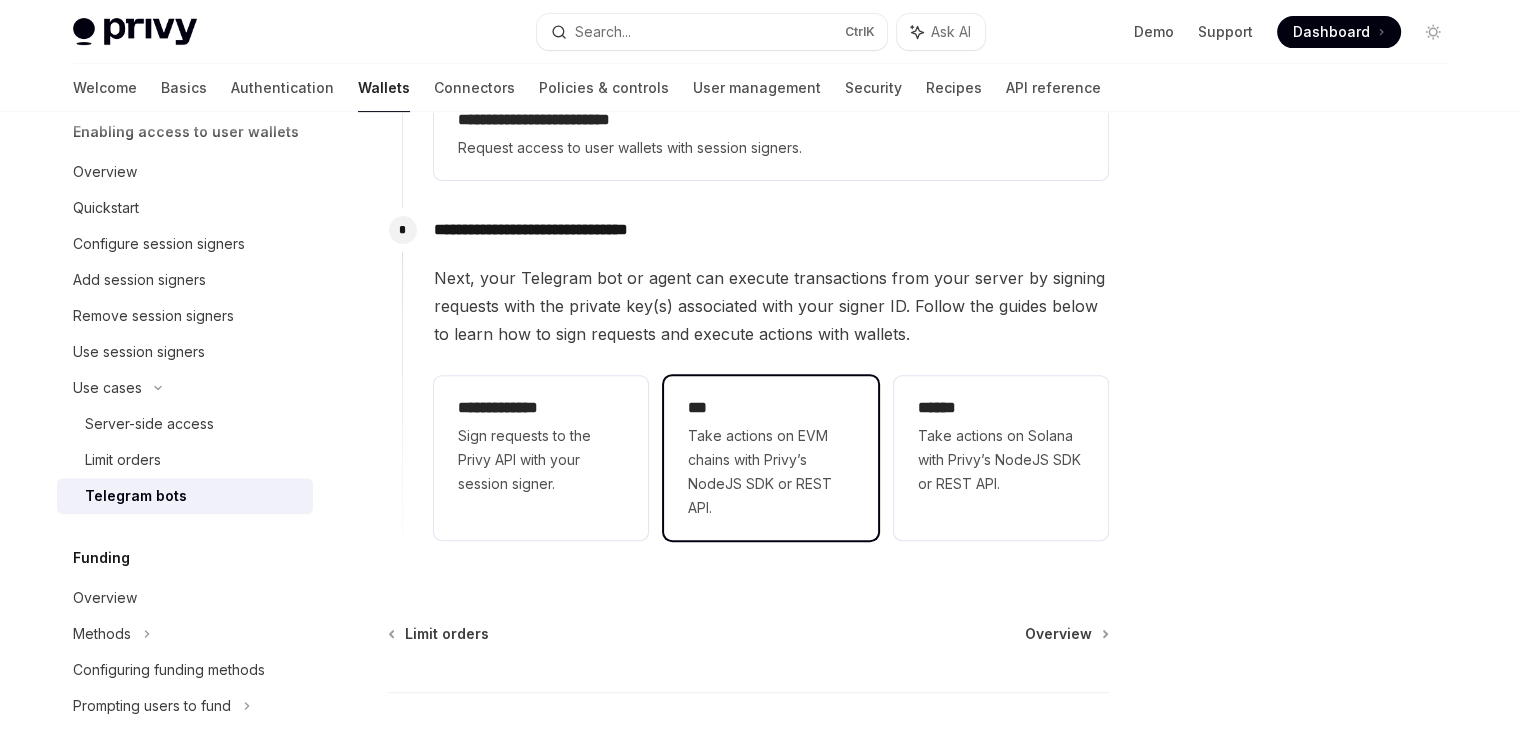 click on "Take actions on EVM chains with Privy’s NodeJS SDK or REST API." at bounding box center [771, 472] 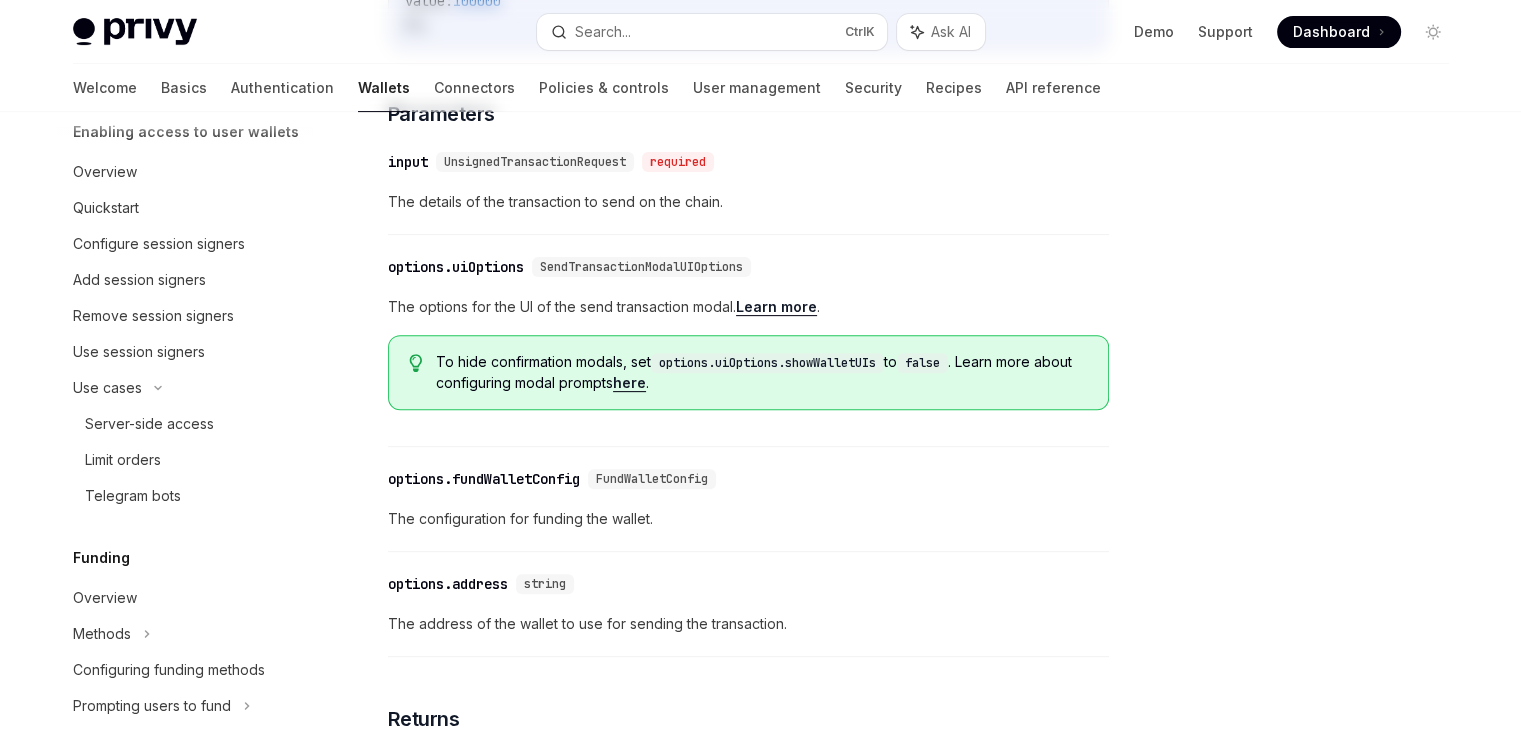 scroll, scrollTop: 0, scrollLeft: 0, axis: both 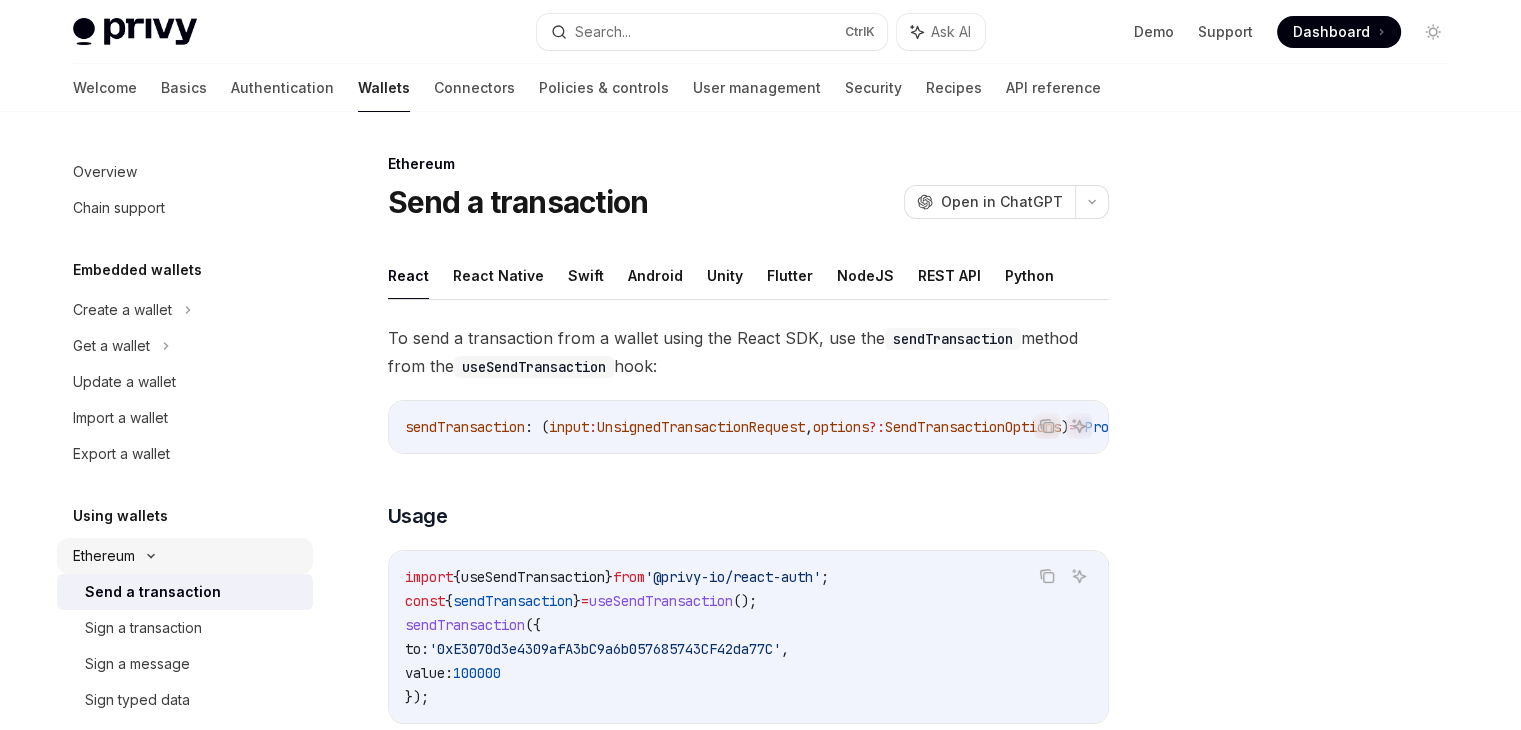 click 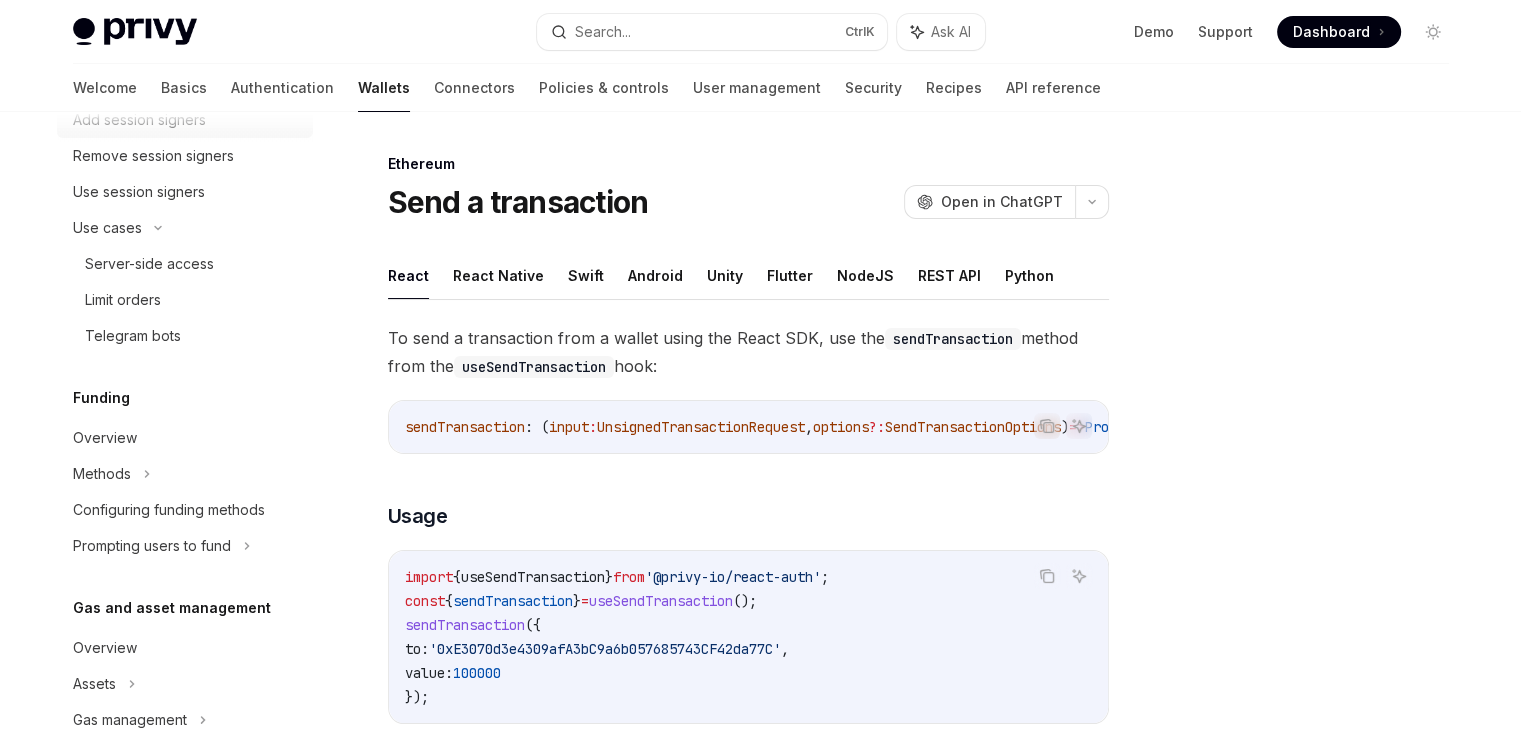 scroll, scrollTop: 1048, scrollLeft: 0, axis: vertical 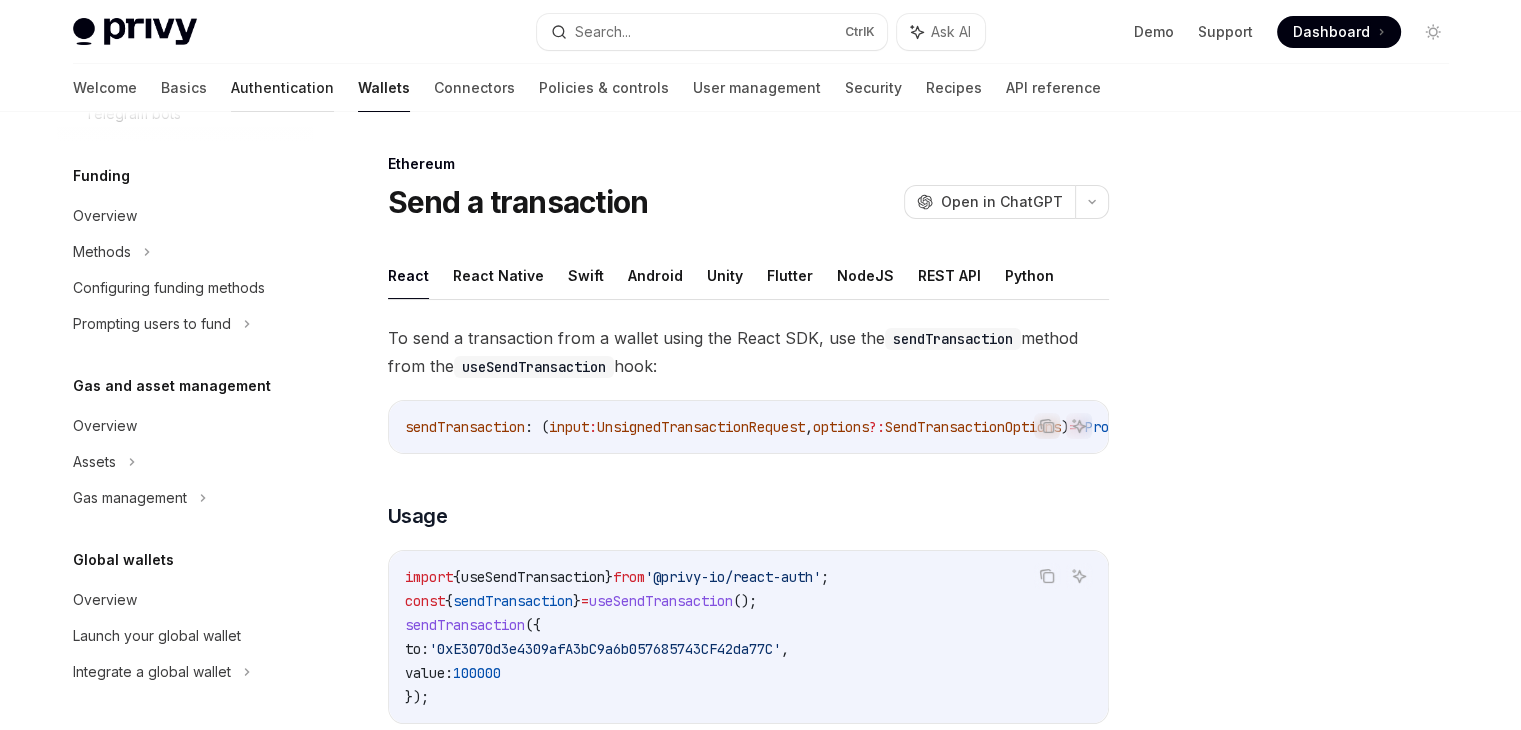 click on "Authentication" at bounding box center [282, 88] 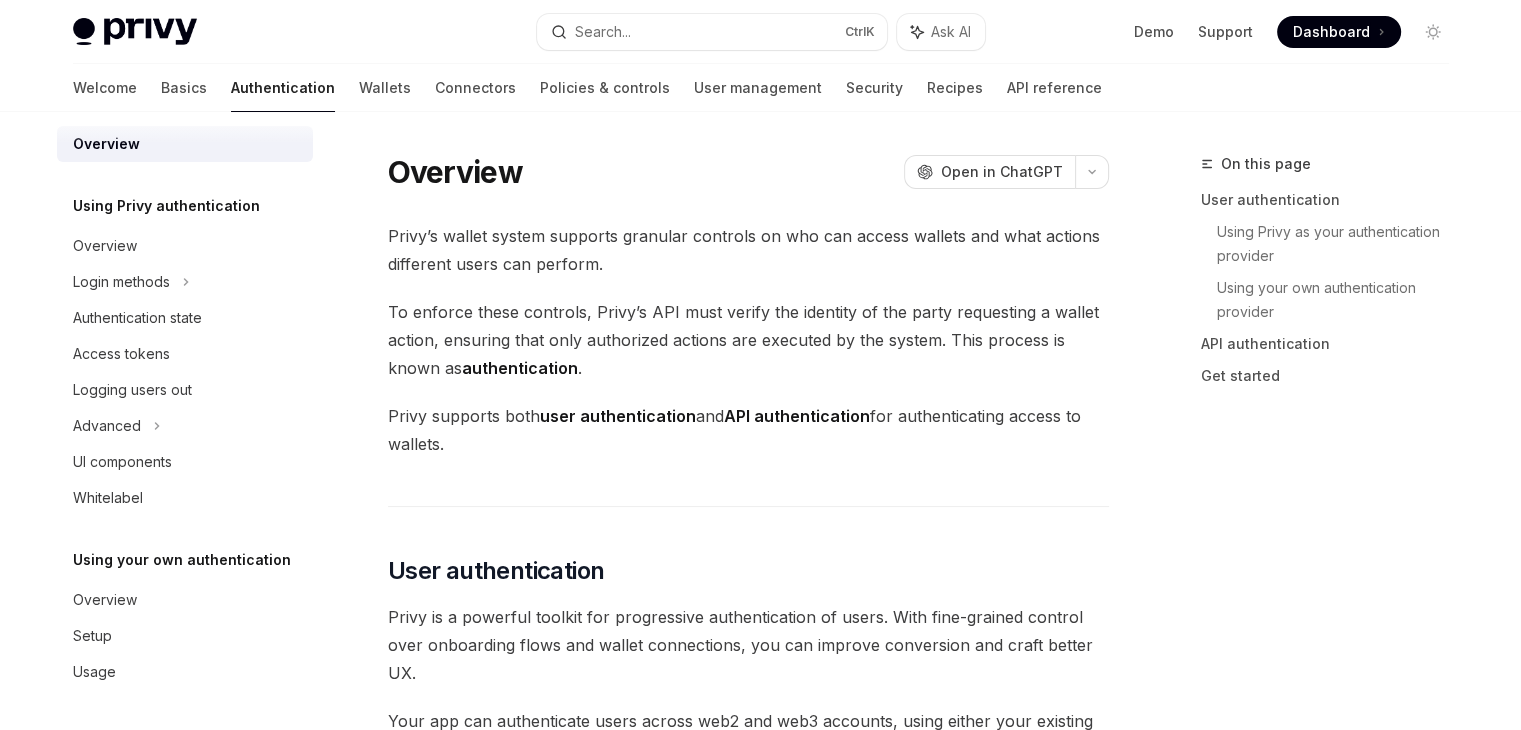 scroll, scrollTop: 18, scrollLeft: 0, axis: vertical 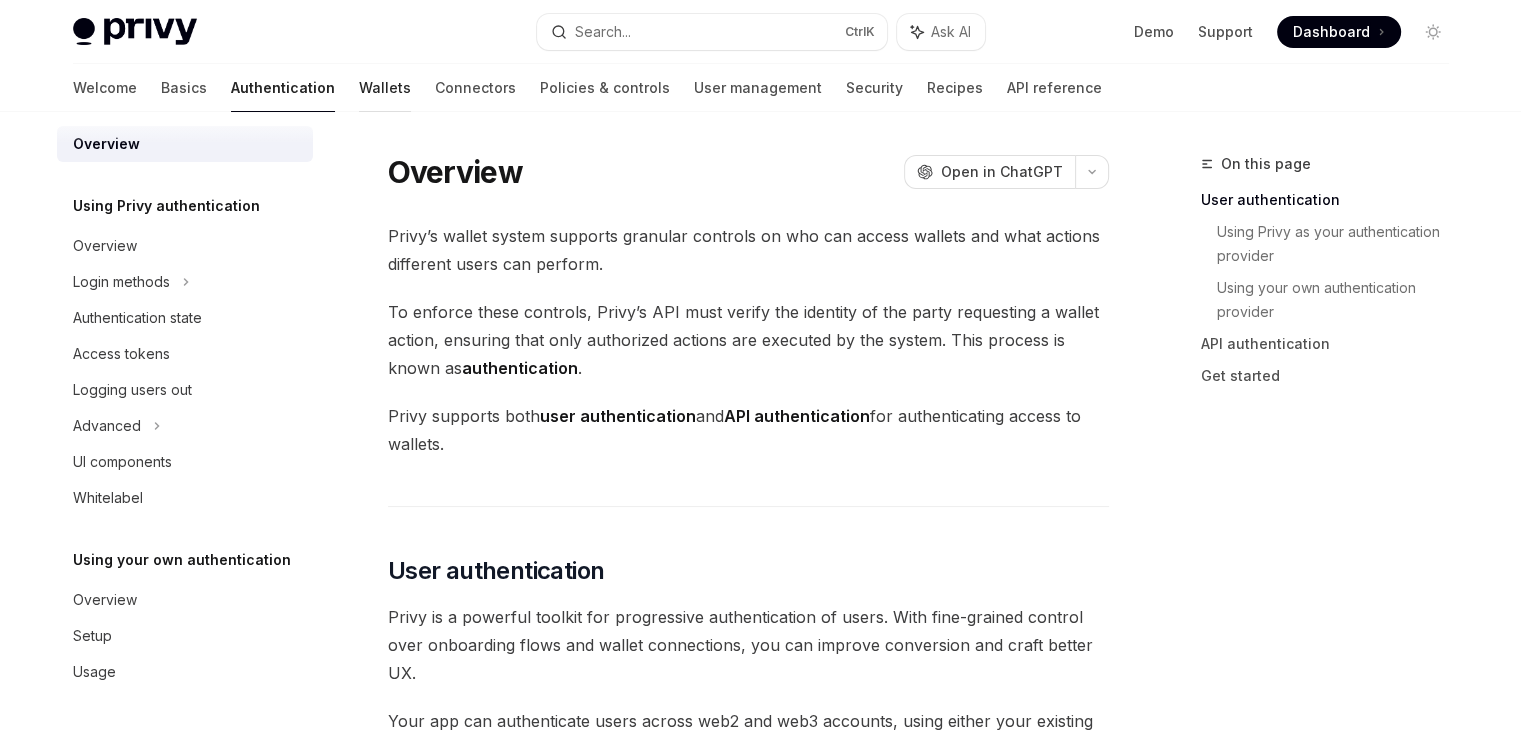 click on "Wallets" at bounding box center (385, 88) 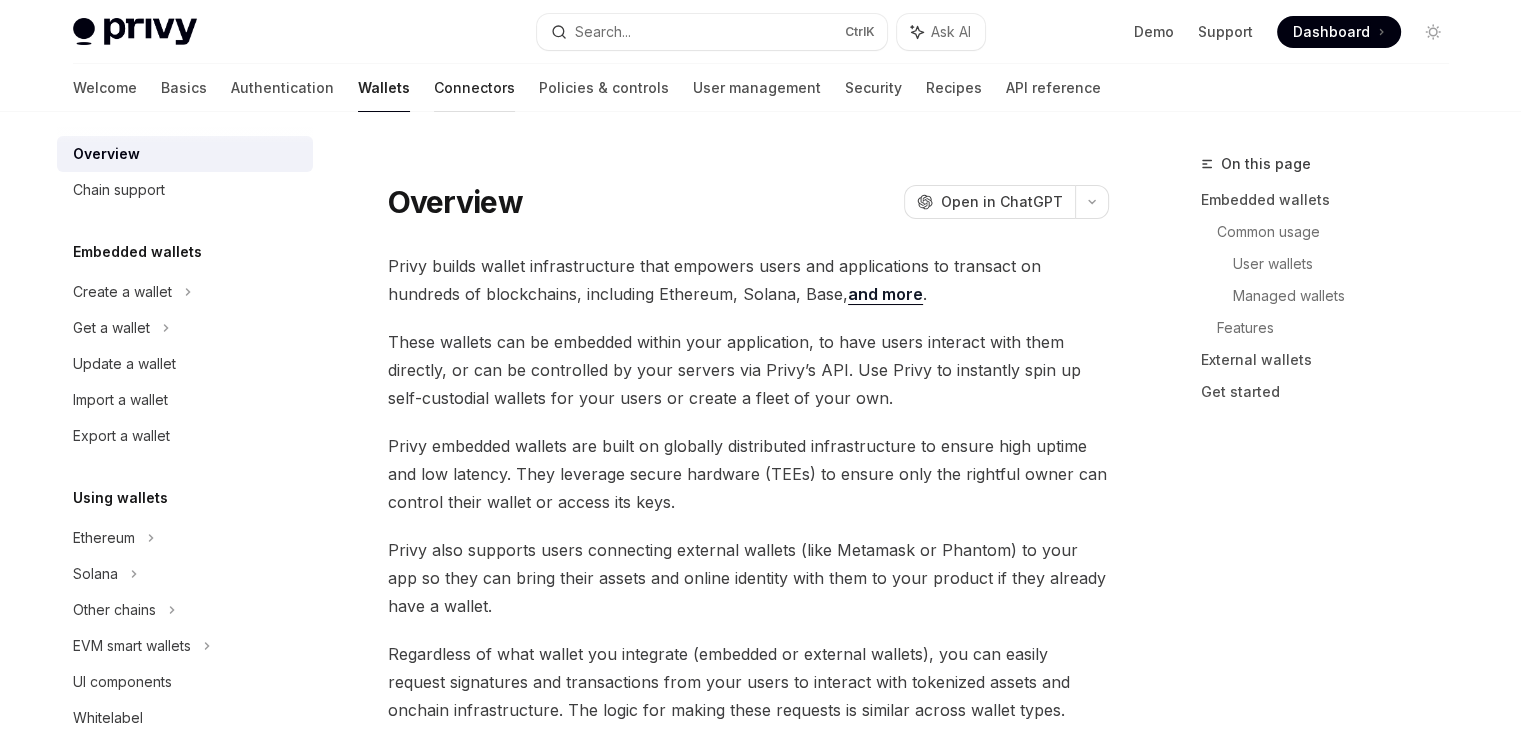 scroll, scrollTop: 0, scrollLeft: 0, axis: both 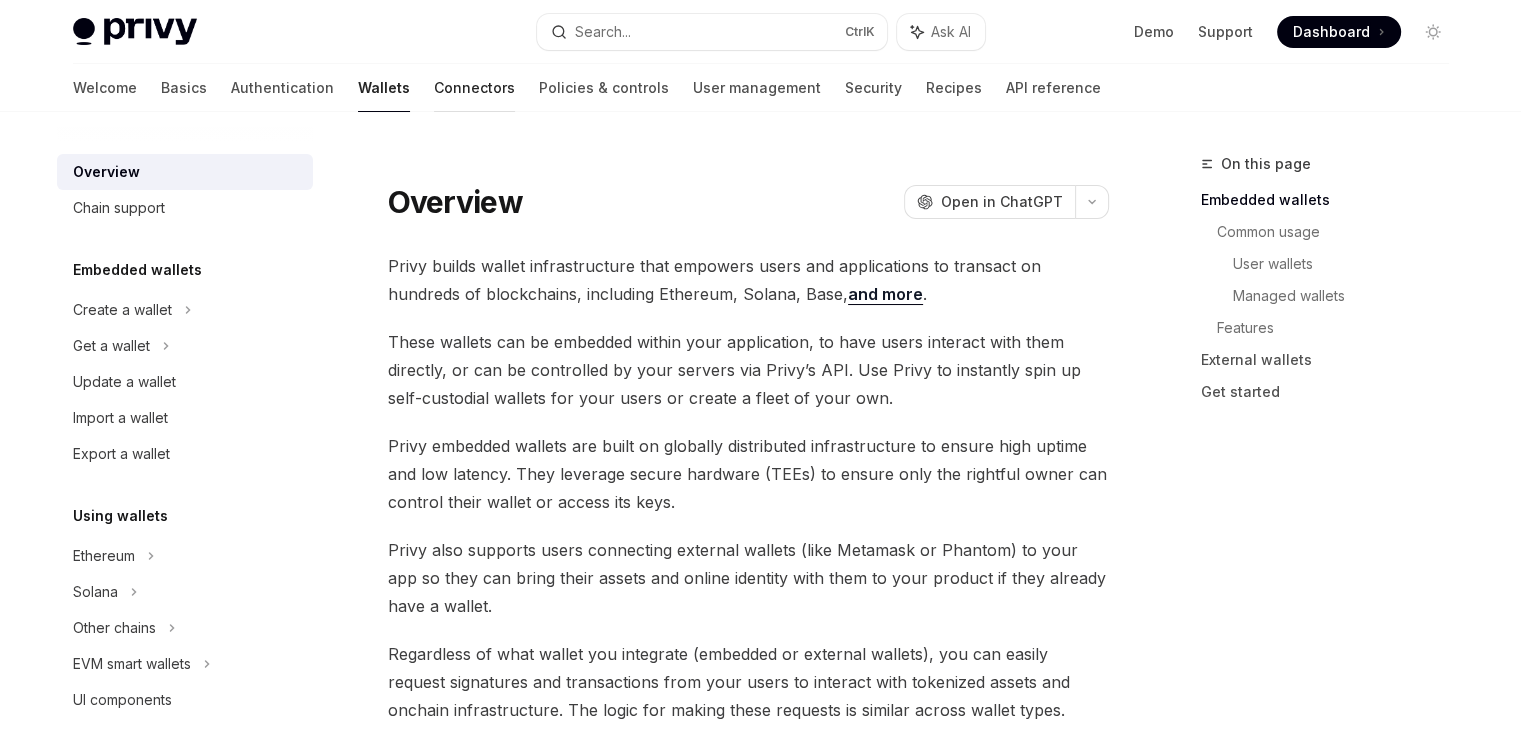 click on "Connectors" at bounding box center (474, 88) 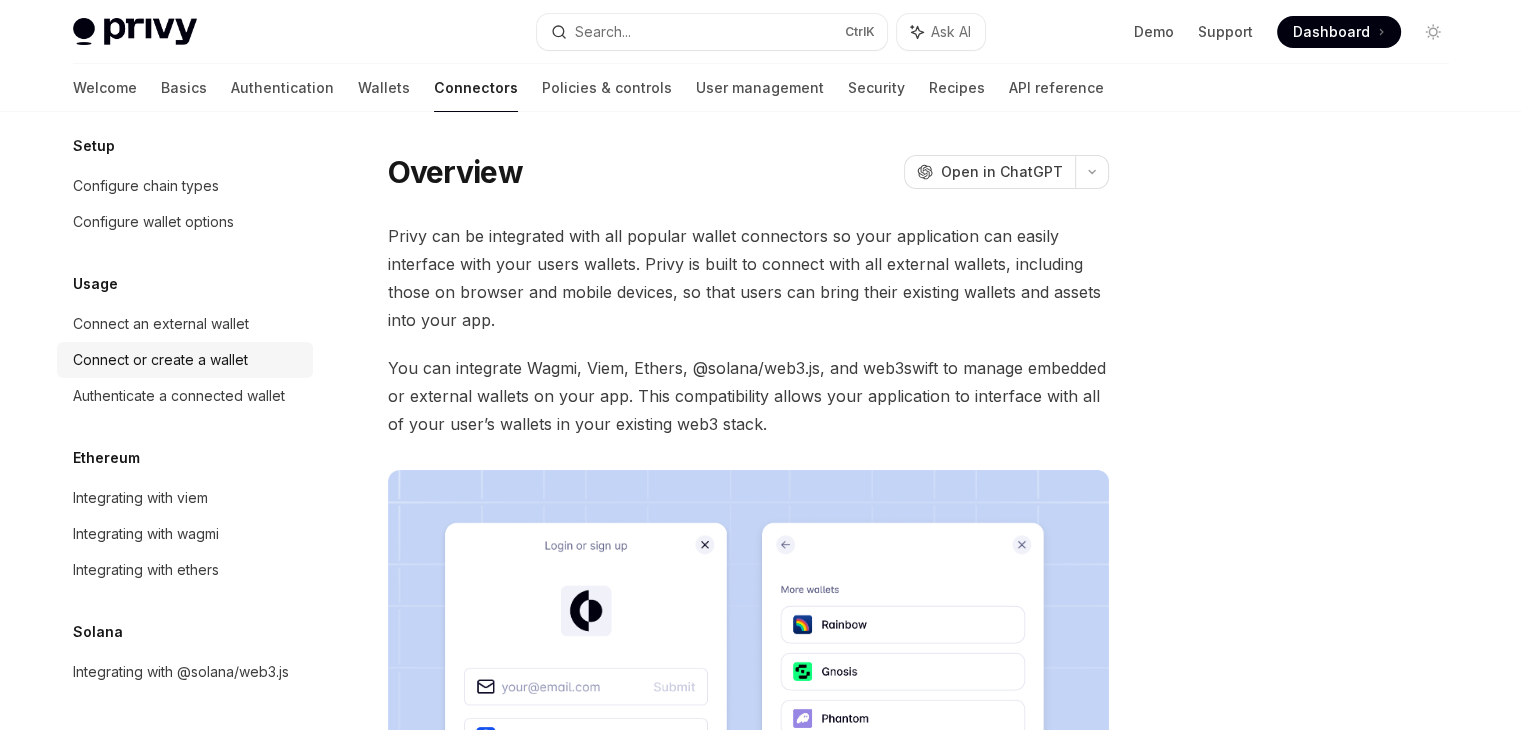 scroll, scrollTop: 0, scrollLeft: 0, axis: both 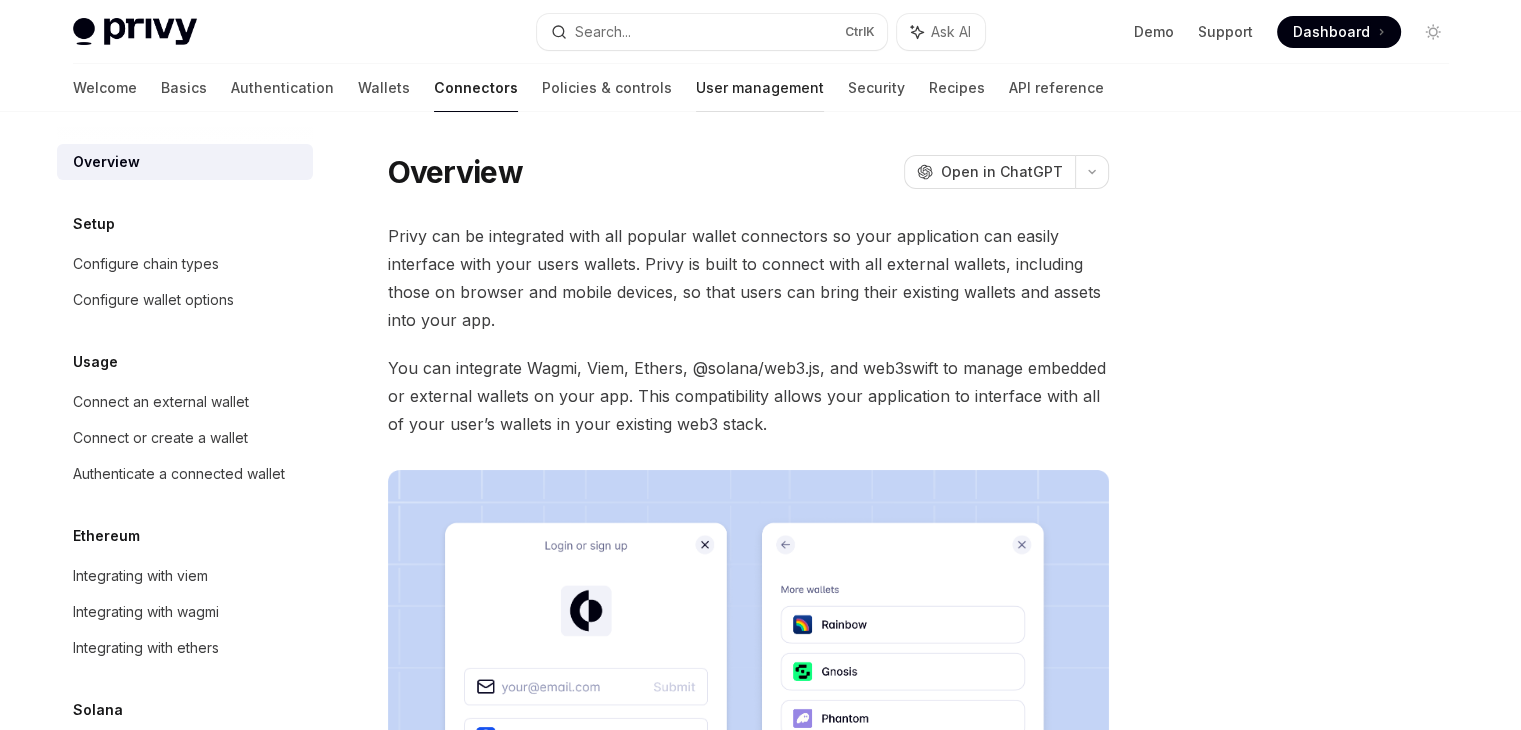 click on "User management" at bounding box center (760, 88) 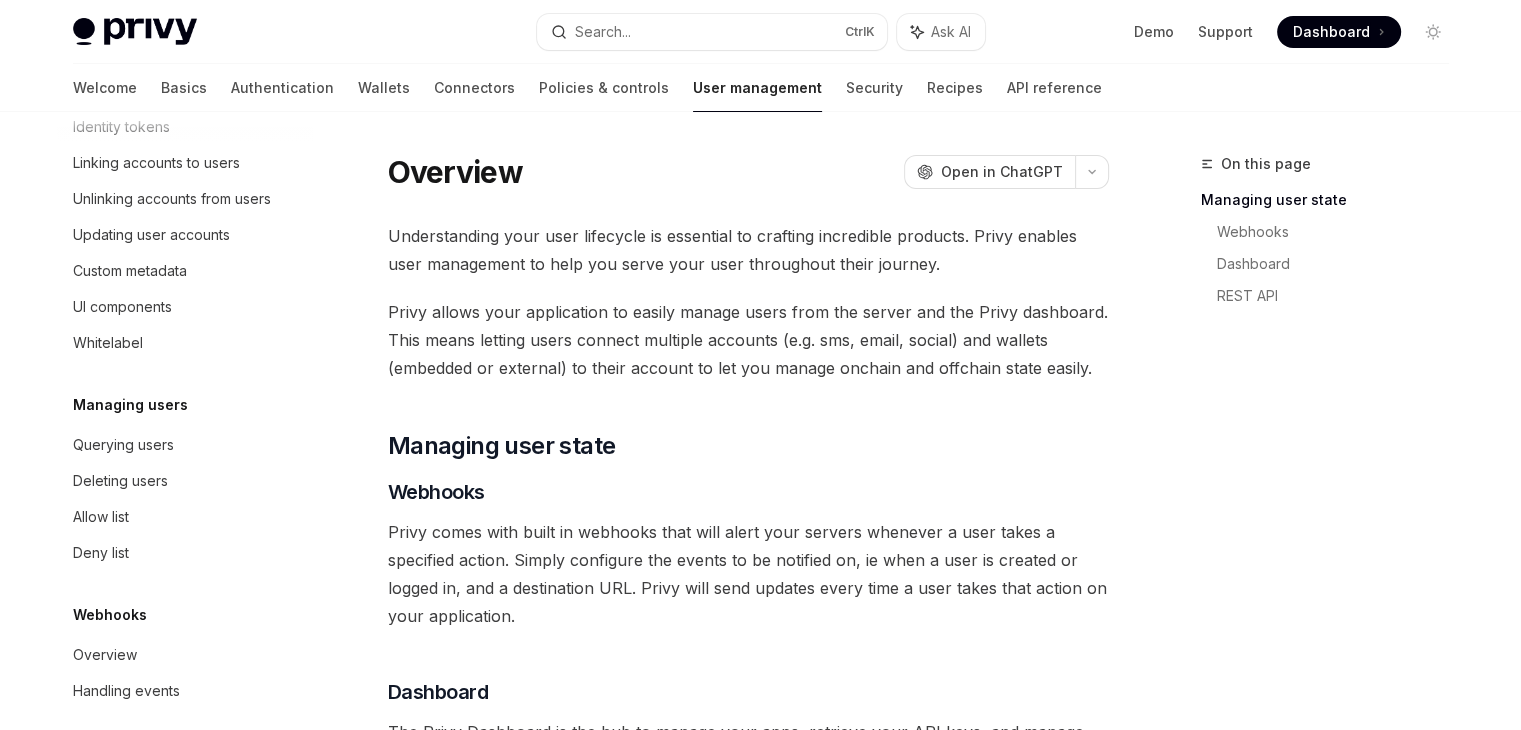 scroll, scrollTop: 402, scrollLeft: 0, axis: vertical 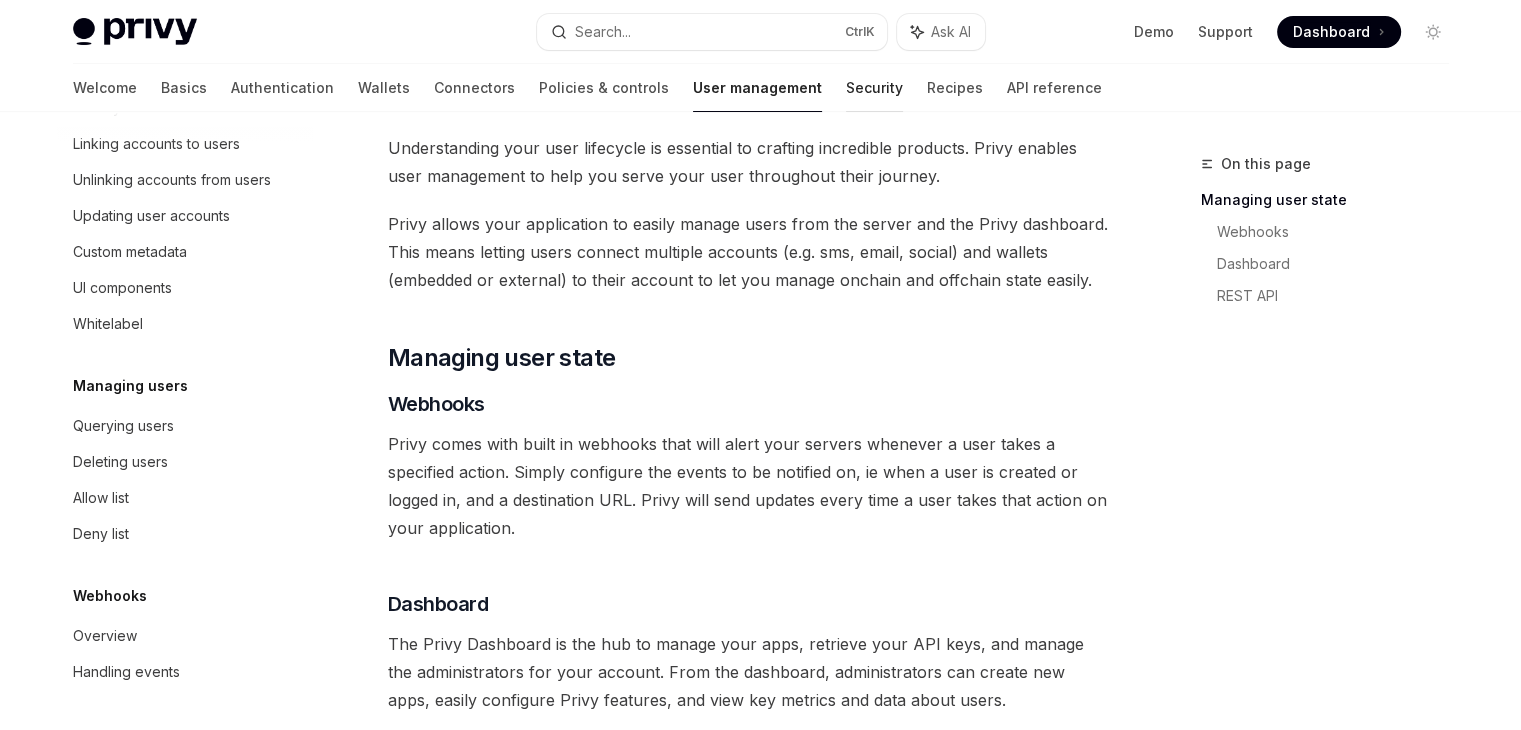 click on "Security" at bounding box center [874, 88] 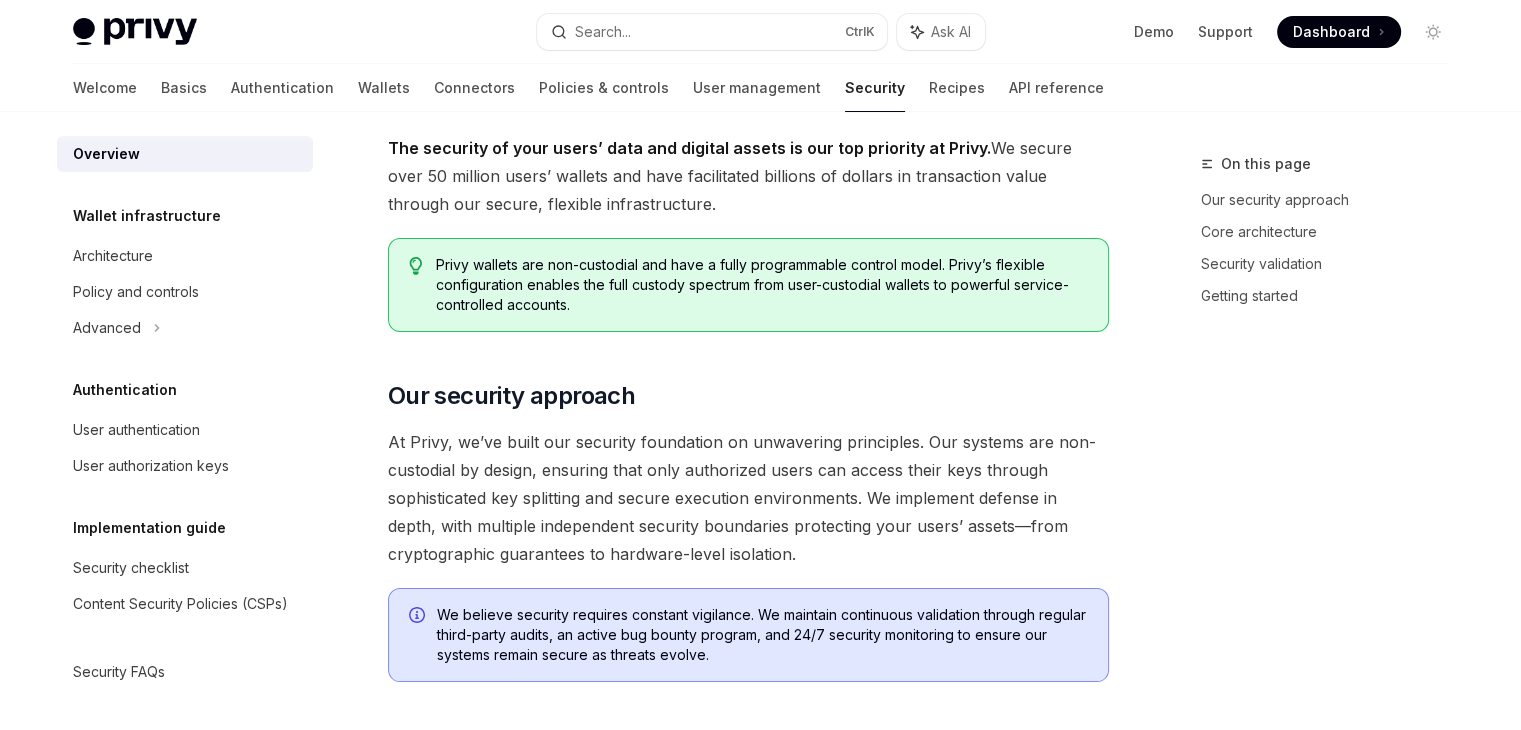 scroll, scrollTop: 0, scrollLeft: 0, axis: both 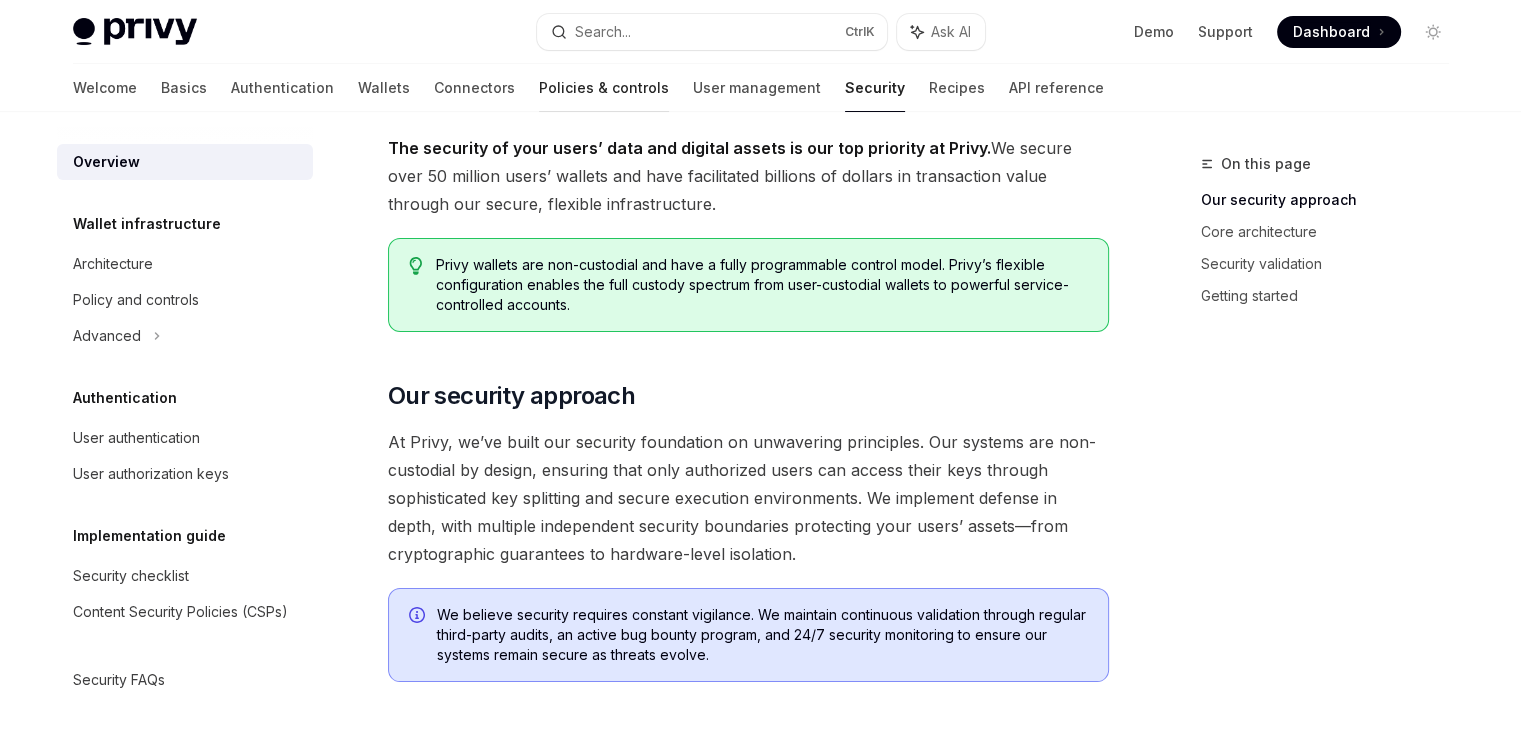 click on "Policies & controls" at bounding box center (604, 88) 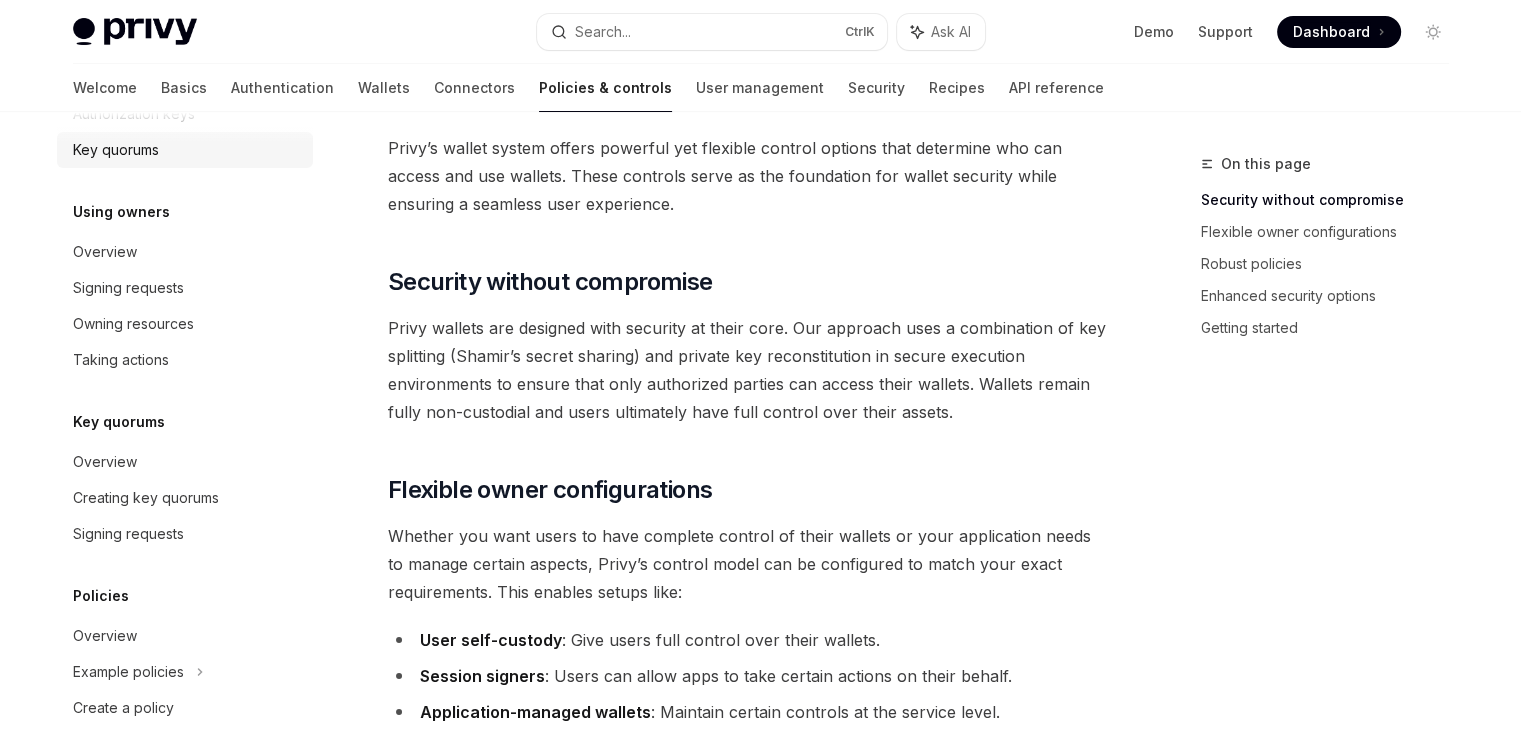 scroll, scrollTop: 330, scrollLeft: 0, axis: vertical 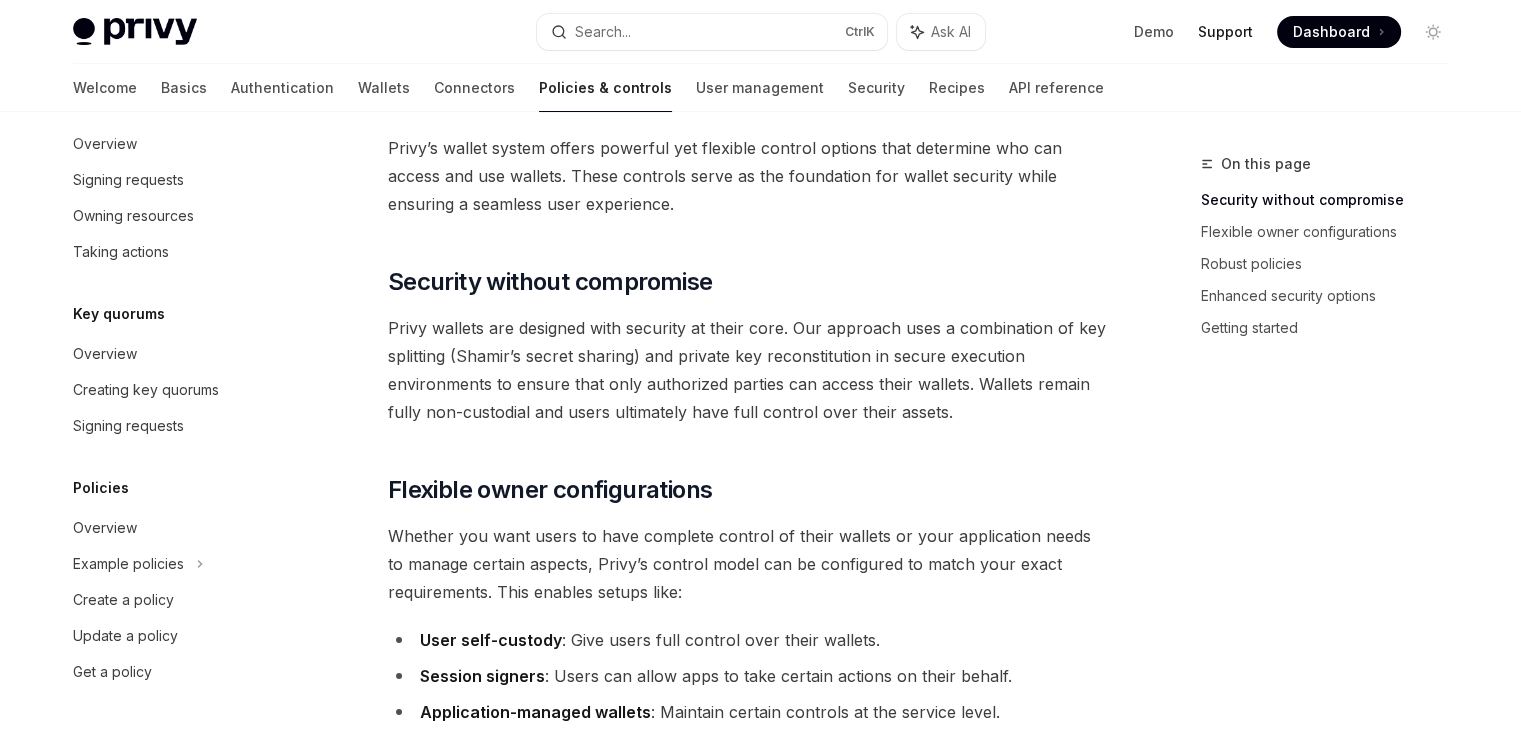 click on "Support" at bounding box center [1225, 32] 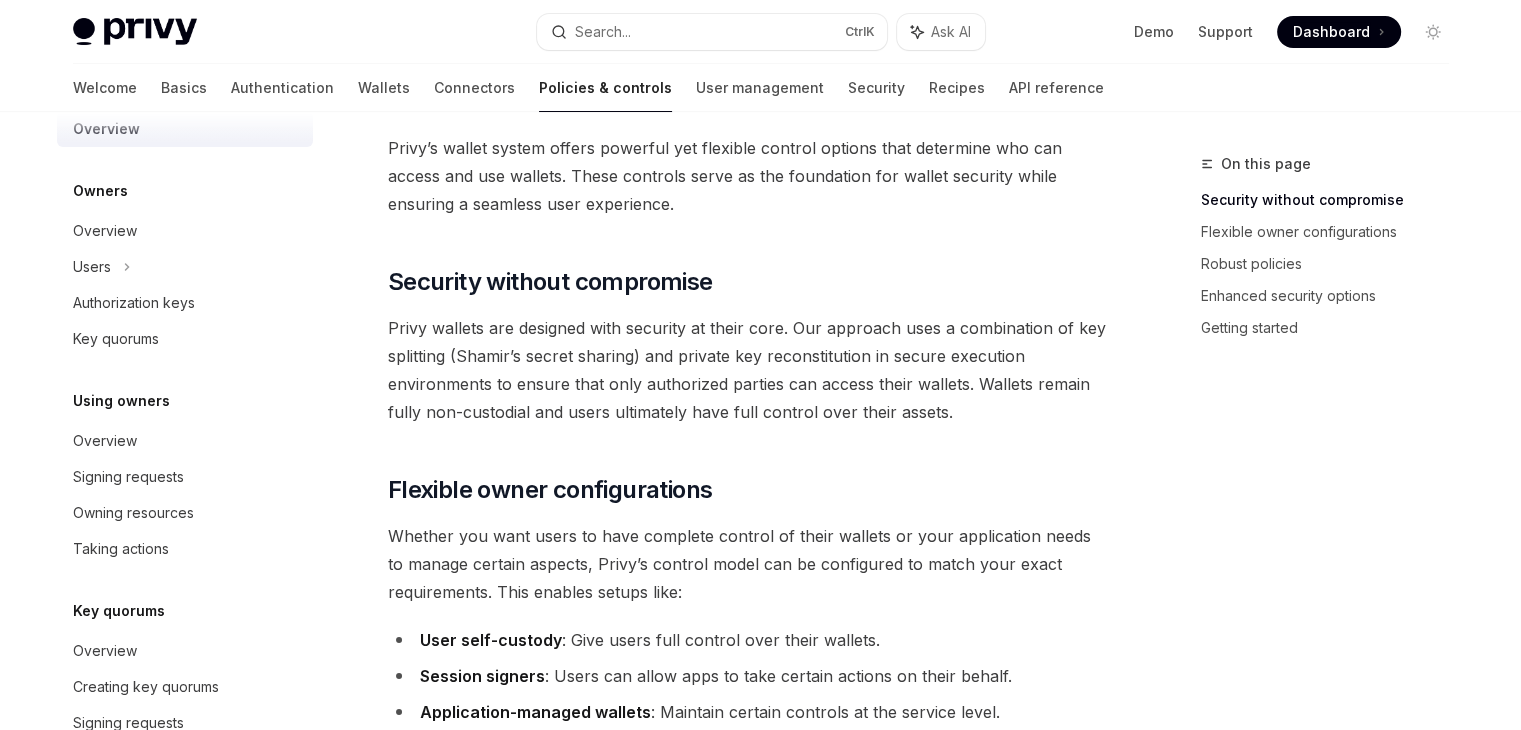scroll, scrollTop: 32, scrollLeft: 0, axis: vertical 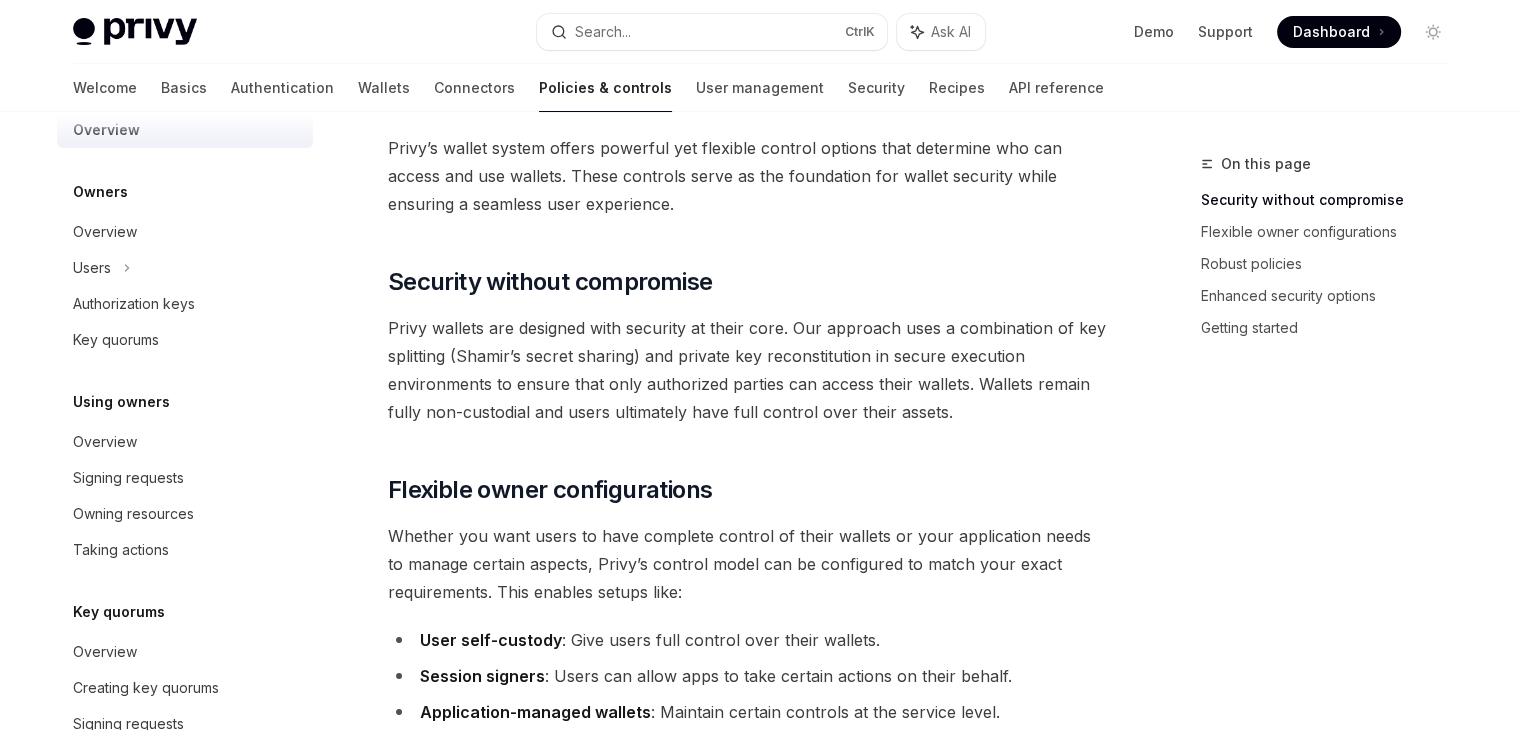 click on "Authorization keys" at bounding box center (134, 304) 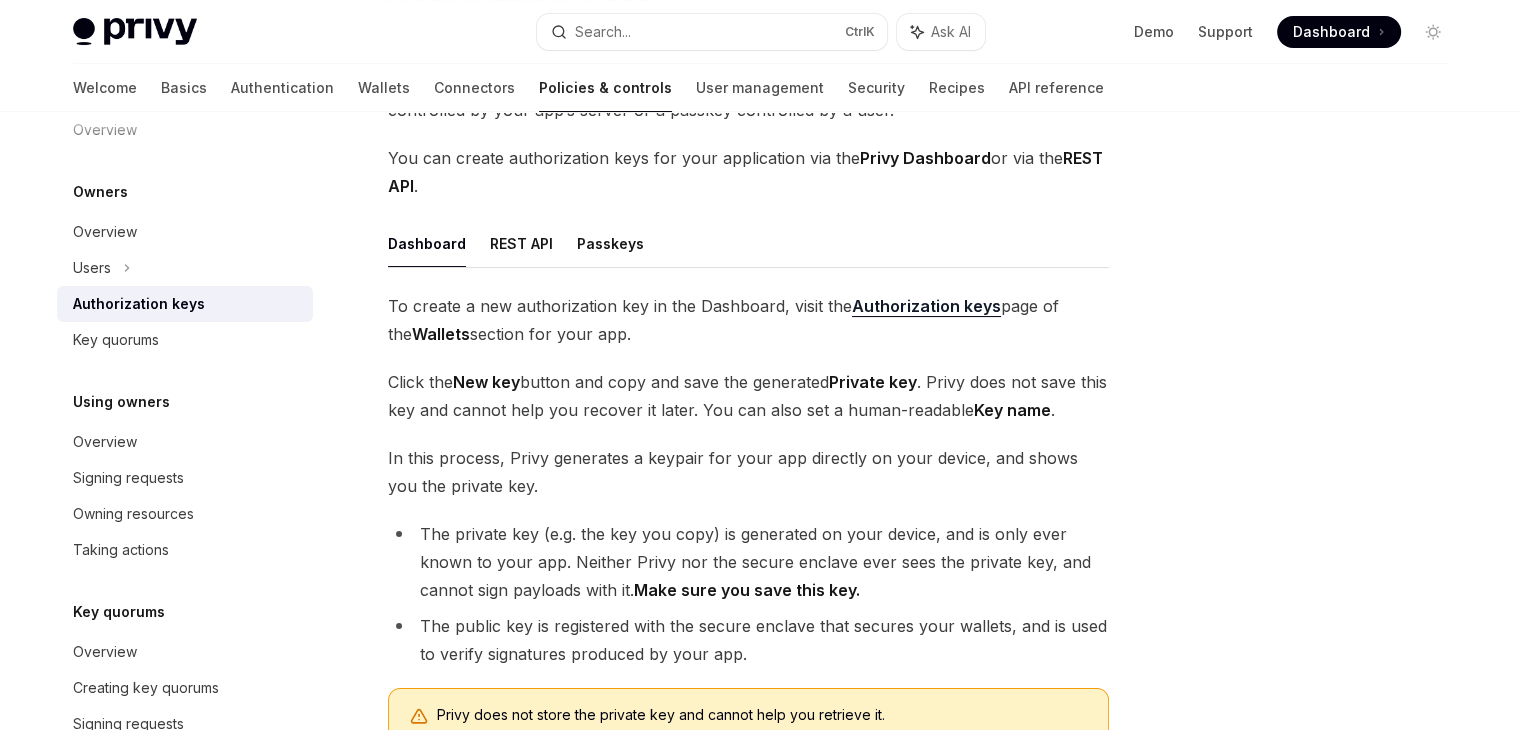 scroll, scrollTop: 0, scrollLeft: 0, axis: both 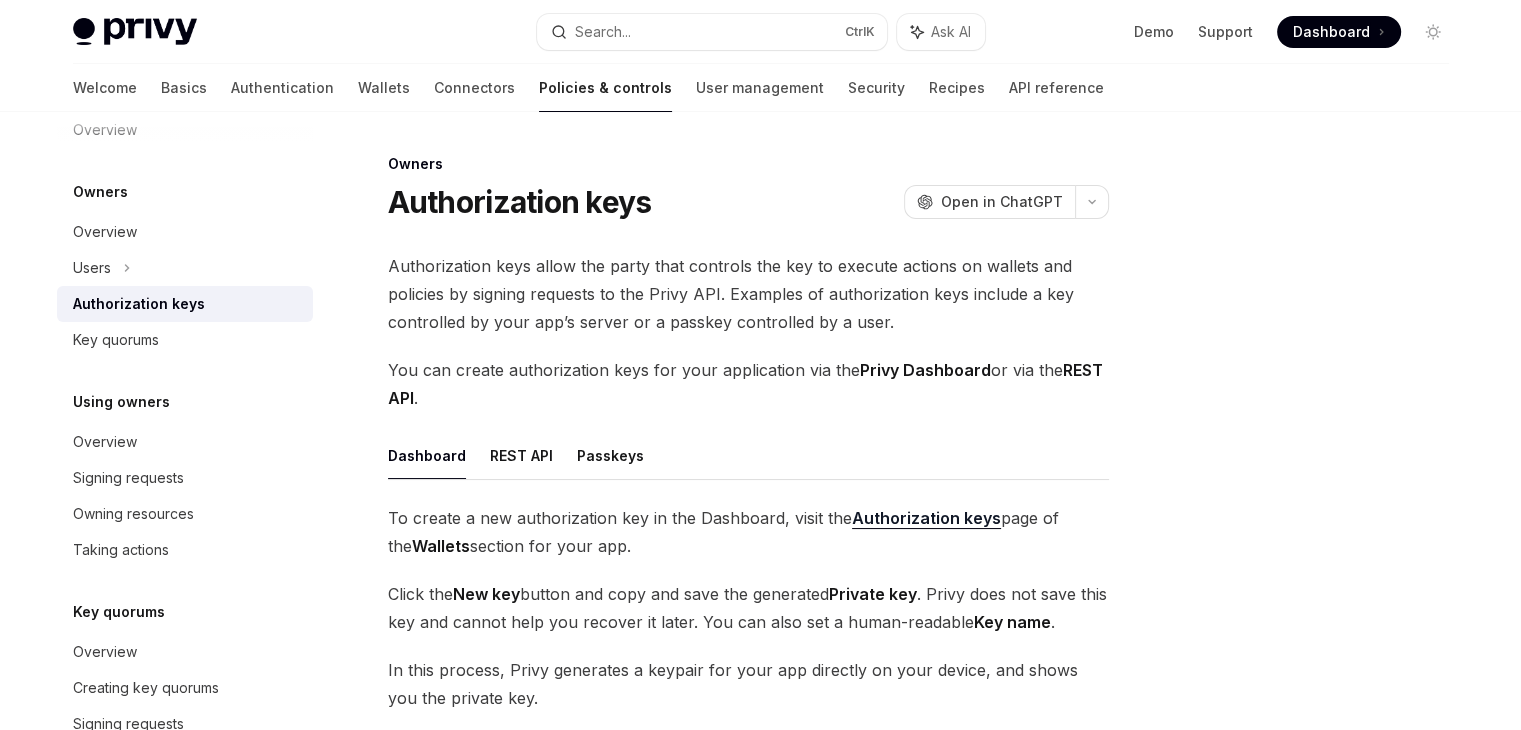 click on "Authorization keys allow the party that controls the key to execute actions on wallets and policies by signing requests to the Privy API. Examples of authorization keys include a key controlled by your app’s server or a passkey controlled by a user.
You can create authorization keys for your application via the  Privy Dashboard  or via the  REST API .
Dashboard   REST API   Passkeys To create a new authorization key in the Dashboard, visit the  Authorization keys  page of the  Wallets  section for your app. Click the  New key  button and copy and save the generated  Private key . Privy does not save this key and cannot help you recover it later. You can also set a human-readable  Key name . In this process, Privy generates a keypair for your app directly on your device, and shows you the private key.
Make sure you save this key.
The public key is registered with the secure enclave that secures your wallets, and is used to verify signatures produced by your app." at bounding box center [748, 612] 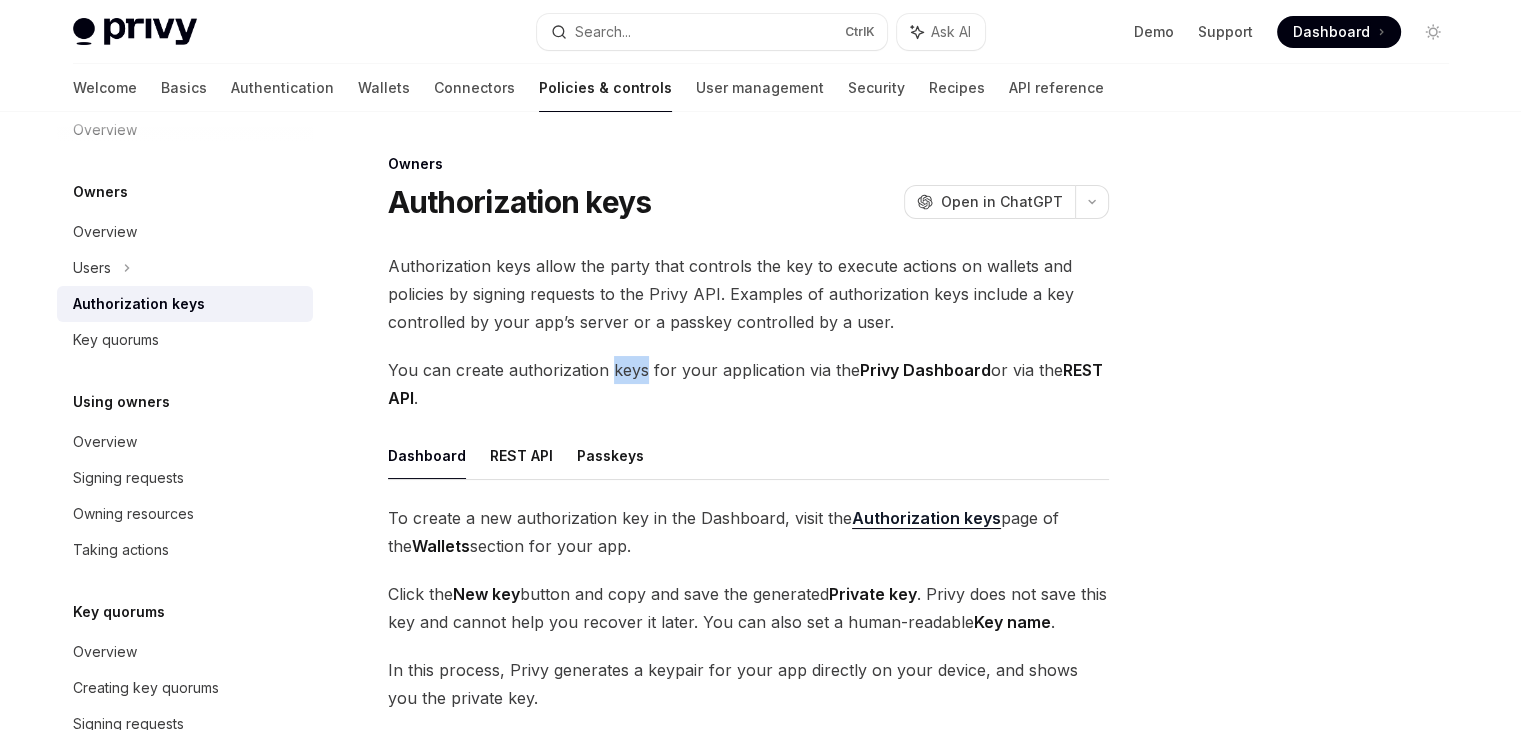 click on "Authorization keys allow the party that controls the key to execute actions on wallets and policies by signing requests to the Privy API. Examples of authorization keys include a key controlled by your app’s server or a passkey controlled by a user.
You can create authorization keys for your application via the  Privy Dashboard  or via the  REST API .
Dashboard   REST API   Passkeys To create a new authorization key in the Dashboard, visit the  Authorization keys  page of the  Wallets  section for your app. Click the  New key  button and copy and save the generated  Private key . Privy does not save this key and cannot help you recover it later. You can also set a human-readable  Key name . In this process, Privy generates a keypair for your app directly on your device, and shows you the private key.
Make sure you save this key.
The public key is registered with the secure enclave that secures your wallets, and is used to verify signatures produced by your app." at bounding box center [748, 612] 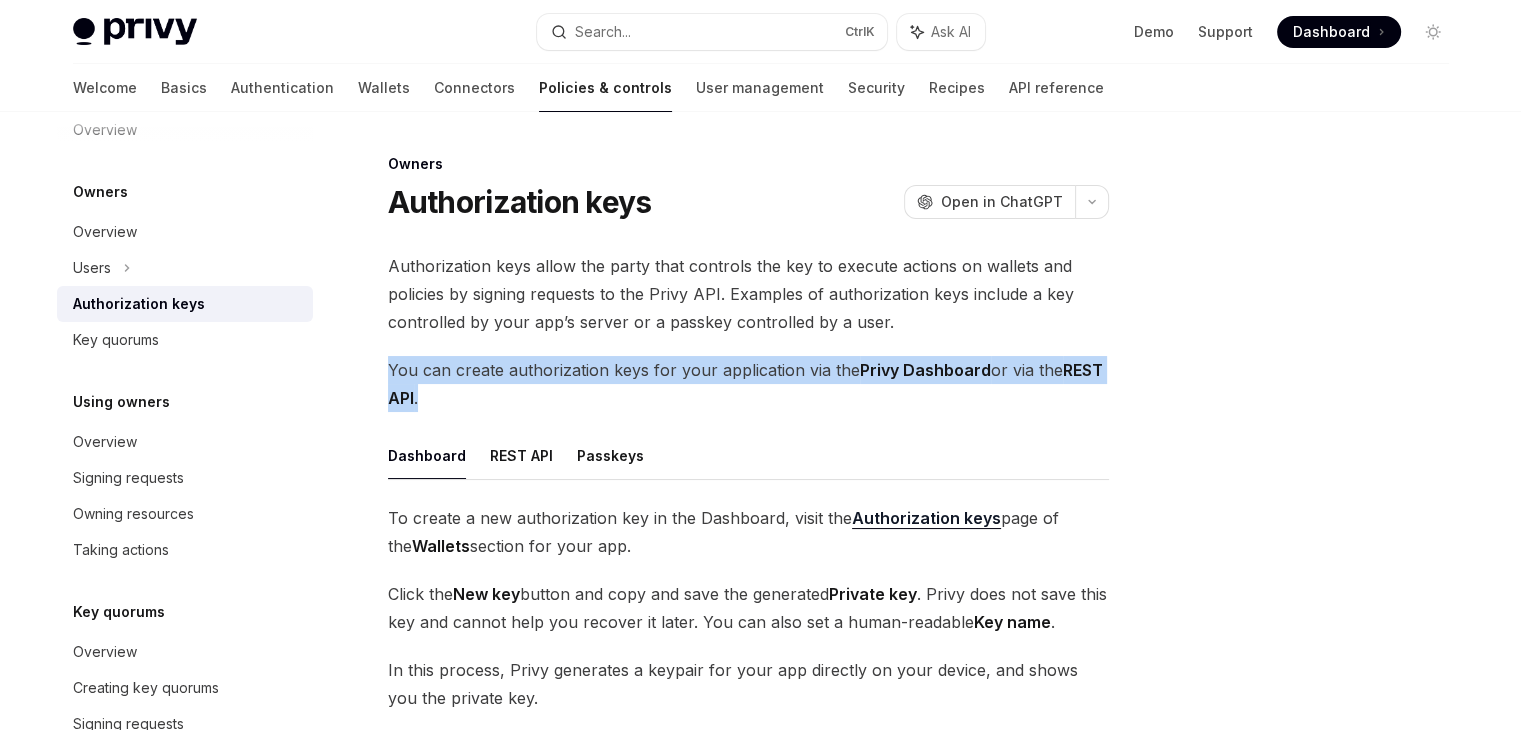 click on "Authorization keys allow the party that controls the key to execute actions on wallets and policies by signing requests to the Privy API. Examples of authorization keys include a key controlled by your app’s server or a passkey controlled by a user.
You can create authorization keys for your application via the  Privy Dashboard  or via the  REST API .
Dashboard   REST API   Passkeys To create a new authorization key in the Dashboard, visit the  Authorization keys  page of the  Wallets  section for your app. Click the  New key  button and copy and save the generated  Private key . Privy does not save this key and cannot help you recover it later. You can also set a human-readable  Key name . In this process, Privy generates a keypair for your app directly on your device, and shows you the private key.
Make sure you save this key.
The public key is registered with the secure enclave that secures your wallets, and is used to verify signatures produced by your app." at bounding box center (748, 612) 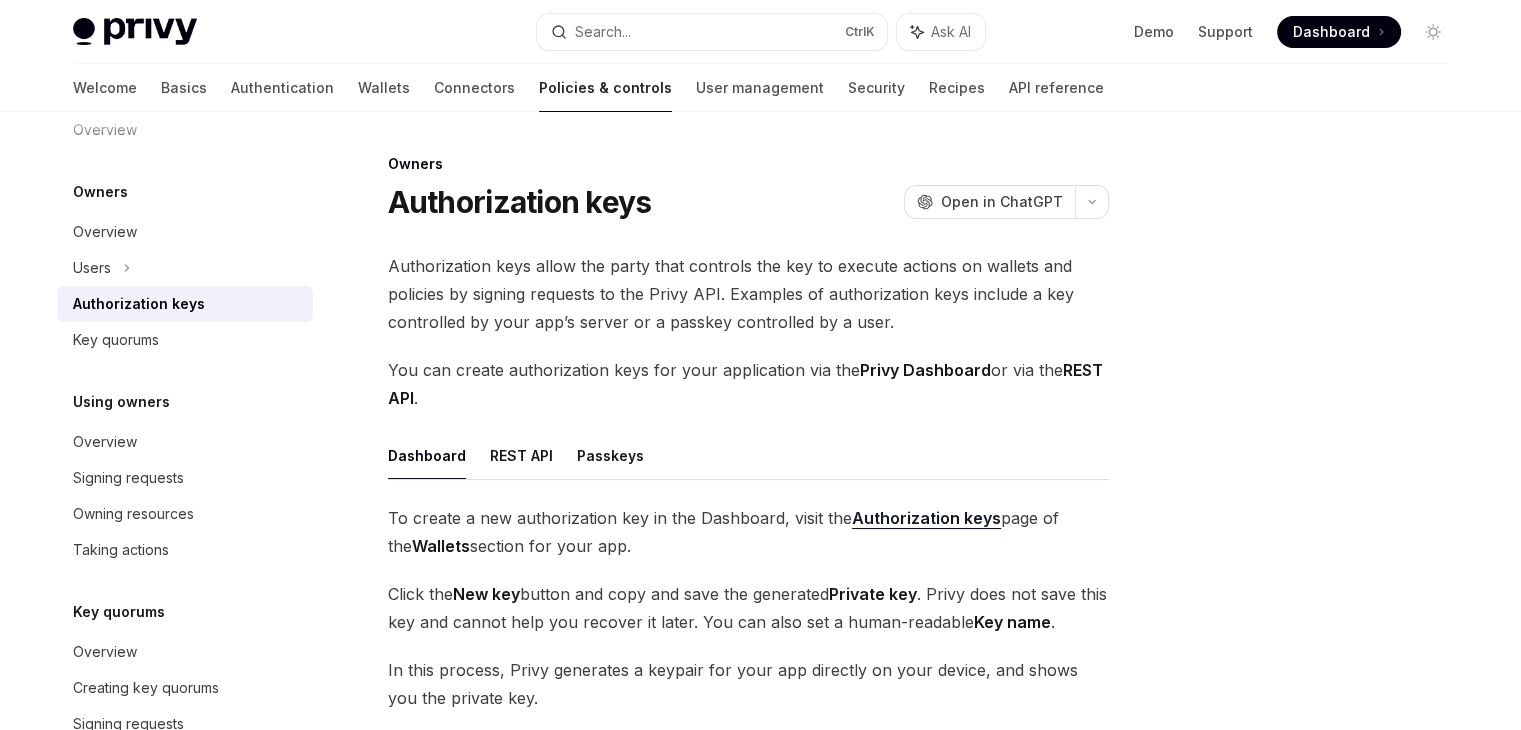 click on "Authorization keys allow the party that controls the key to execute actions on wallets and policies by signing requests to the Privy API. Examples of authorization keys include a key controlled by your app’s server or a passkey controlled by a user." at bounding box center (748, 294) 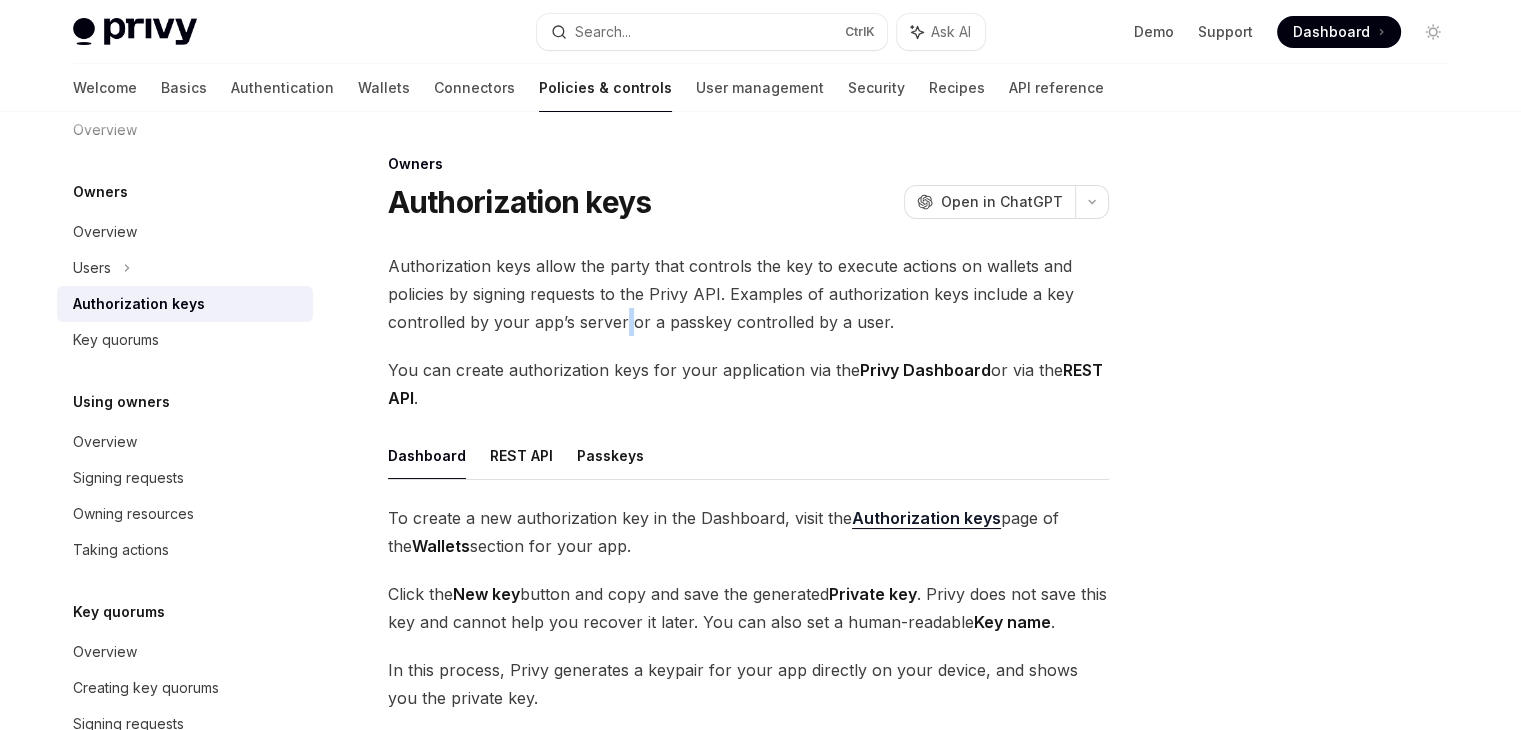 click on "Authorization keys allow the party that controls the key to execute actions on wallets and policies by signing requests to the Privy API. Examples of authorization keys include a key controlled by your app’s server or a passkey controlled by a user." at bounding box center [748, 294] 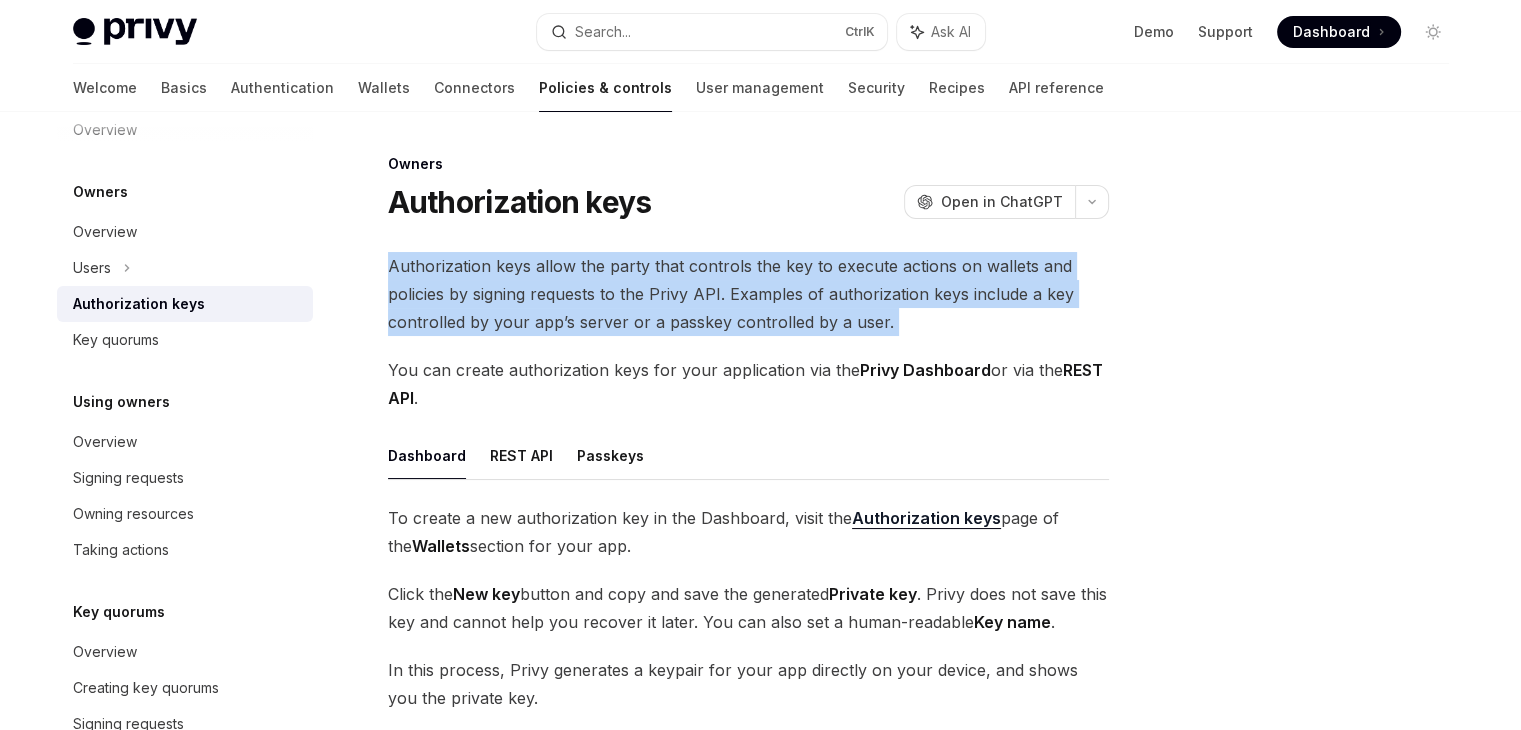 click on "Authorization keys allow the party that controls the key to execute actions on wallets and policies by signing requests to the Privy API. Examples of authorization keys include a key controlled by your app’s server or a passkey controlled by a user." at bounding box center (748, 294) 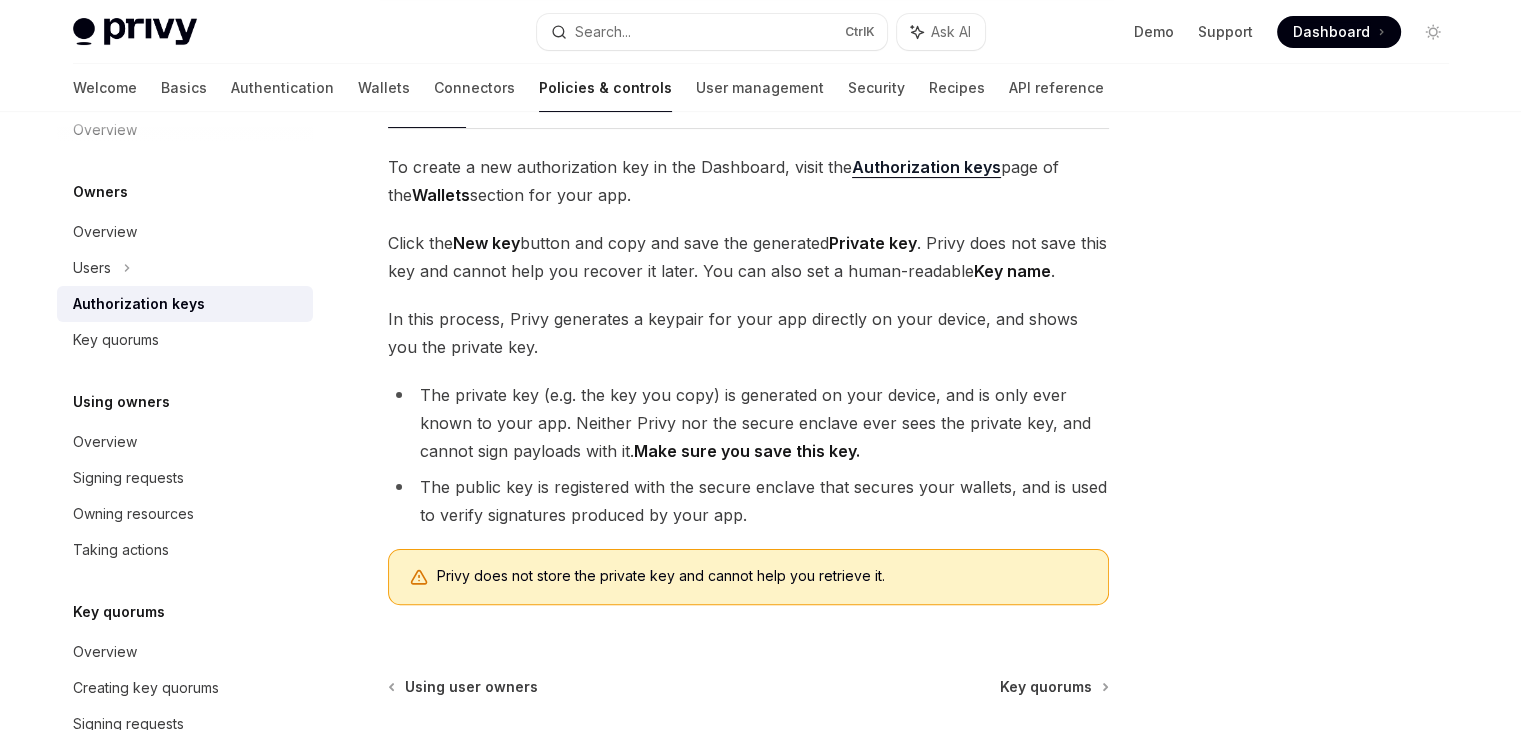scroll, scrollTop: 391, scrollLeft: 0, axis: vertical 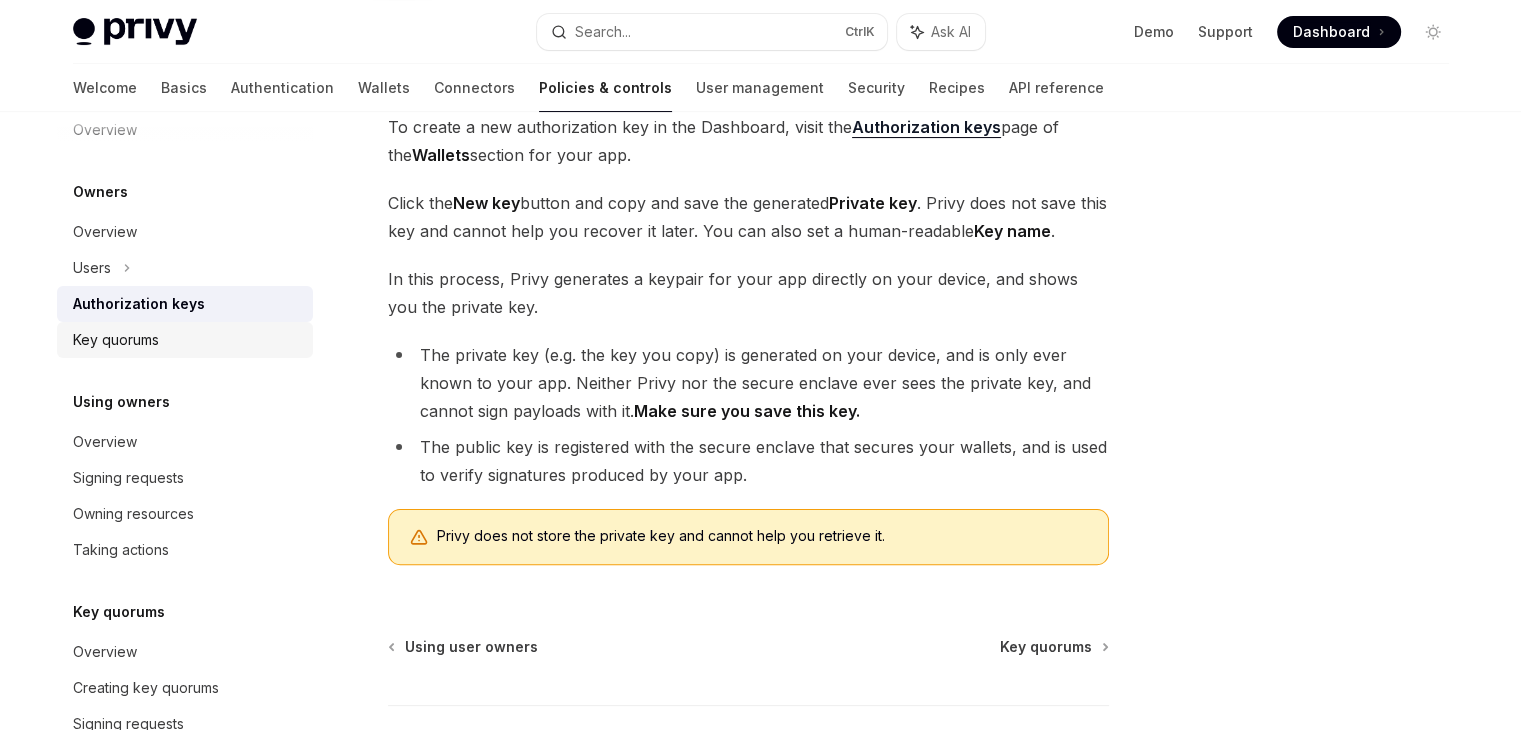 click on "Key quorums" at bounding box center (116, 340) 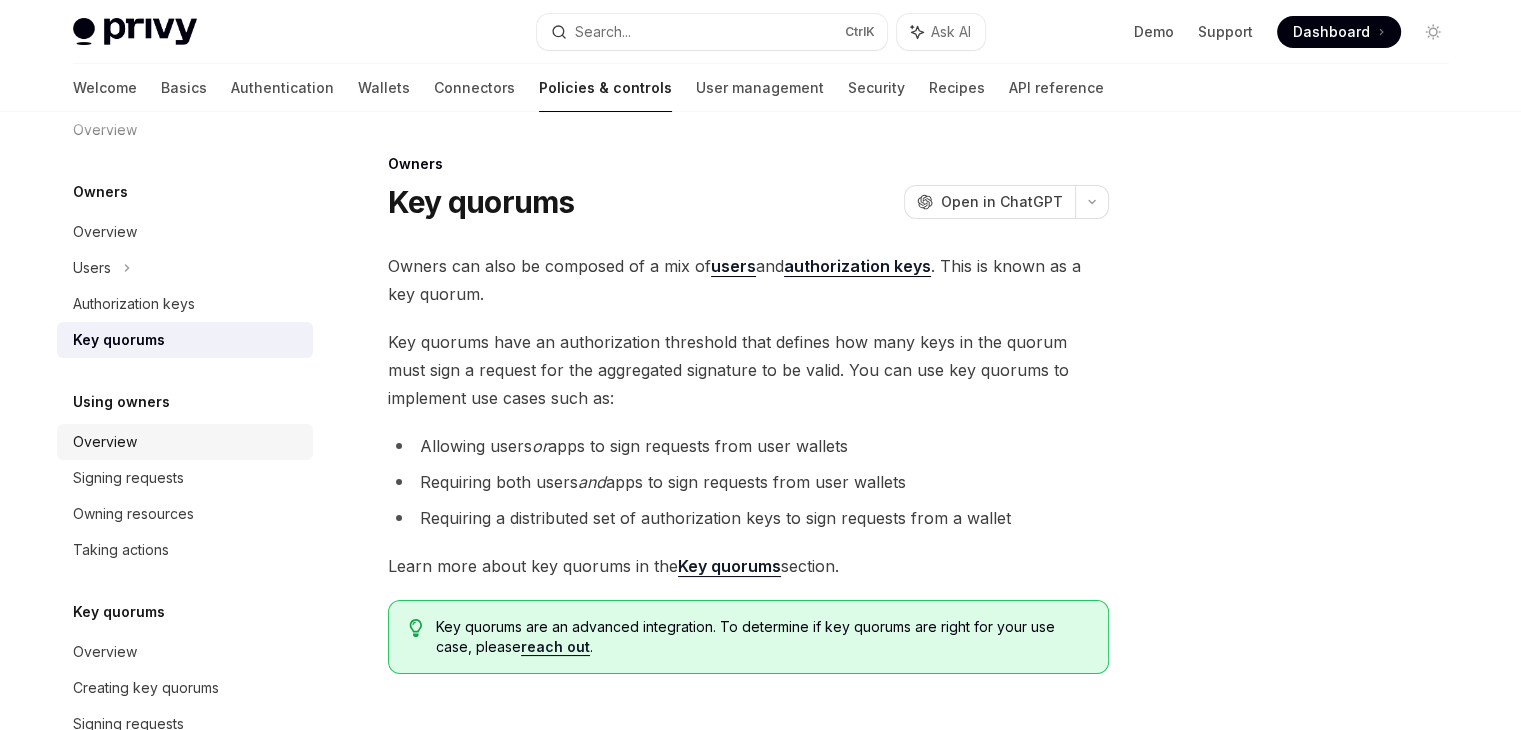 click on "Overview" at bounding box center [187, 442] 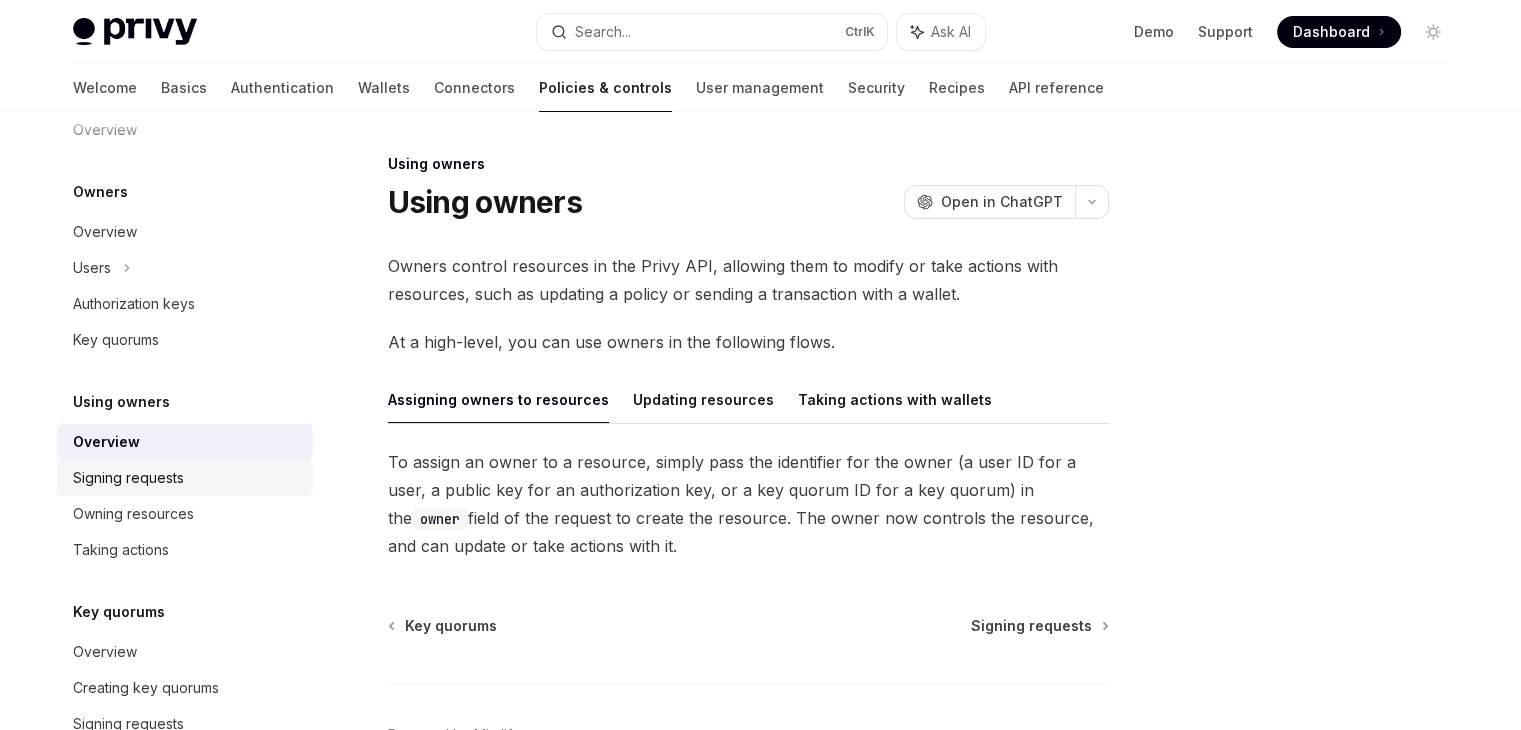 click on "Signing requests" at bounding box center (128, 478) 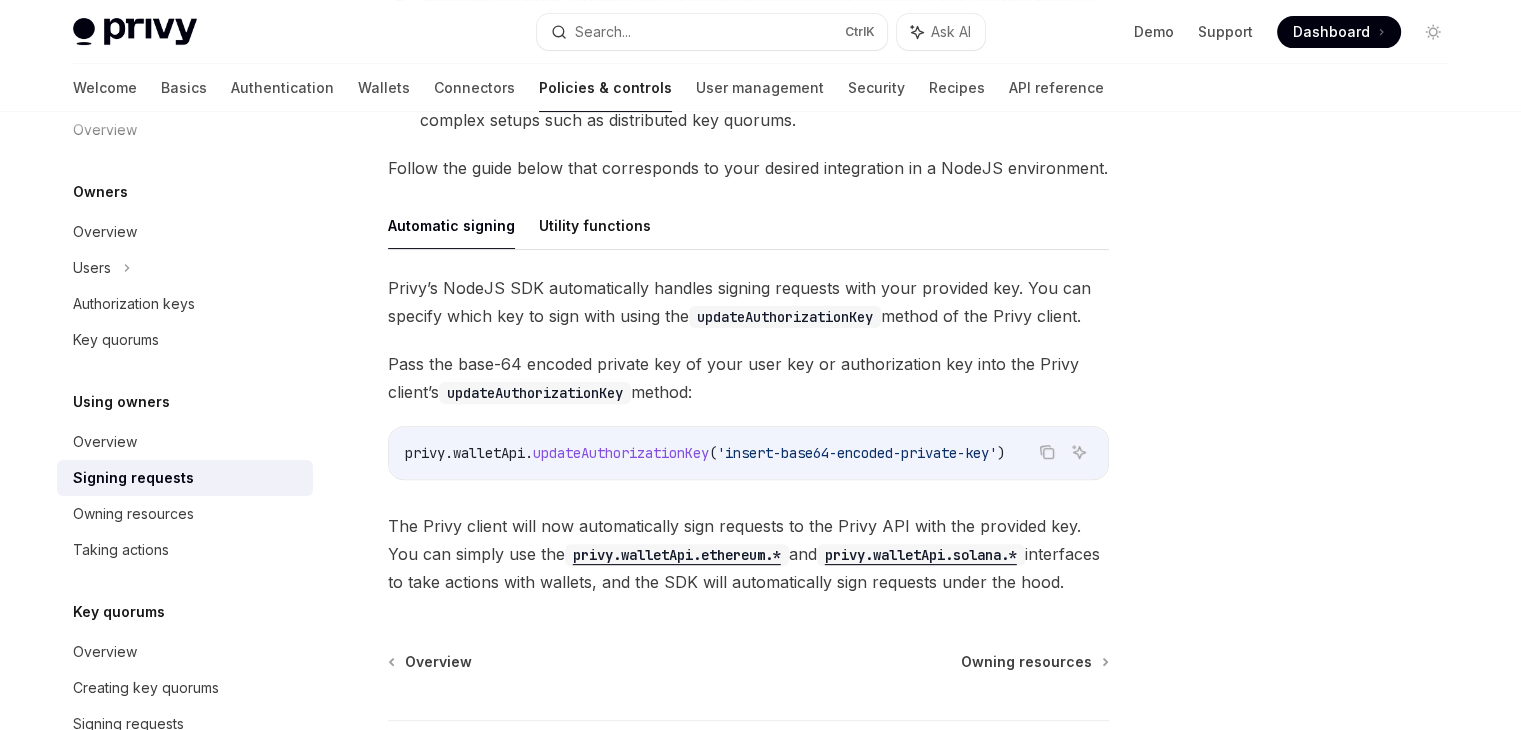 scroll, scrollTop: 713, scrollLeft: 0, axis: vertical 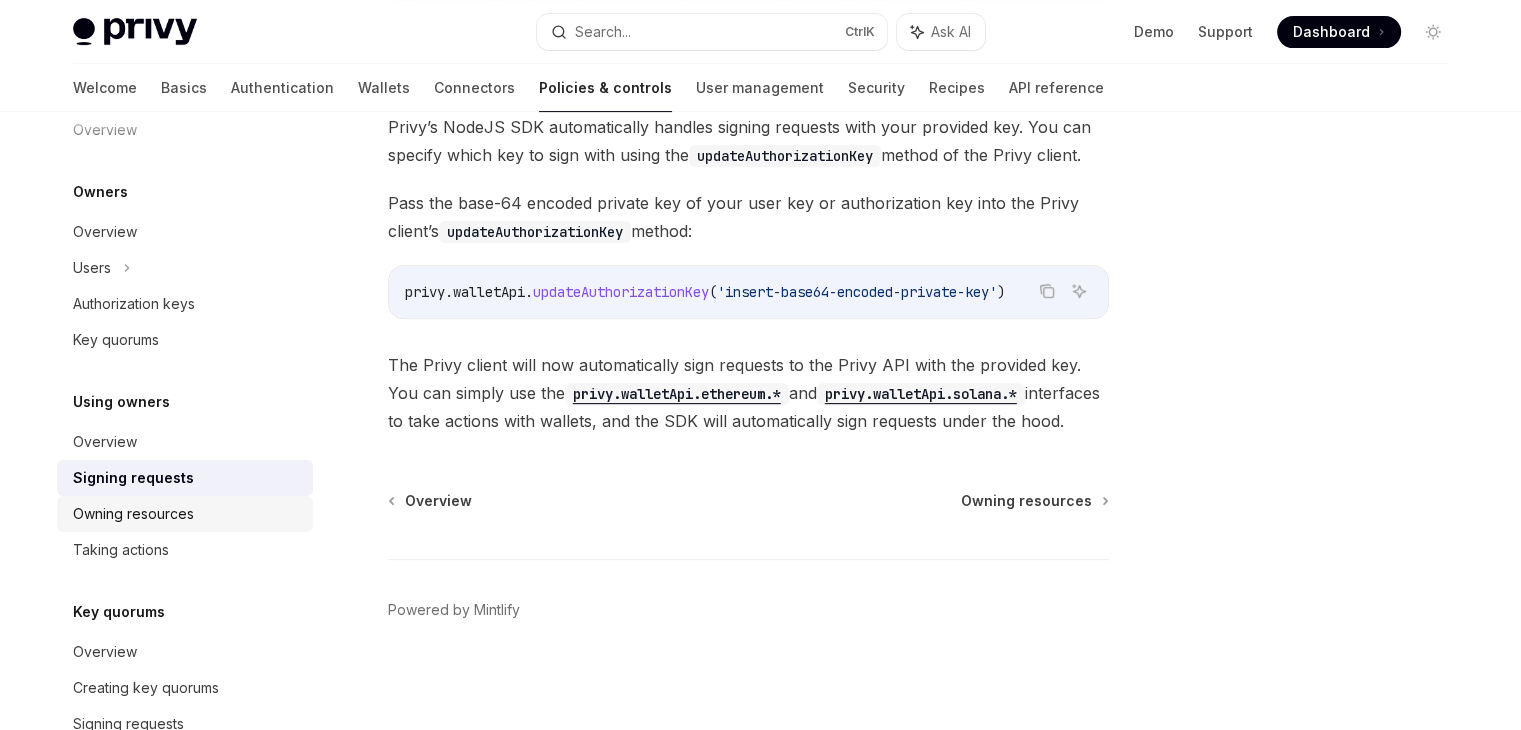 click on "Owning resources" at bounding box center (133, 514) 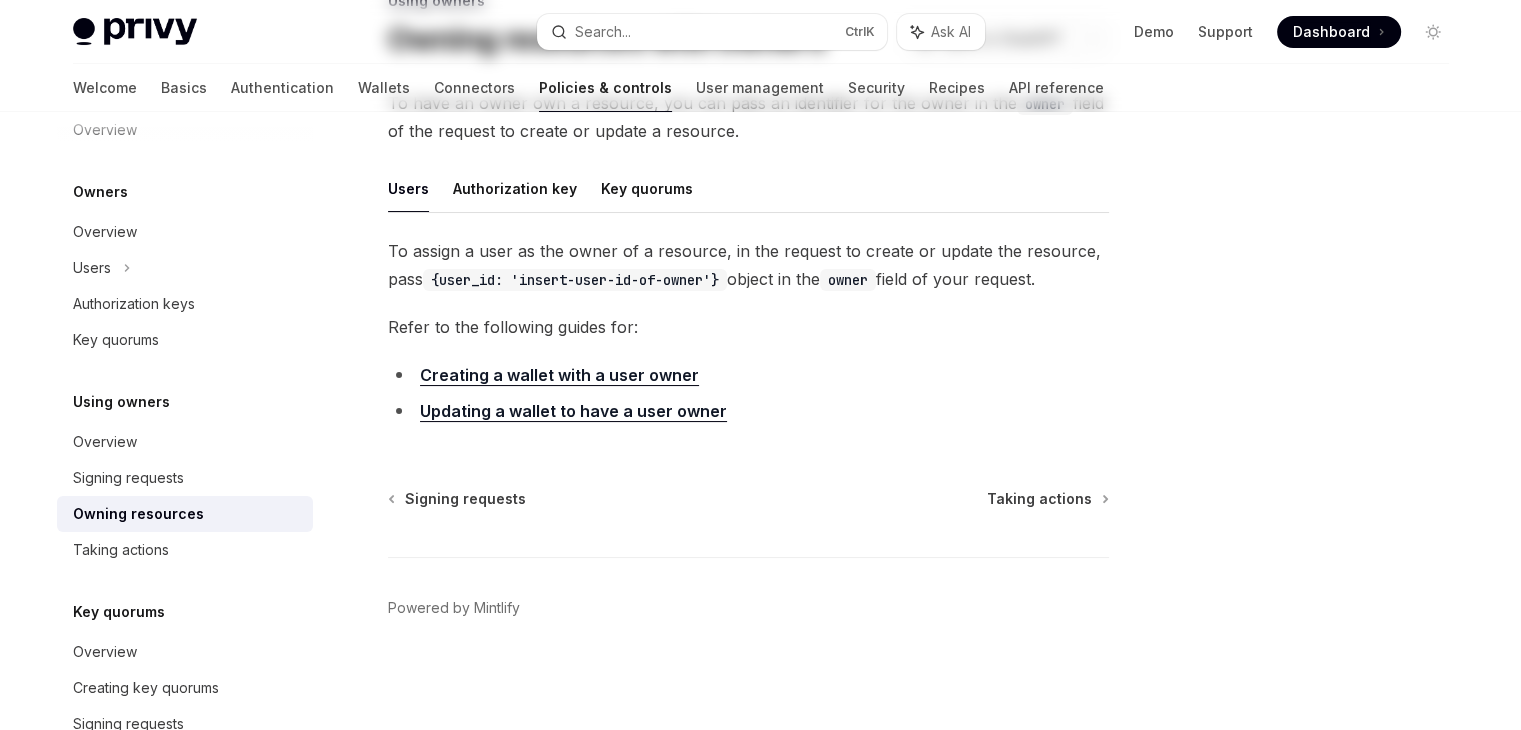 scroll, scrollTop: 0, scrollLeft: 0, axis: both 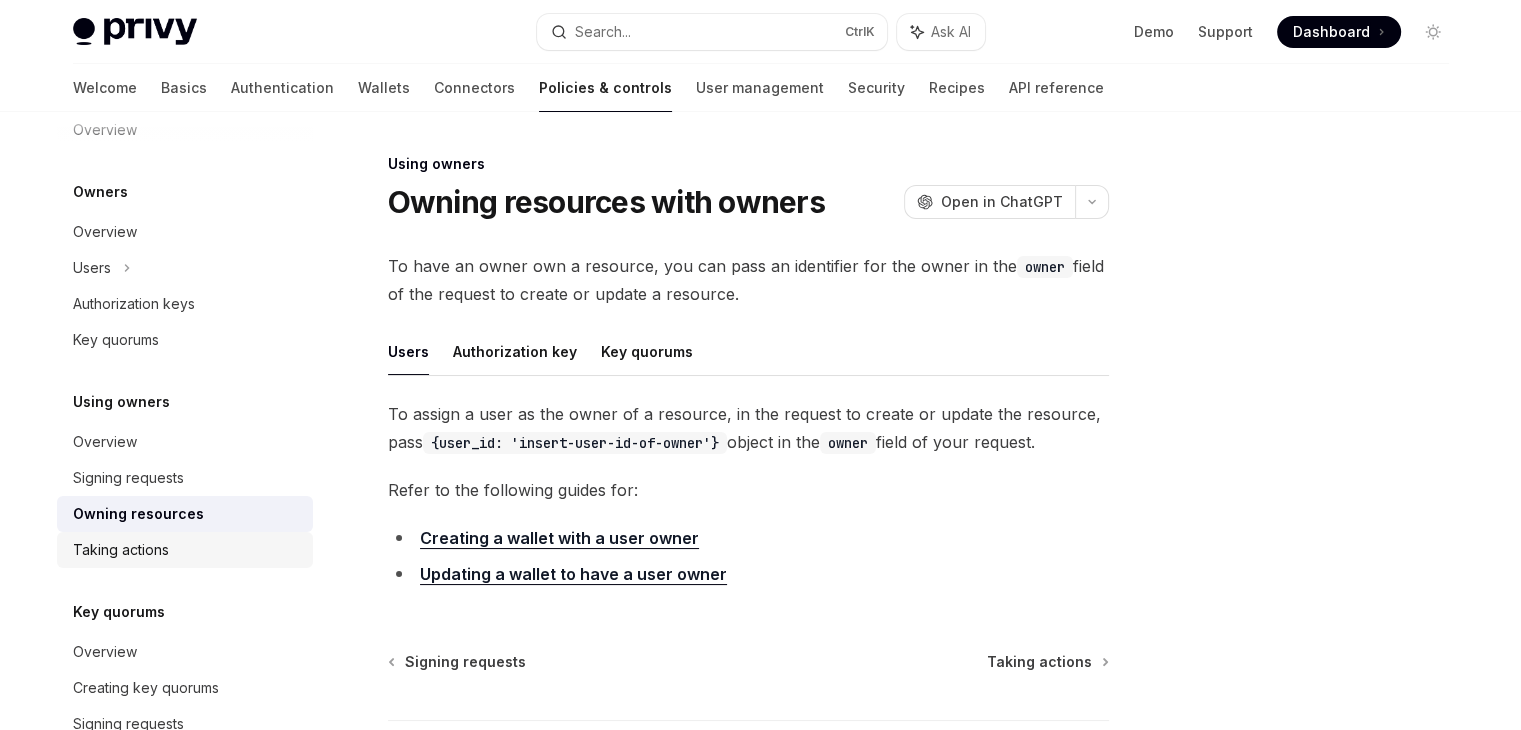 click on "Taking actions" at bounding box center [185, 550] 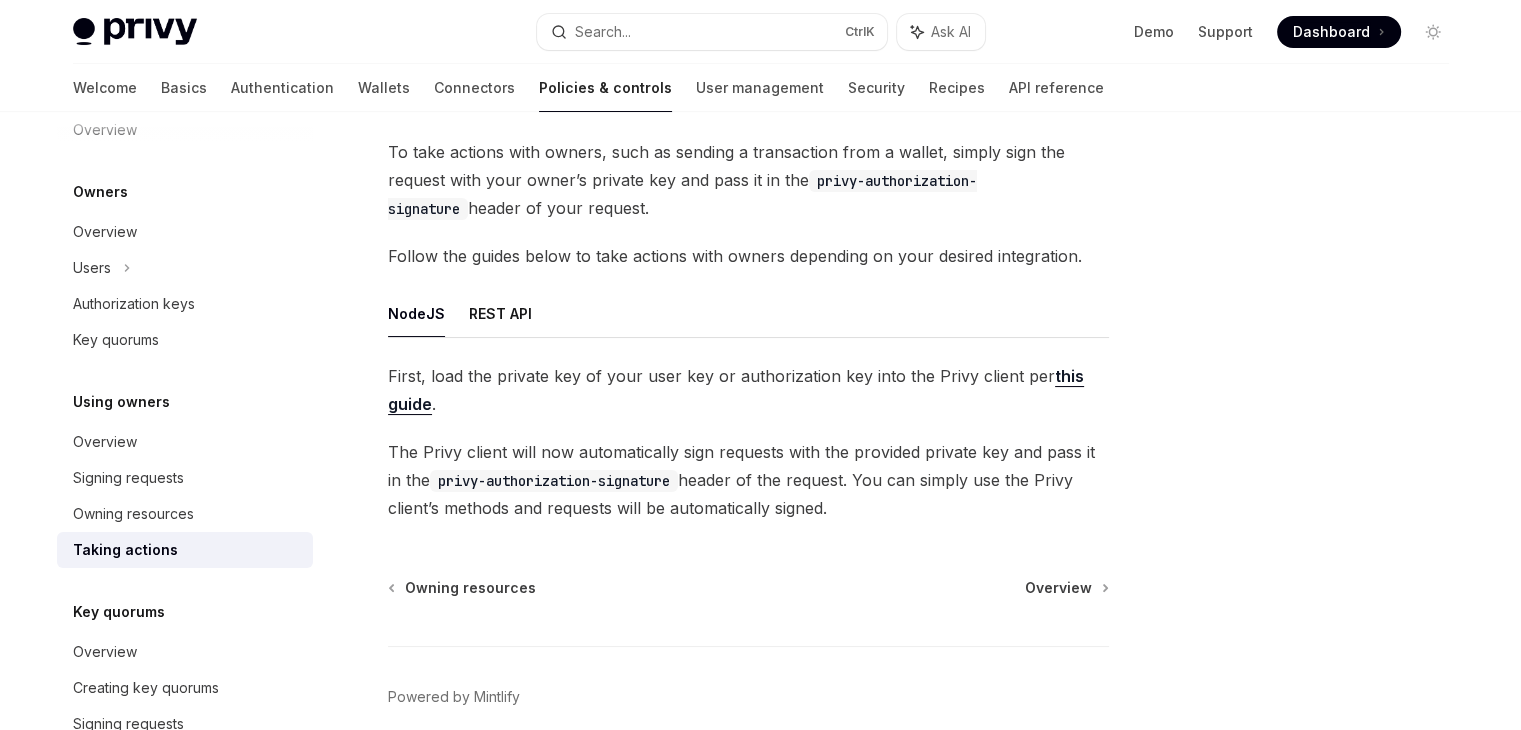 scroll, scrollTop: 115, scrollLeft: 0, axis: vertical 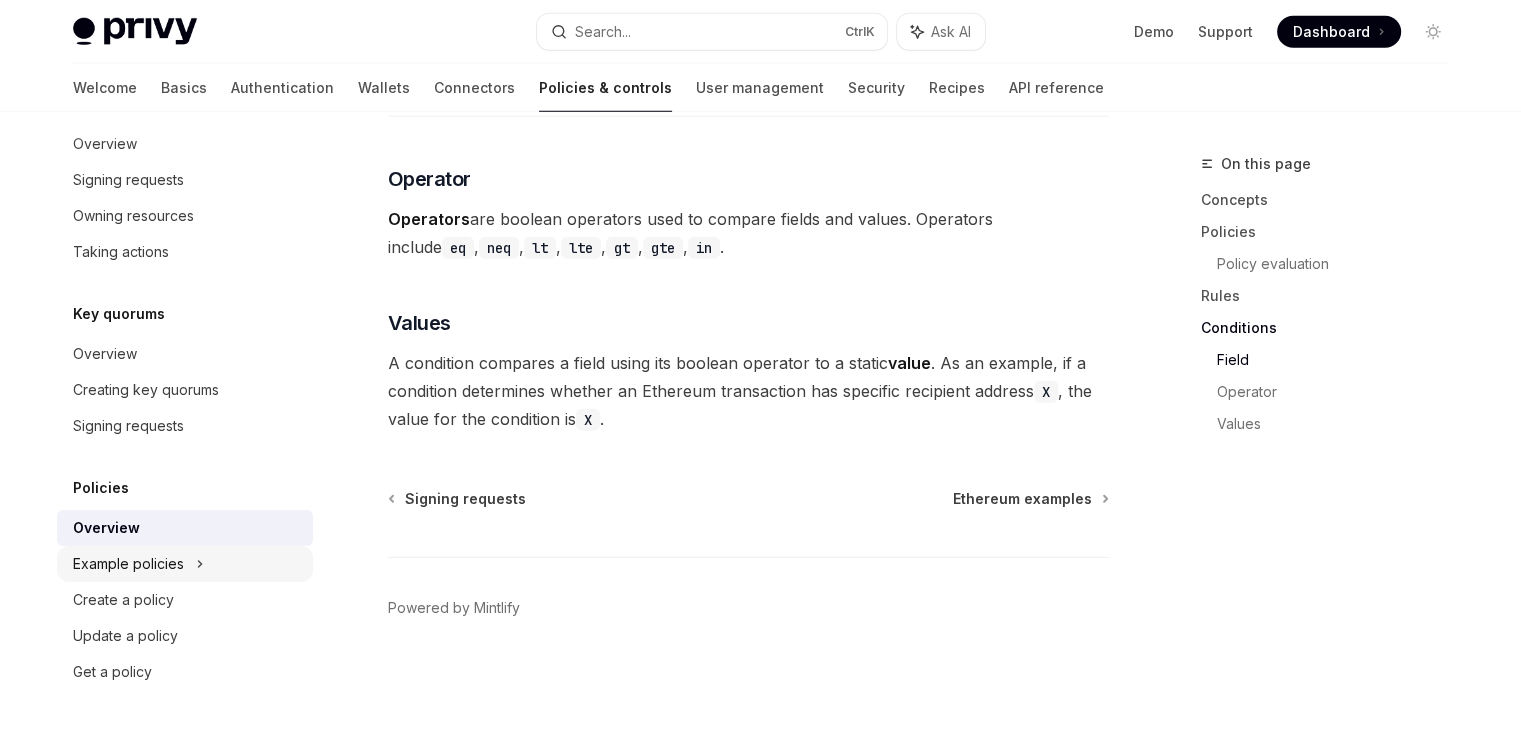 click on "Example policies" at bounding box center [92, -30] 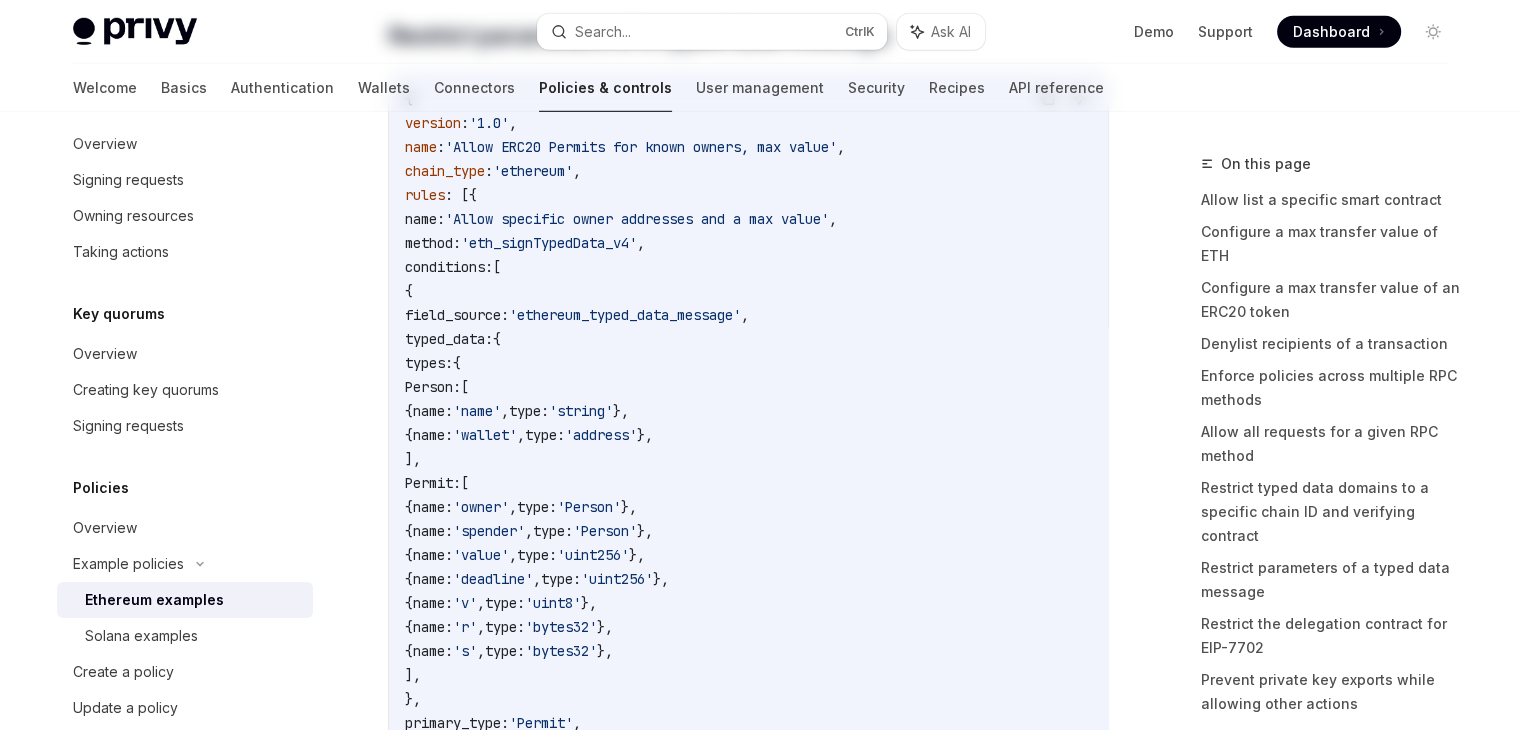 scroll, scrollTop: 0, scrollLeft: 0, axis: both 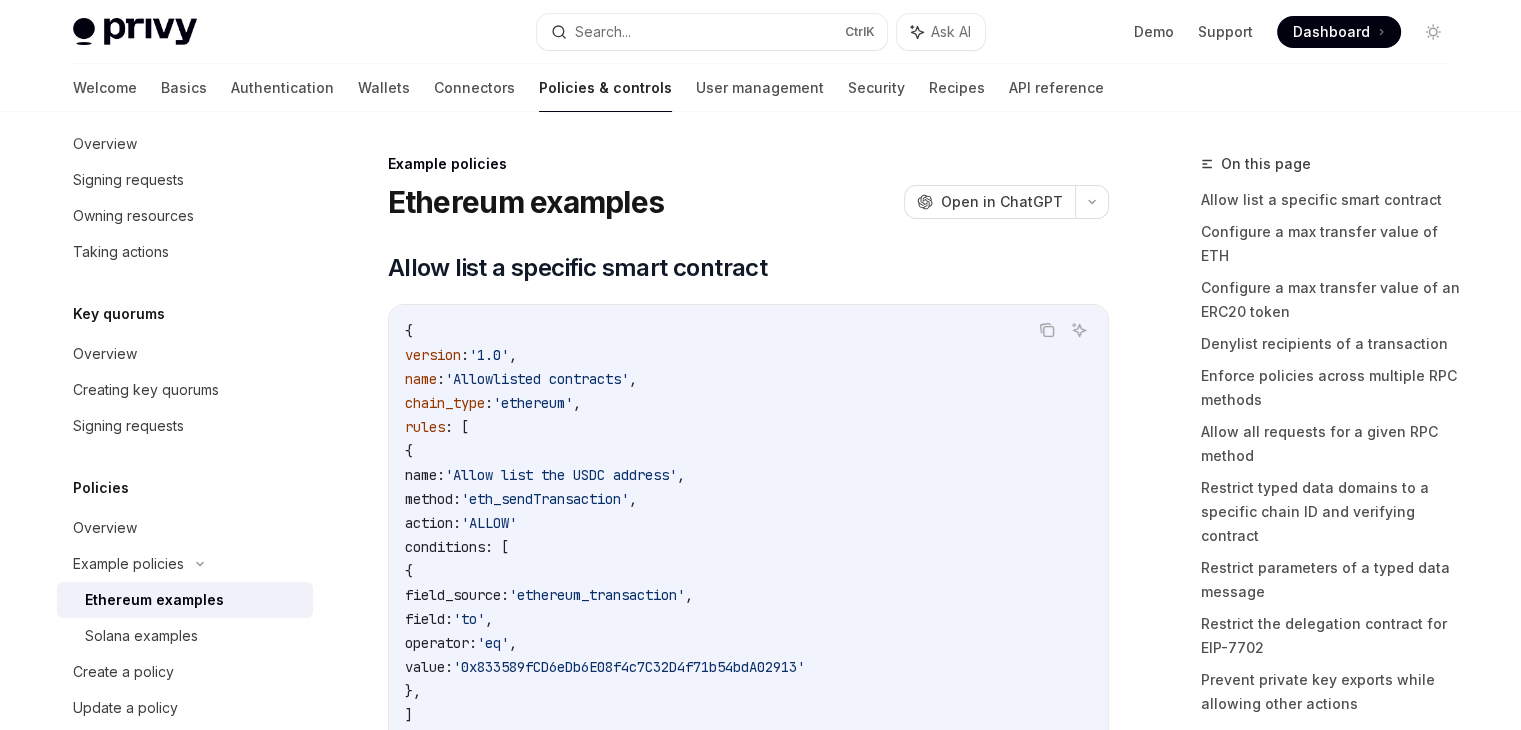 click on "Ethereum examples" at bounding box center [193, 600] 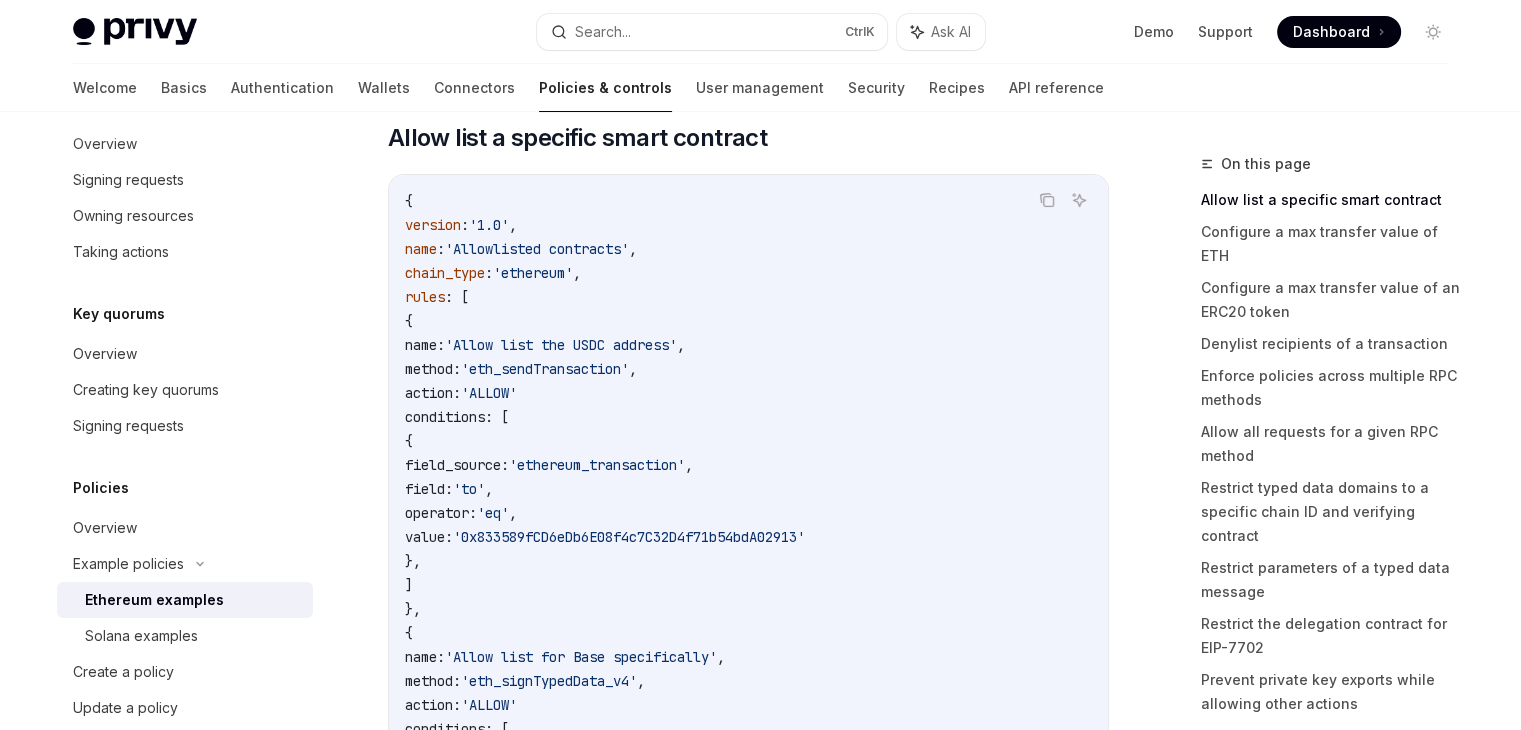scroll, scrollTop: 202, scrollLeft: 0, axis: vertical 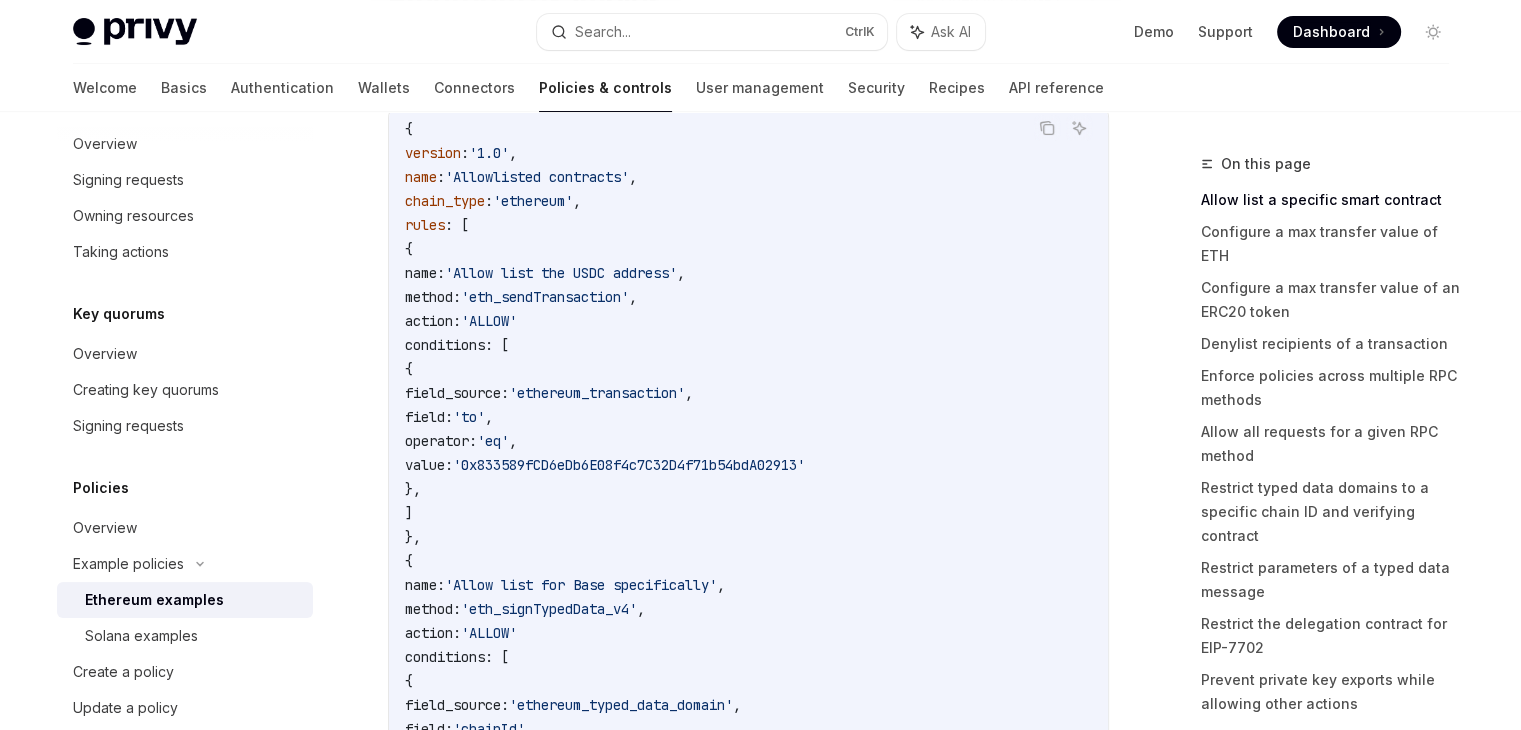 drag, startPoint x: 579, startPoint y: 513, endPoint x: 700, endPoint y: 173, distance: 360.8892 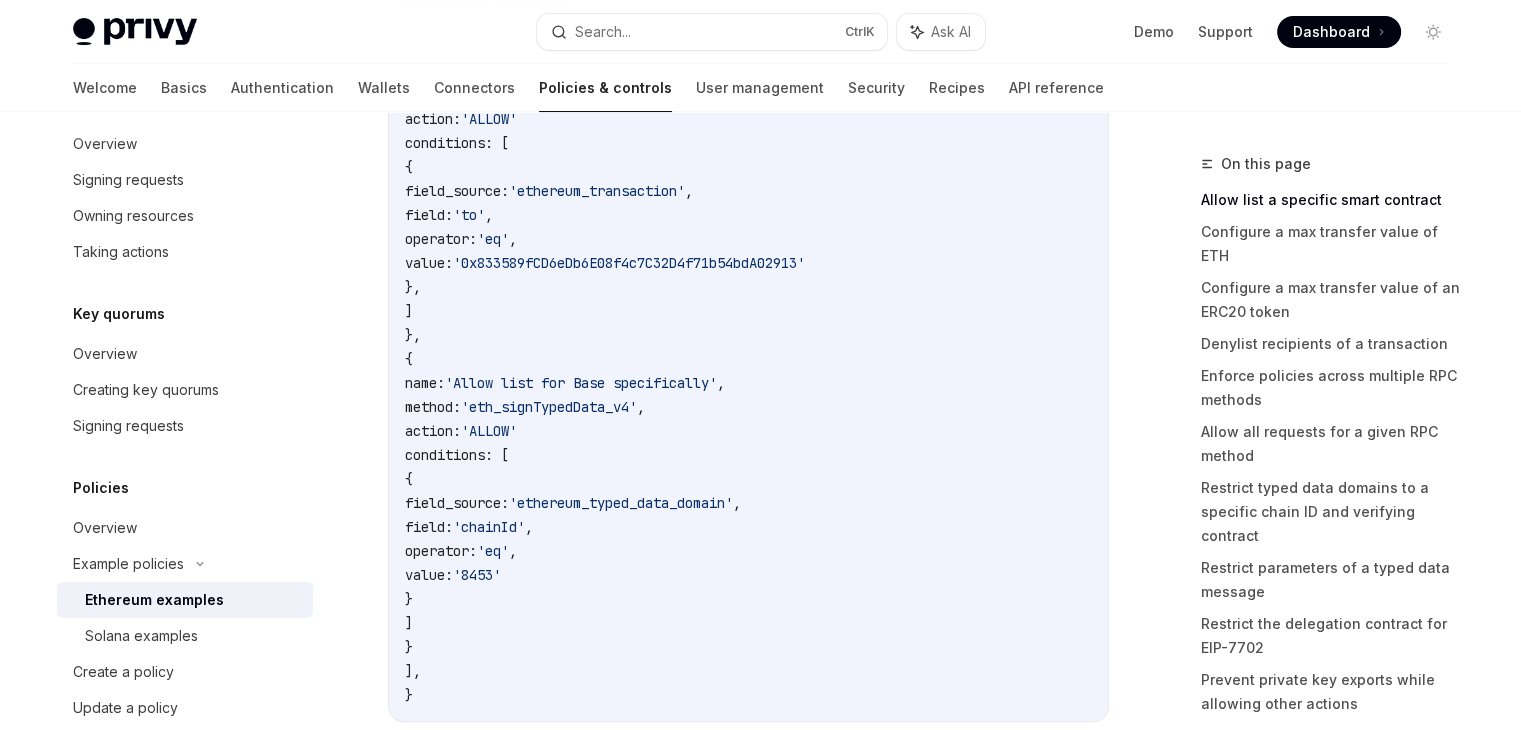 scroll, scrollTop: 407, scrollLeft: 0, axis: vertical 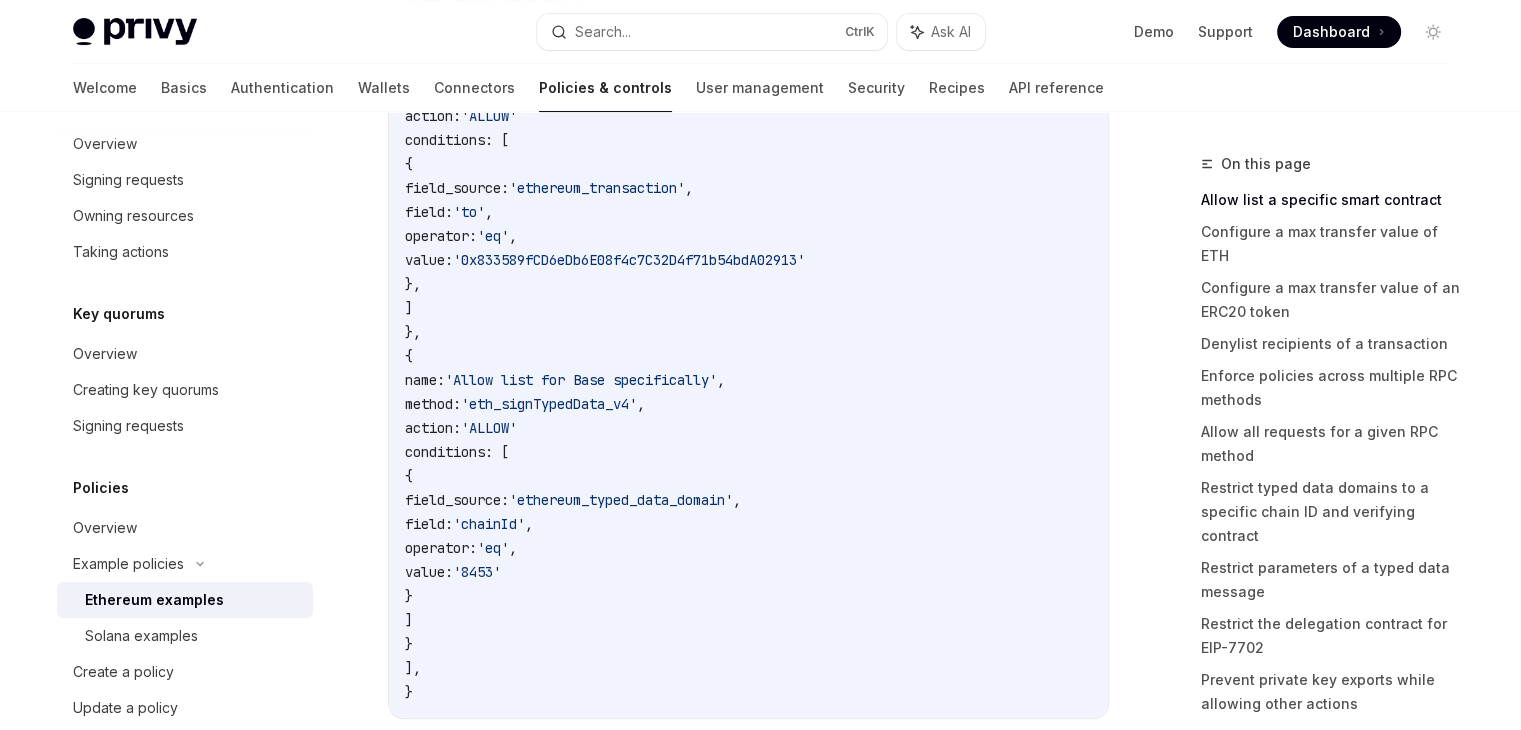 click on "'Allow list for Base specifically'" at bounding box center [581, 380] 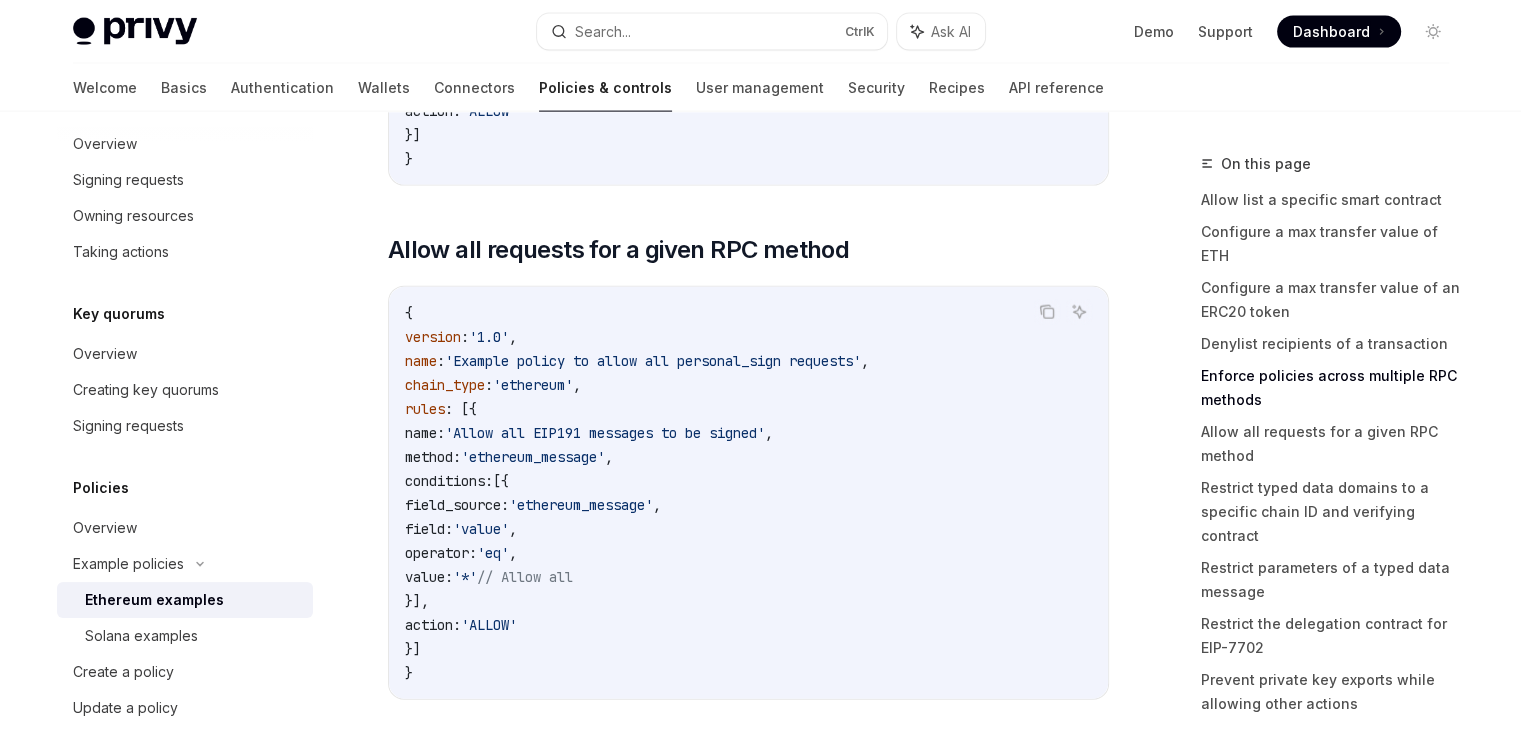 scroll, scrollTop: 4511, scrollLeft: 0, axis: vertical 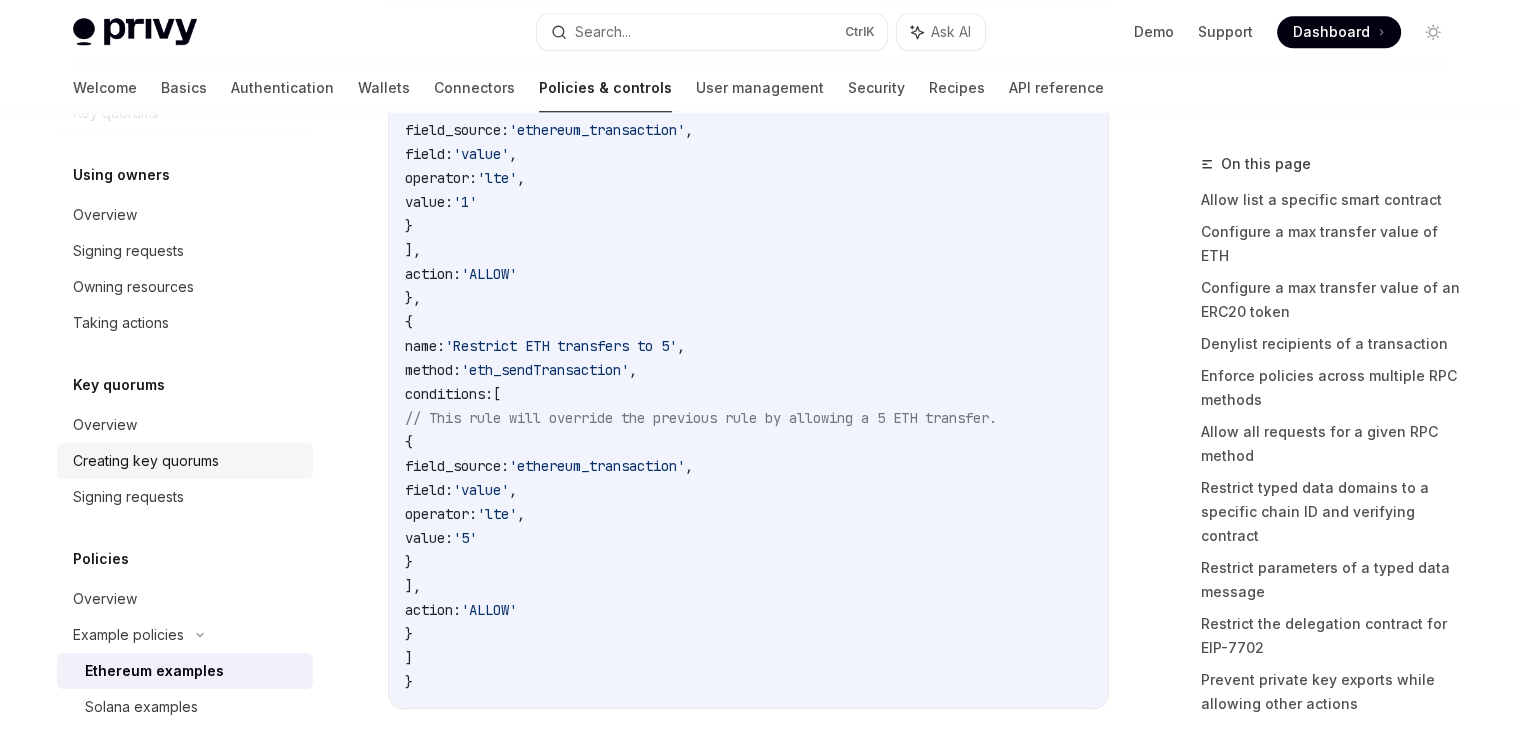 click on "Creating key quorums" at bounding box center [146, 461] 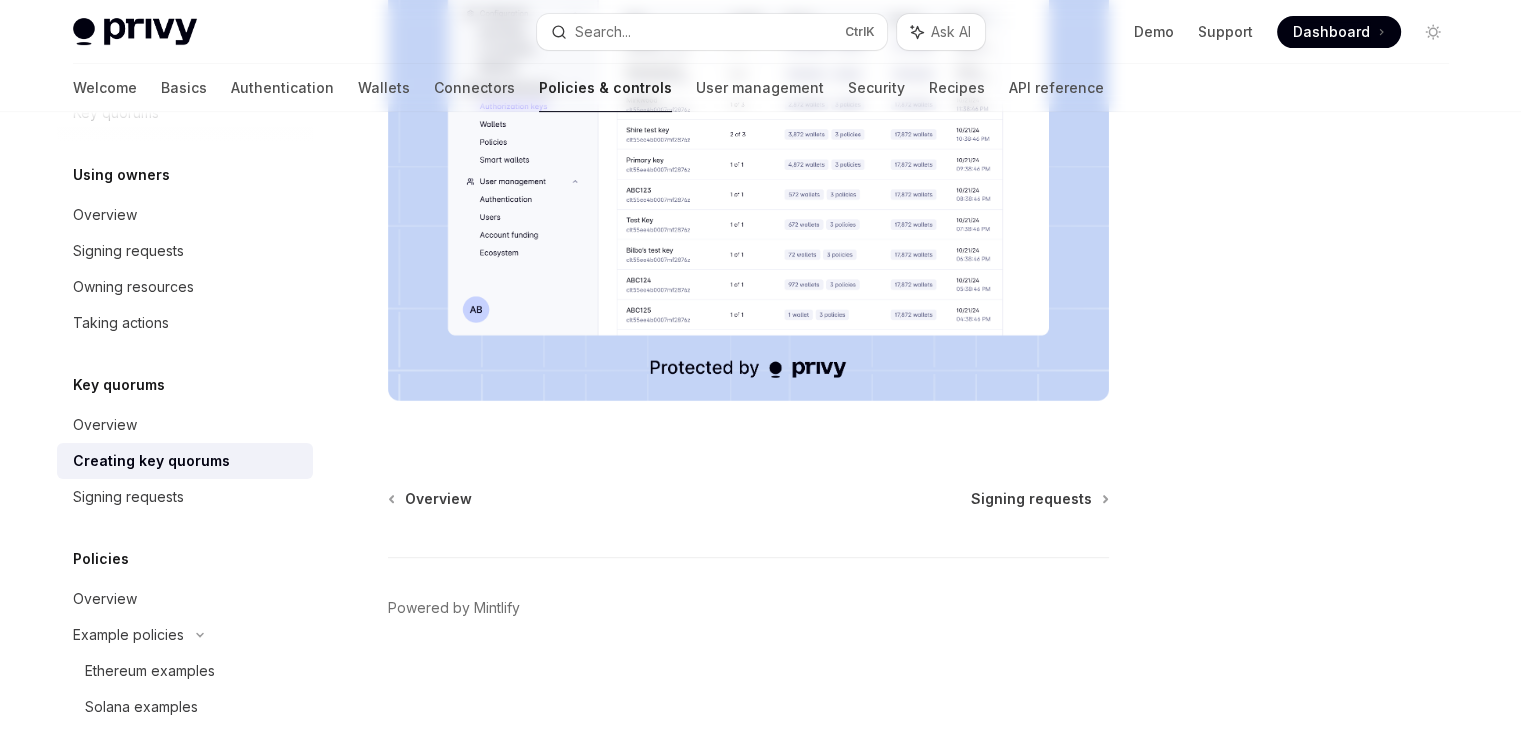 scroll, scrollTop: 0, scrollLeft: 0, axis: both 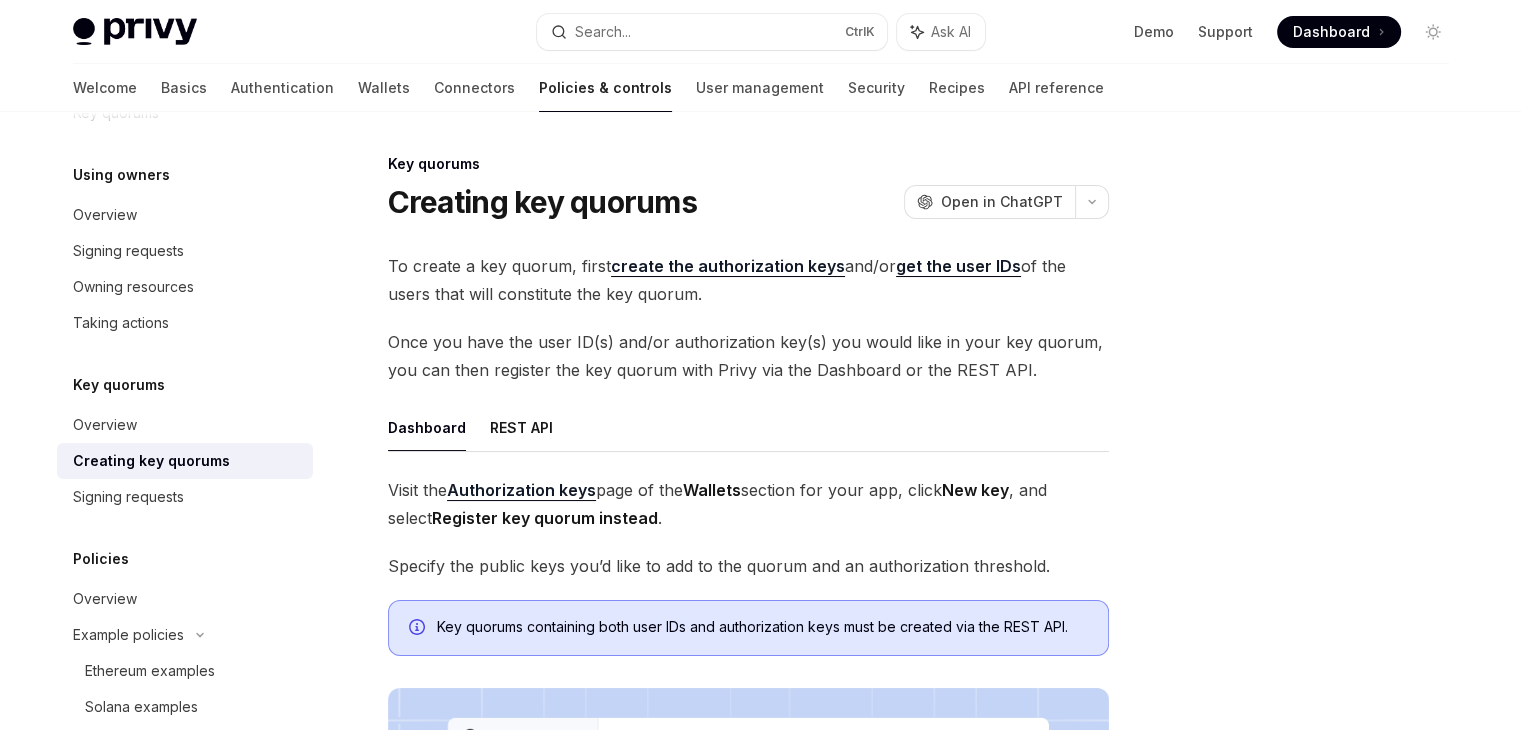 click on "create the authorization keys" at bounding box center [728, 266] 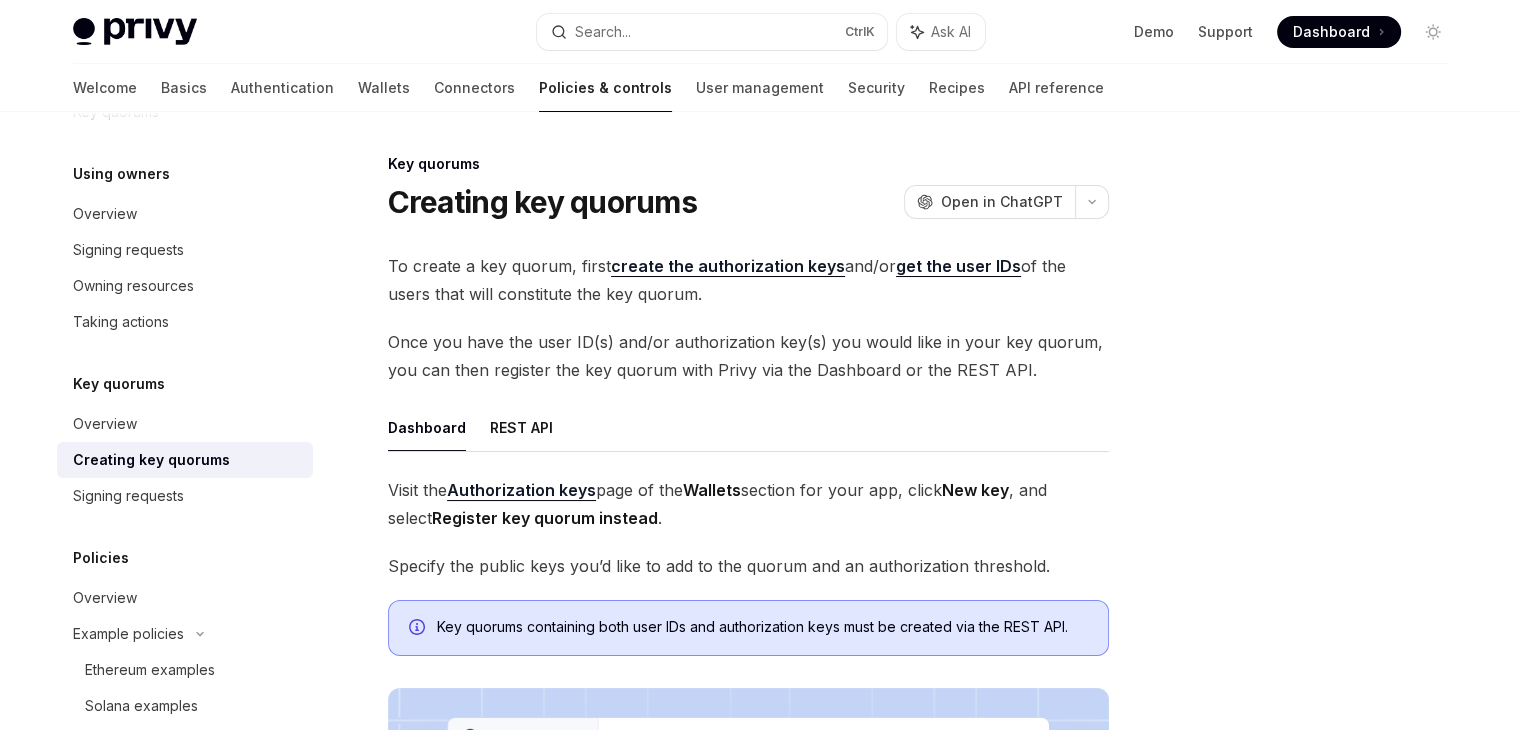 scroll, scrollTop: 256, scrollLeft: 0, axis: vertical 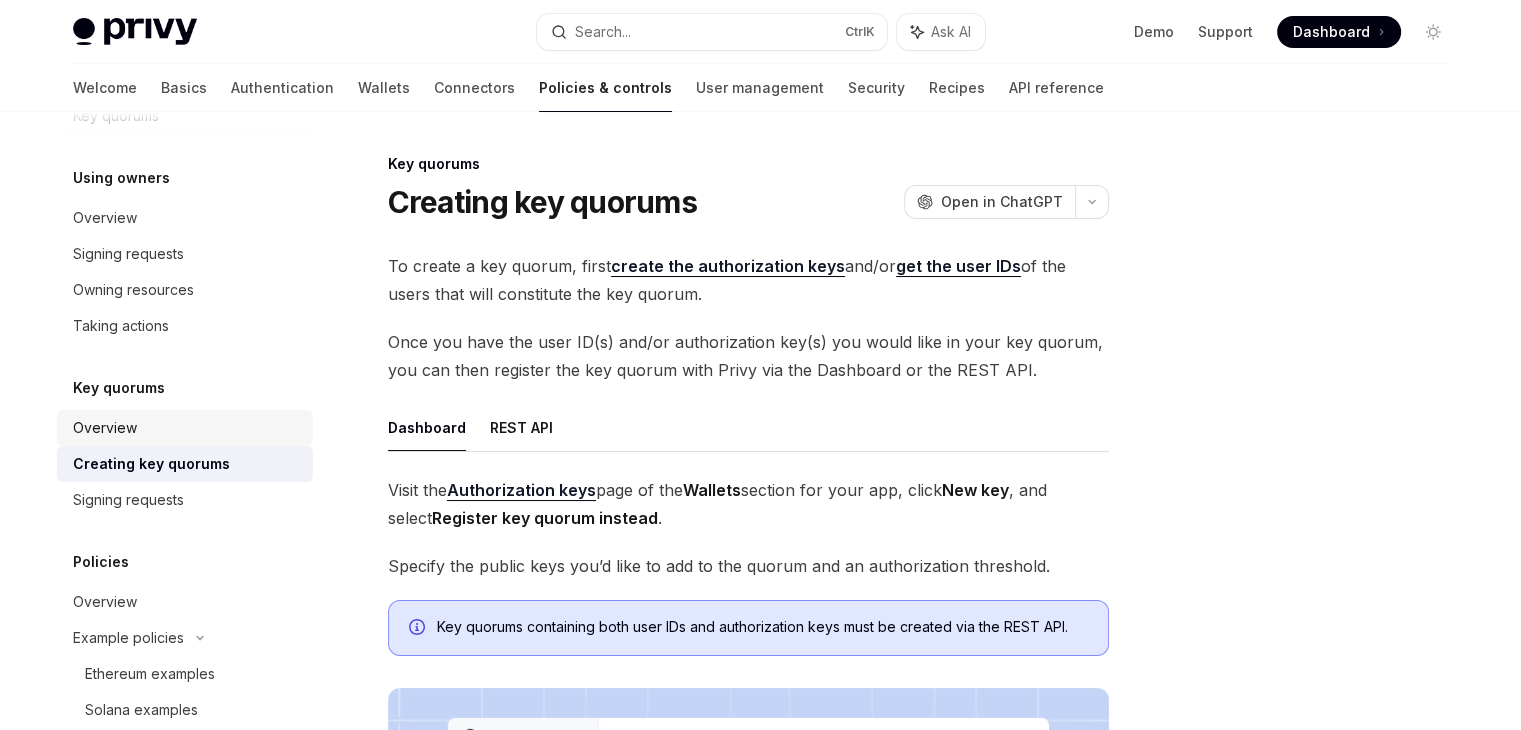 click on "Overview" at bounding box center (187, 428) 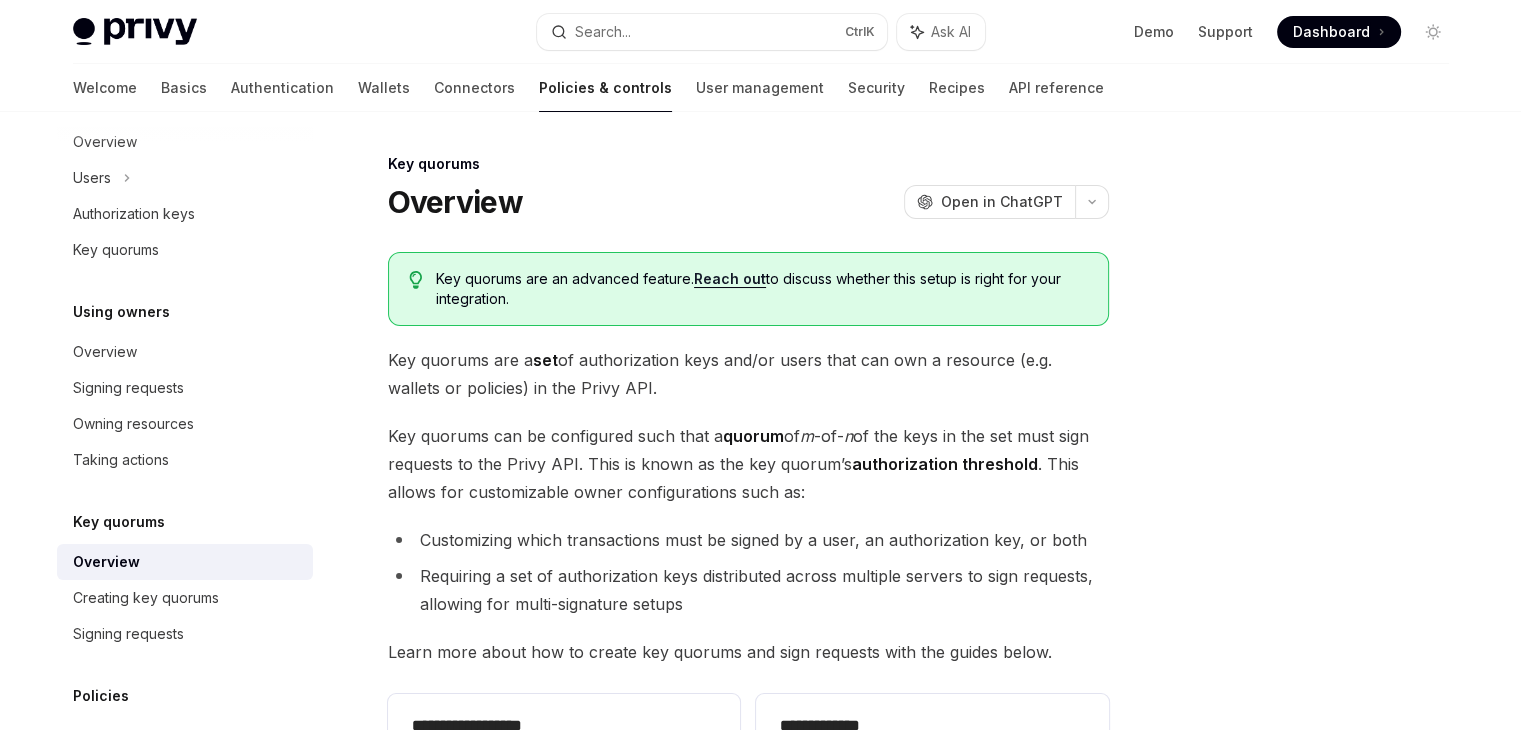 scroll, scrollTop: 119, scrollLeft: 0, axis: vertical 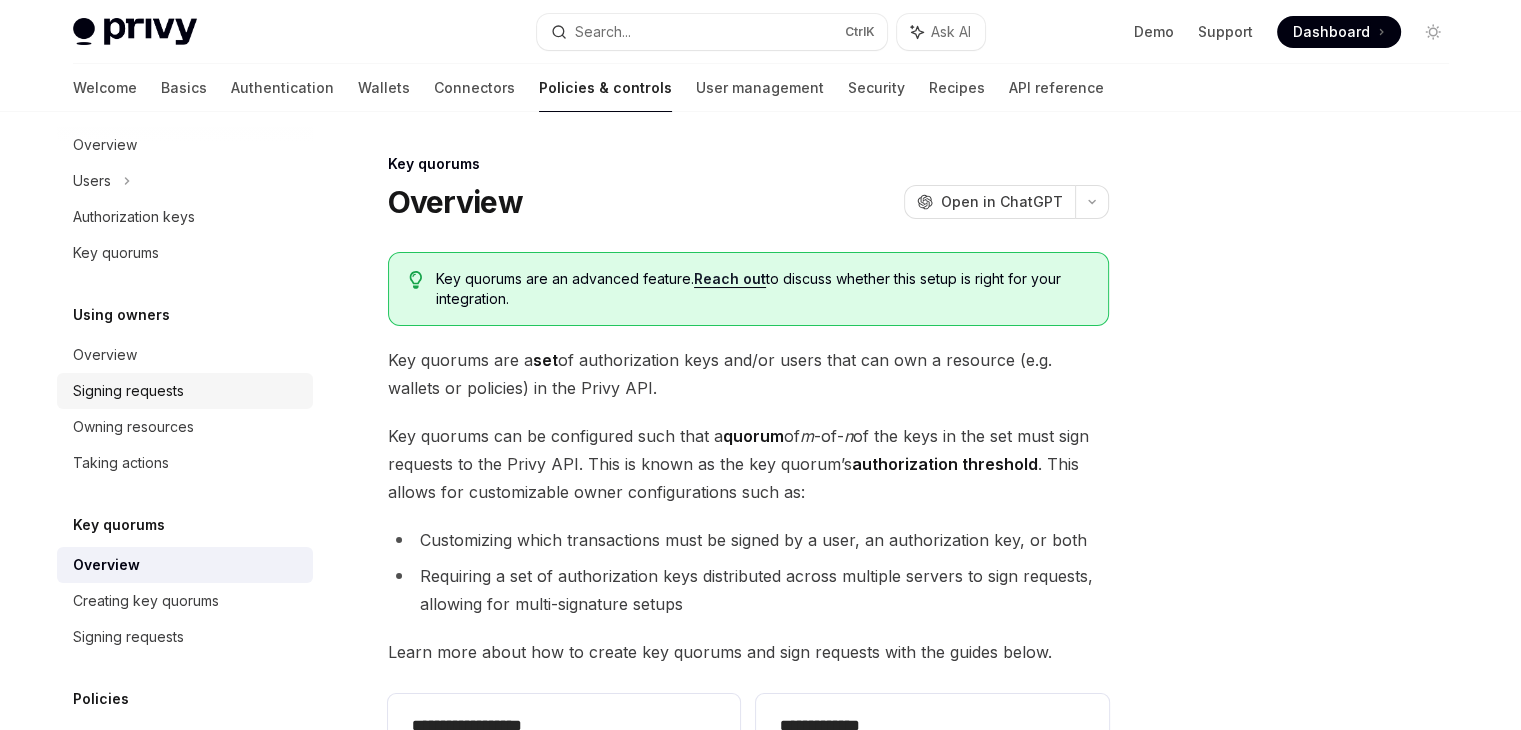 click on "Signing requests" at bounding box center [128, 391] 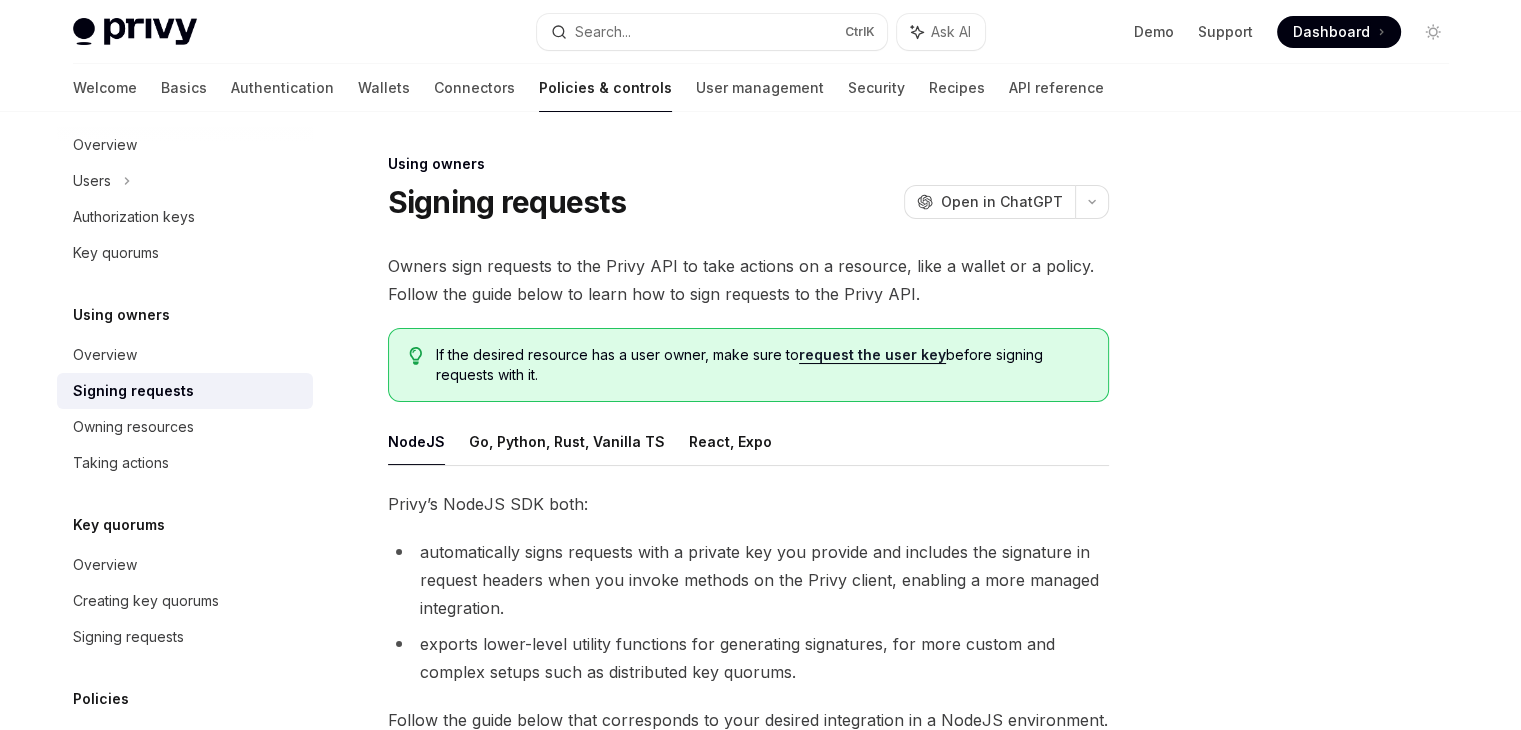 scroll, scrollTop: 0, scrollLeft: 0, axis: both 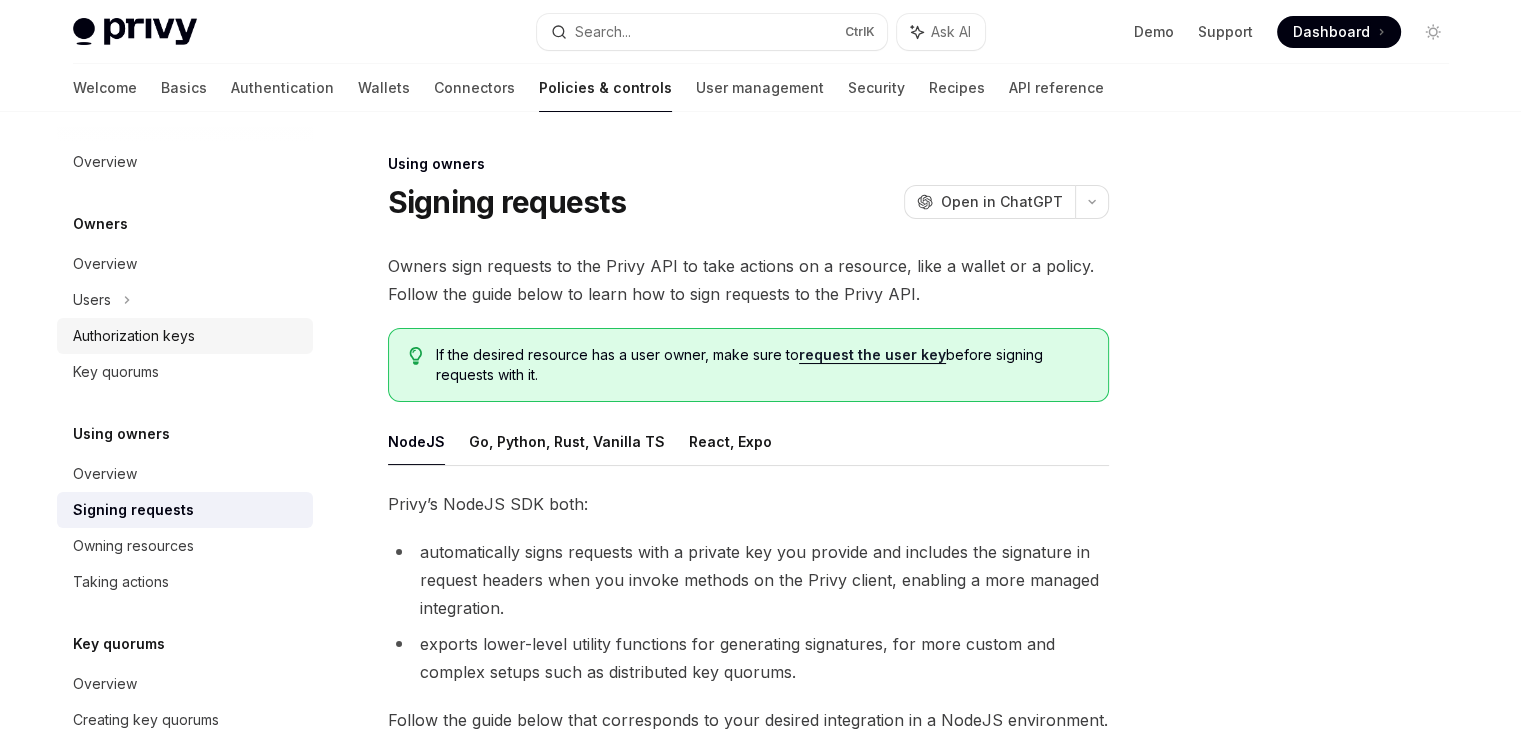 click on "Authorization keys" at bounding box center [134, 336] 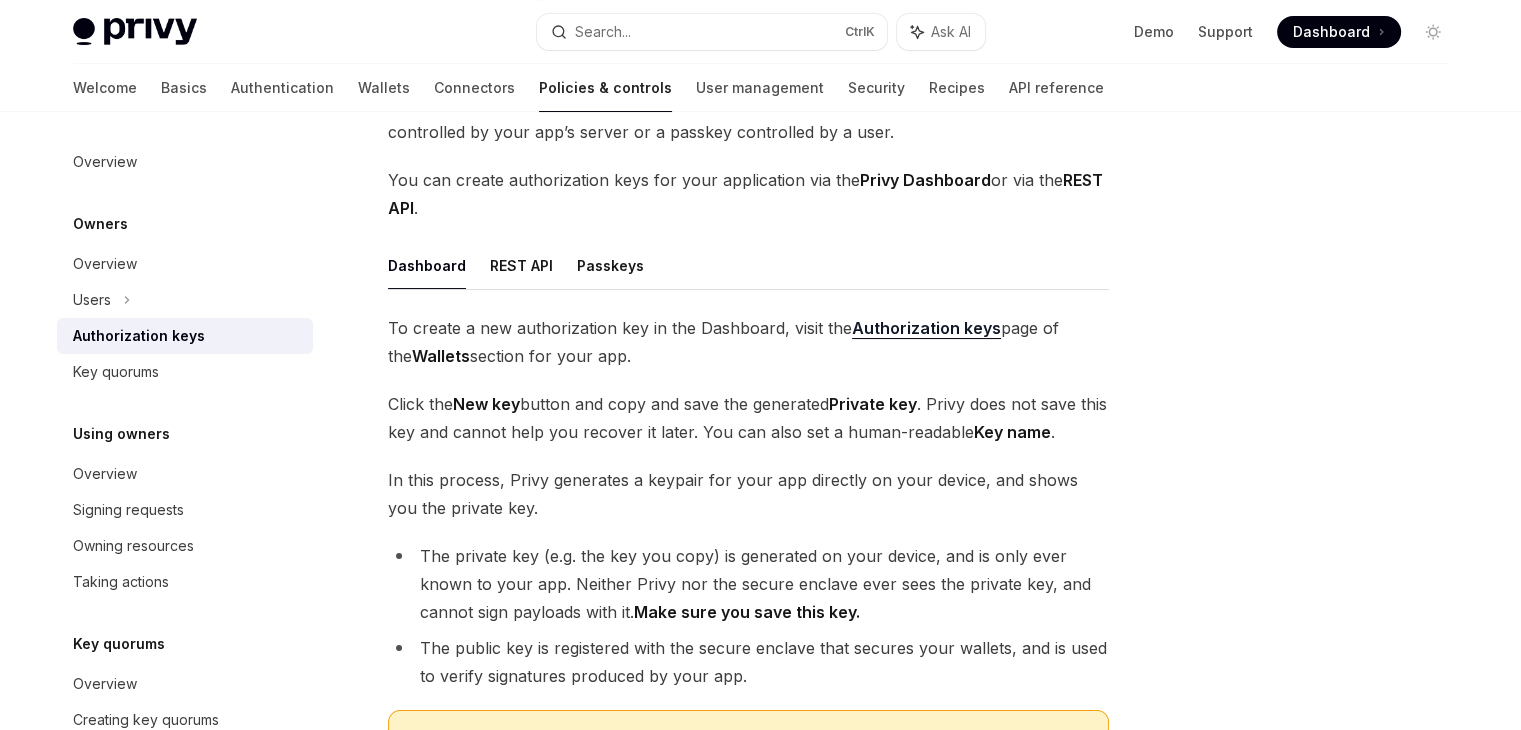 scroll, scrollTop: 191, scrollLeft: 0, axis: vertical 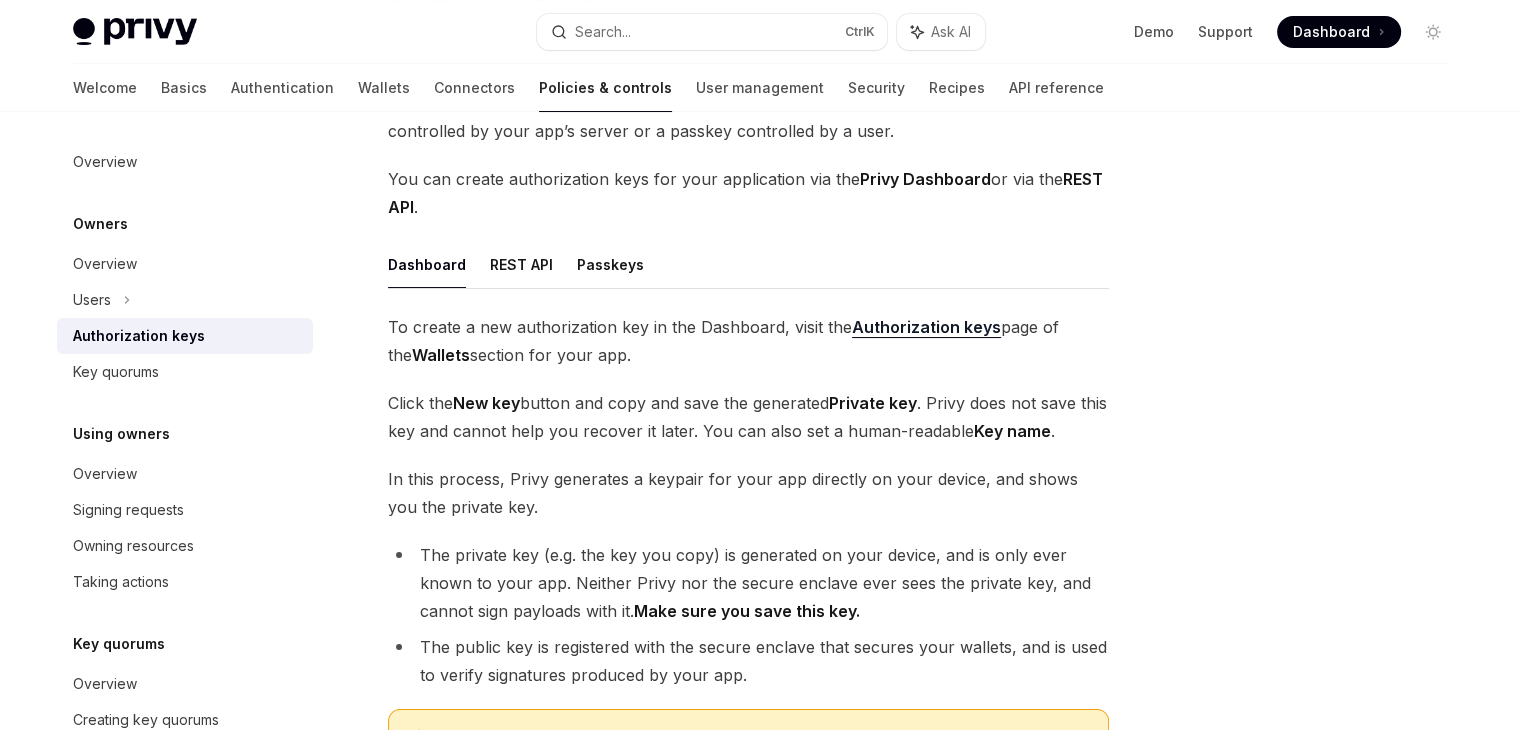 click on "Authorization keys" at bounding box center [926, 327] 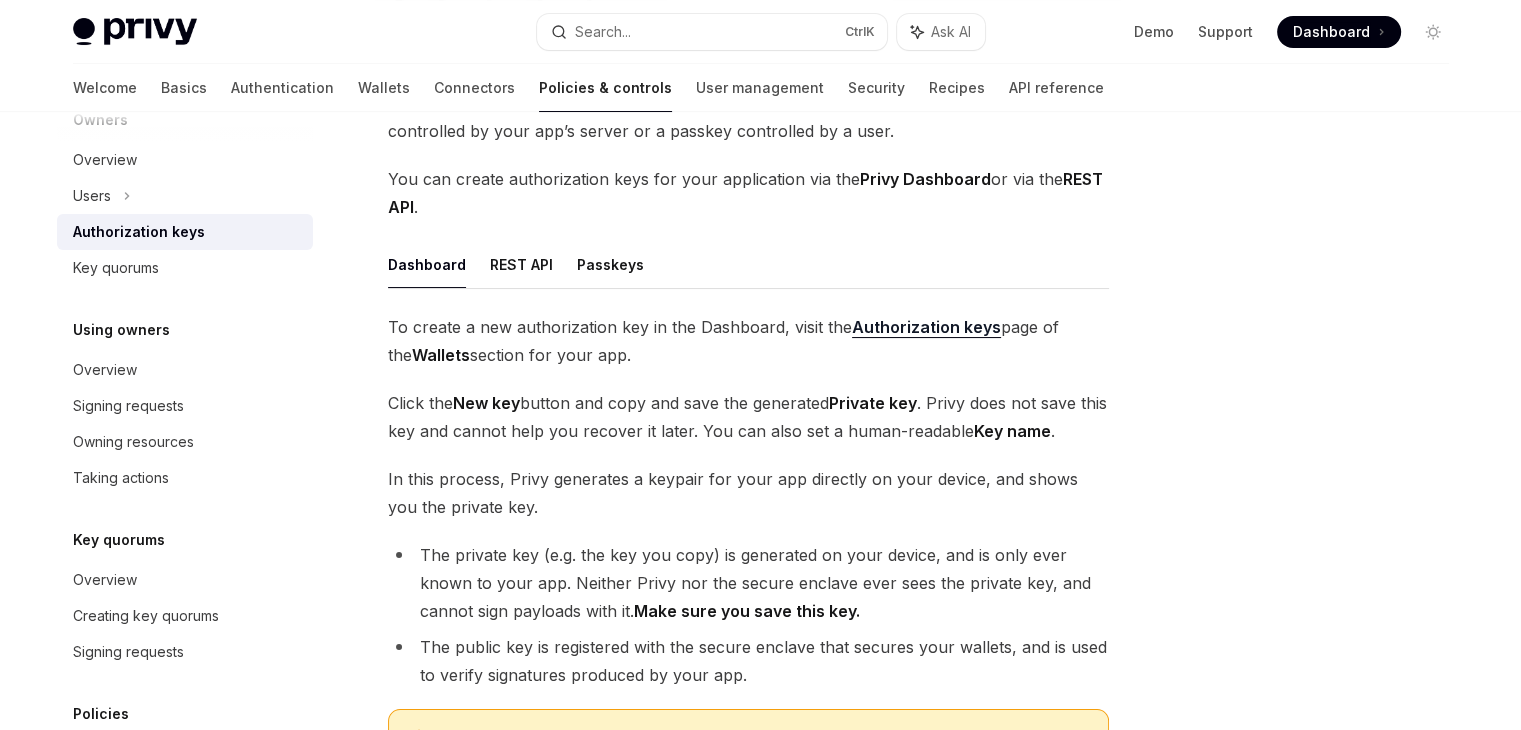 scroll, scrollTop: 104, scrollLeft: 0, axis: vertical 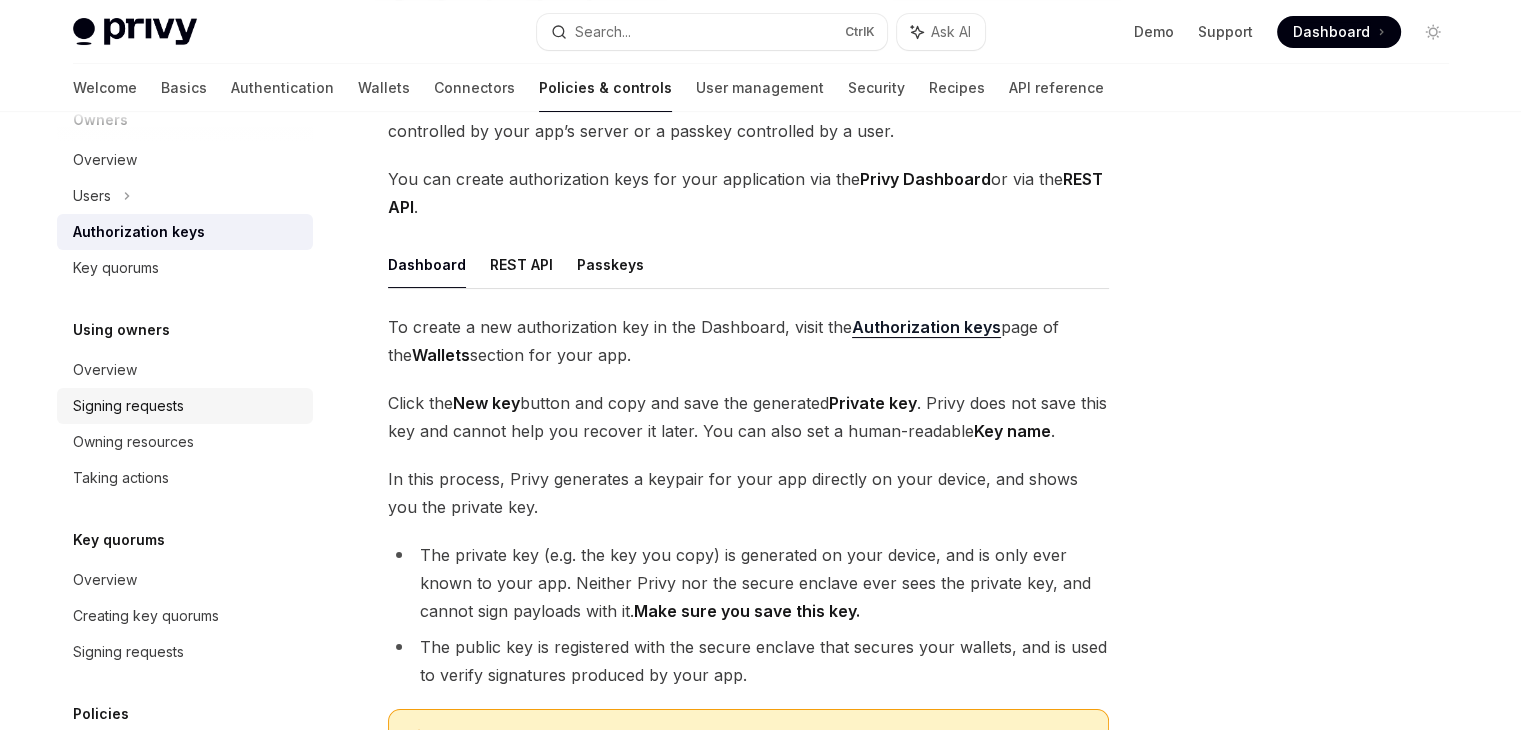 click on "Signing requests" at bounding box center (187, 406) 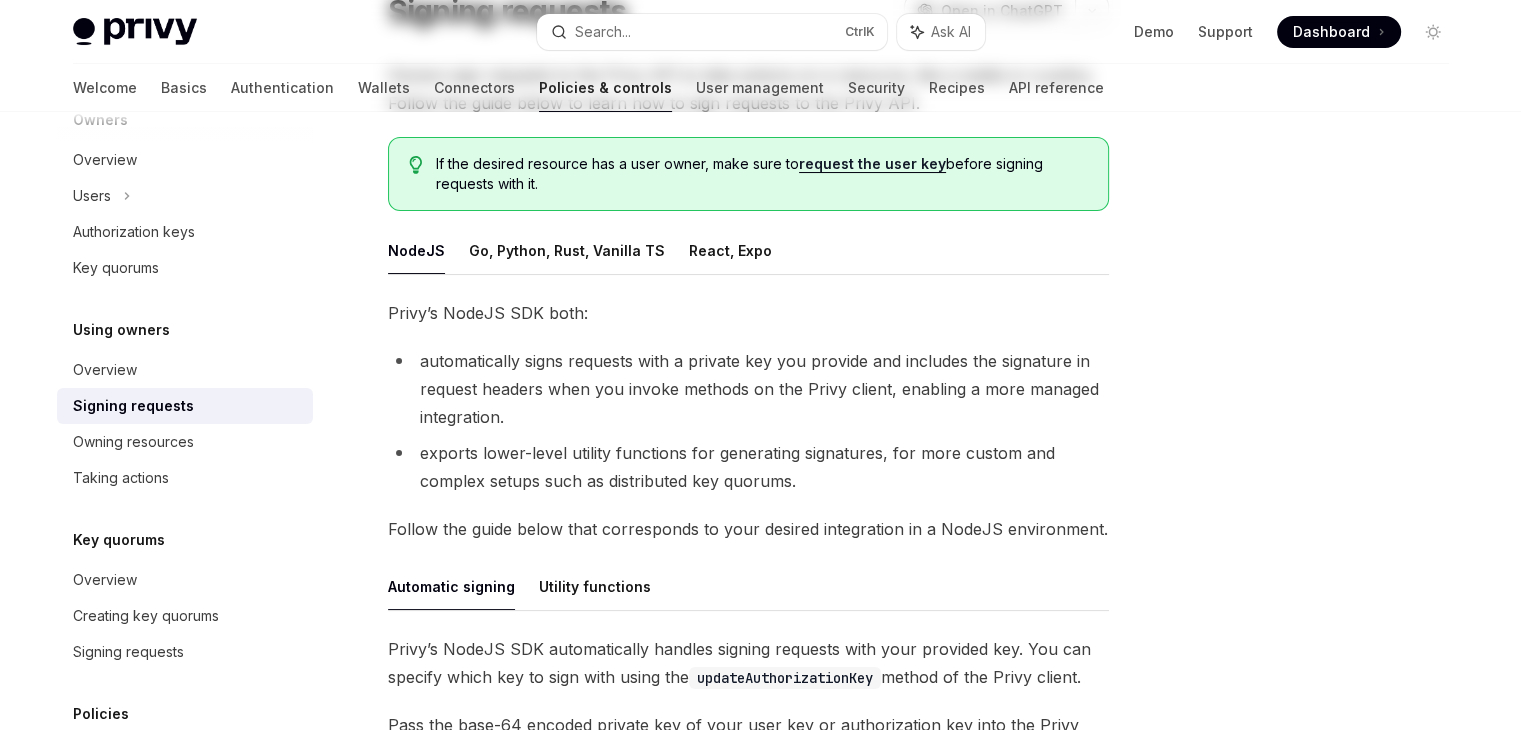 type on "*" 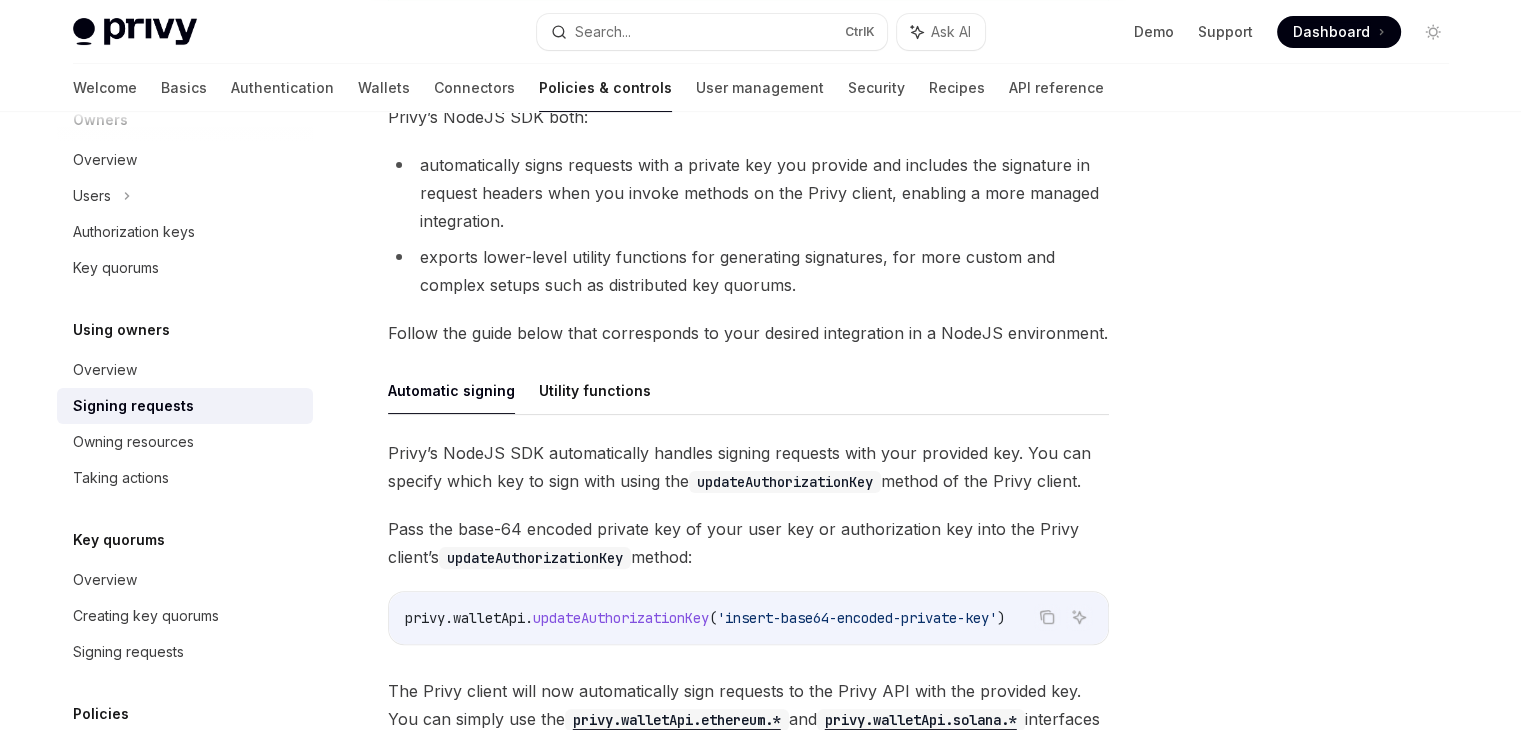 scroll, scrollTop: 388, scrollLeft: 0, axis: vertical 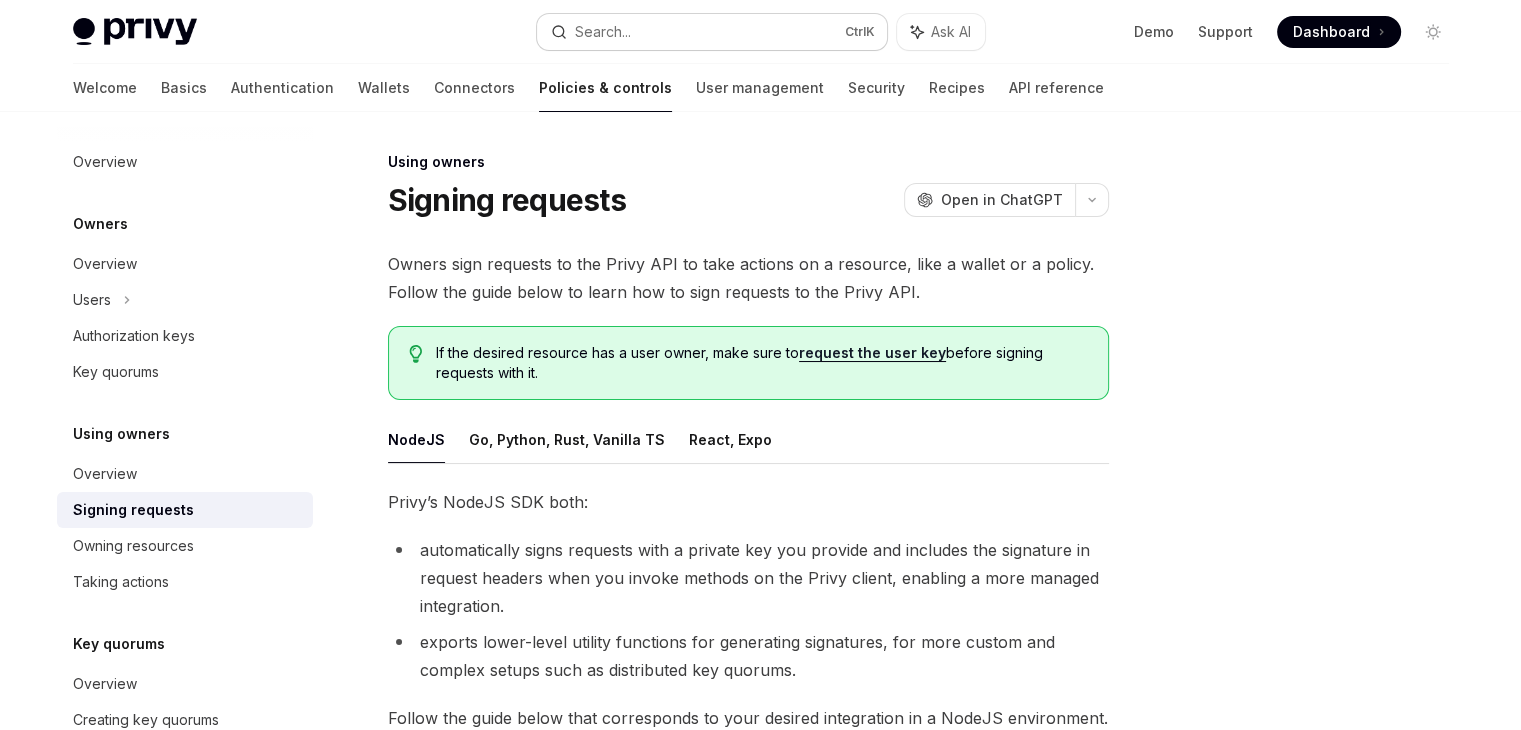 click on "Search... Ctrl  K" at bounding box center (712, 32) 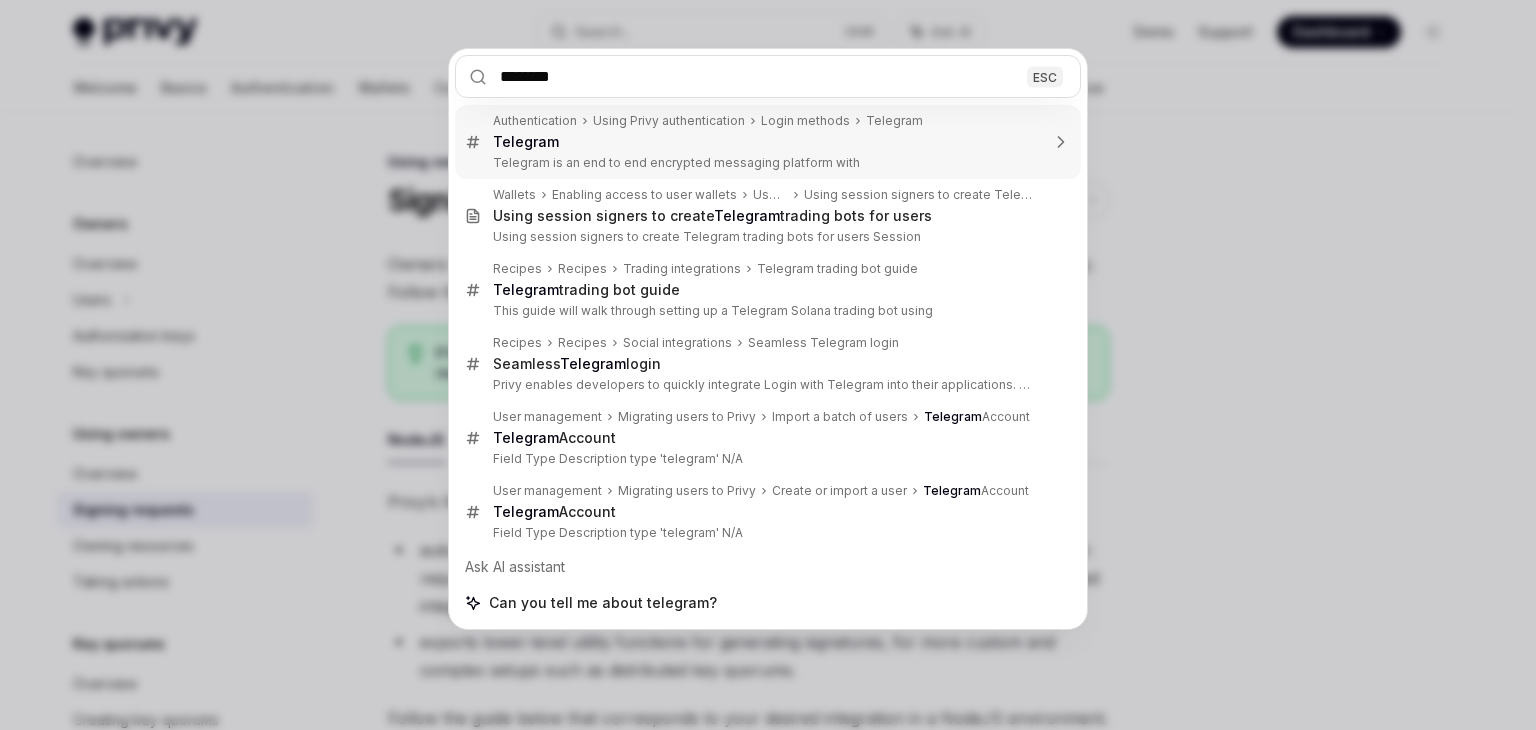 type on "********" 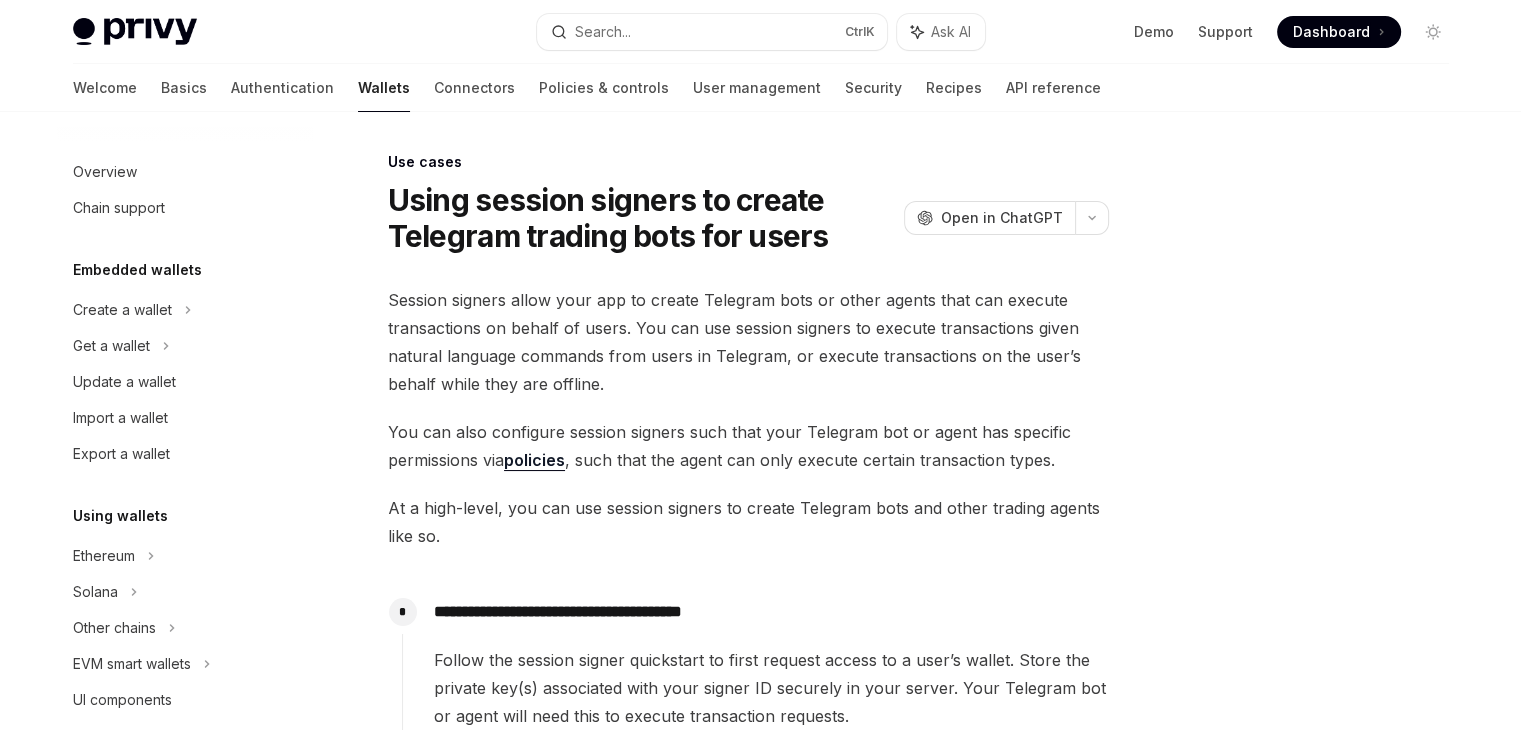 scroll, scrollTop: 112, scrollLeft: 0, axis: vertical 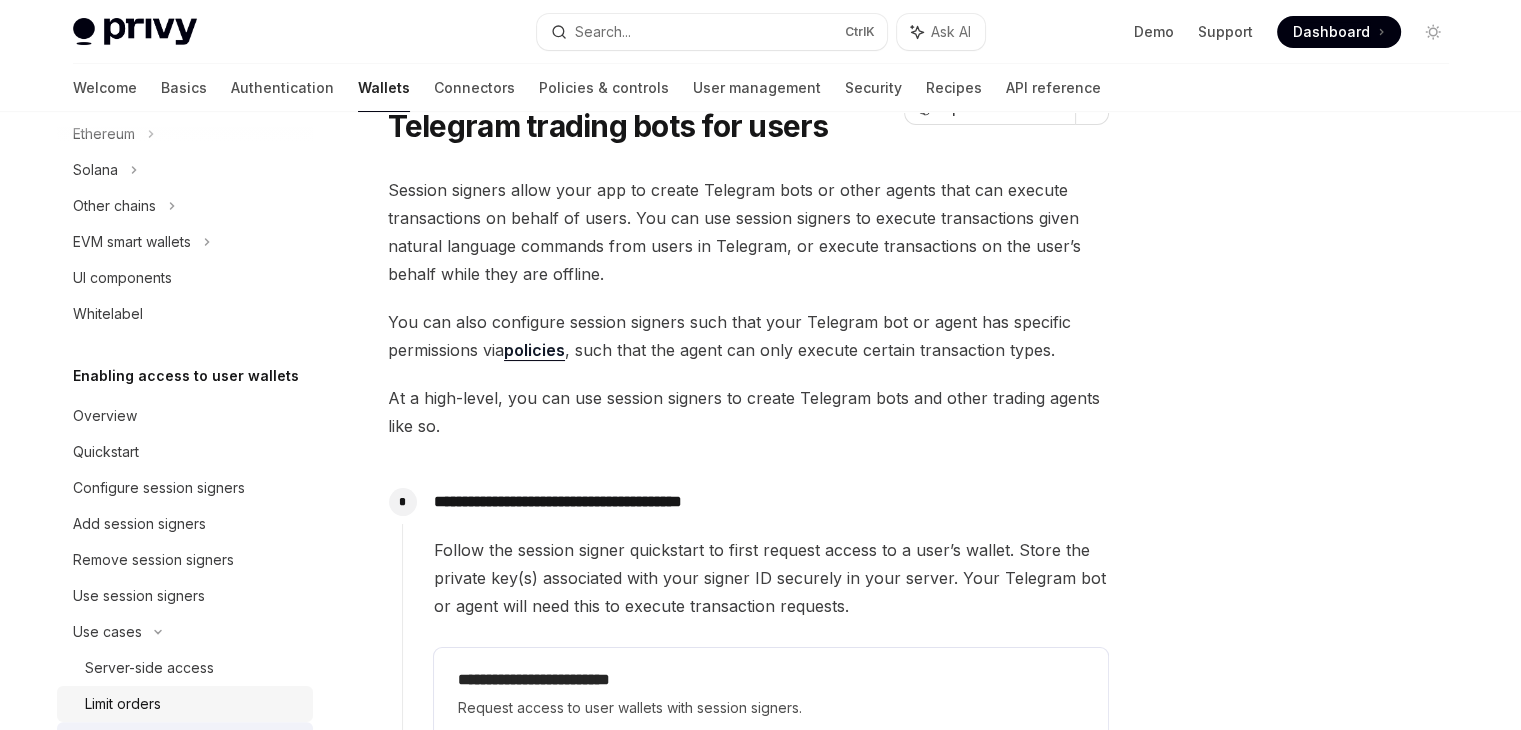 click on "Overview" at bounding box center (185, 416) 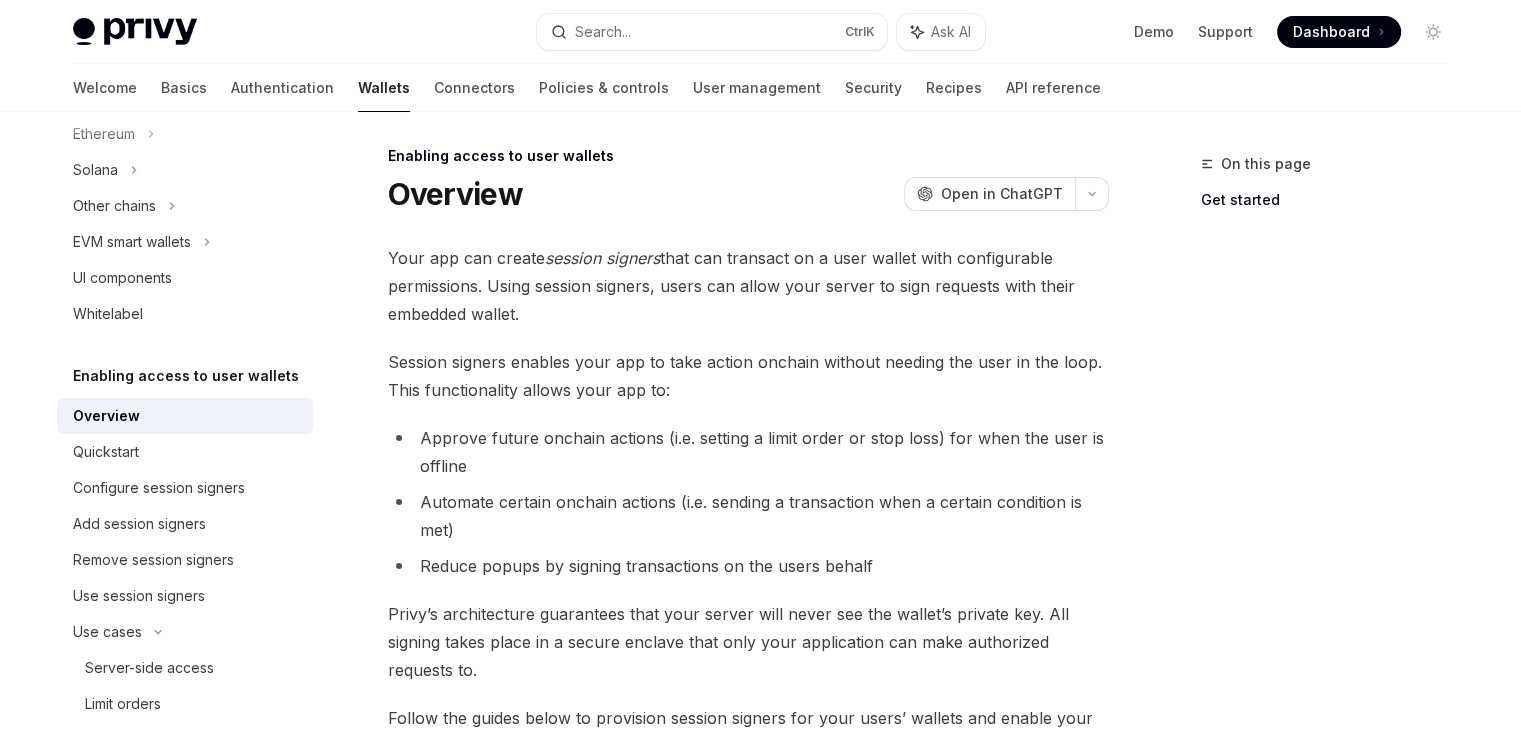 scroll, scrollTop: 8, scrollLeft: 0, axis: vertical 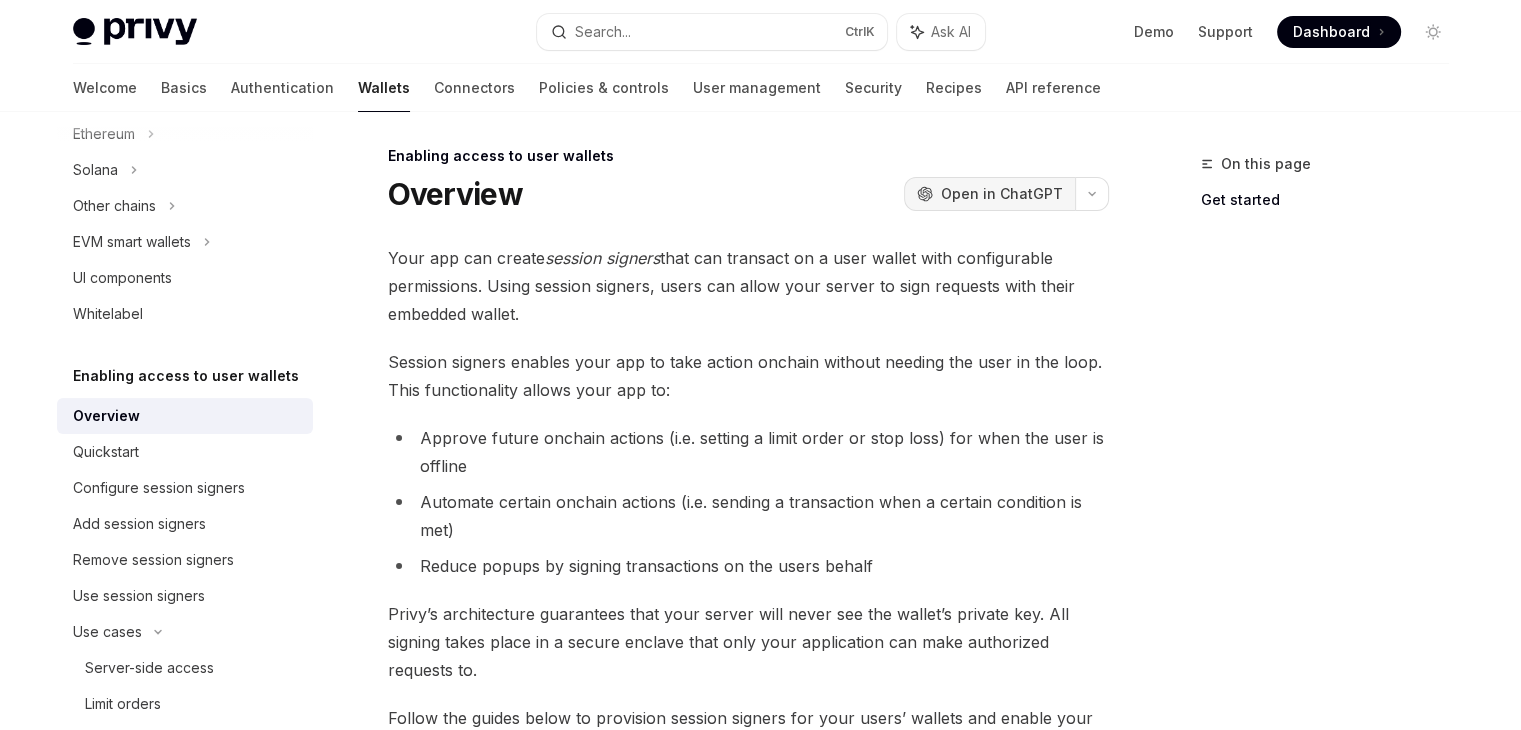 click on "OpenAI Open in ChatGPT" at bounding box center (990, 194) 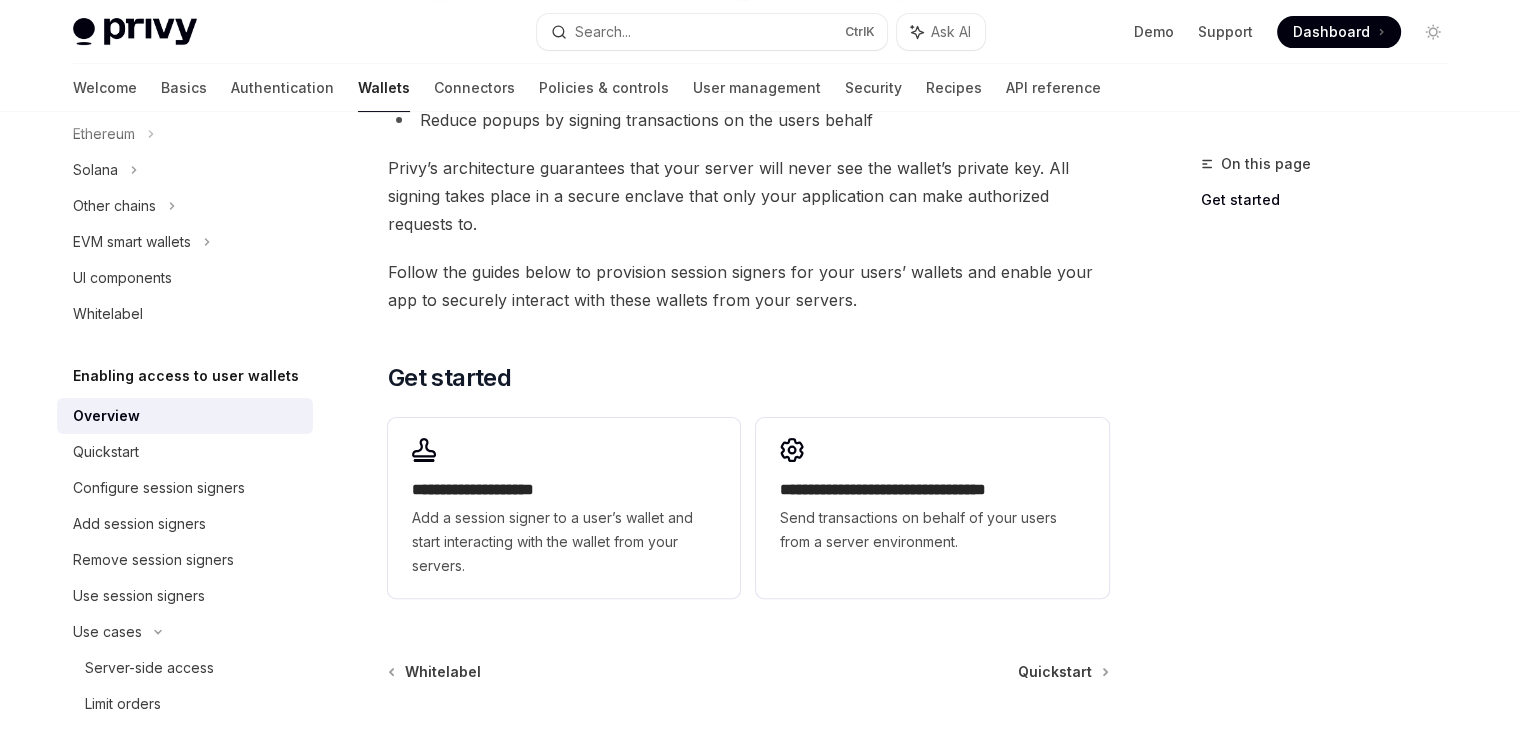 scroll, scrollTop: 461, scrollLeft: 0, axis: vertical 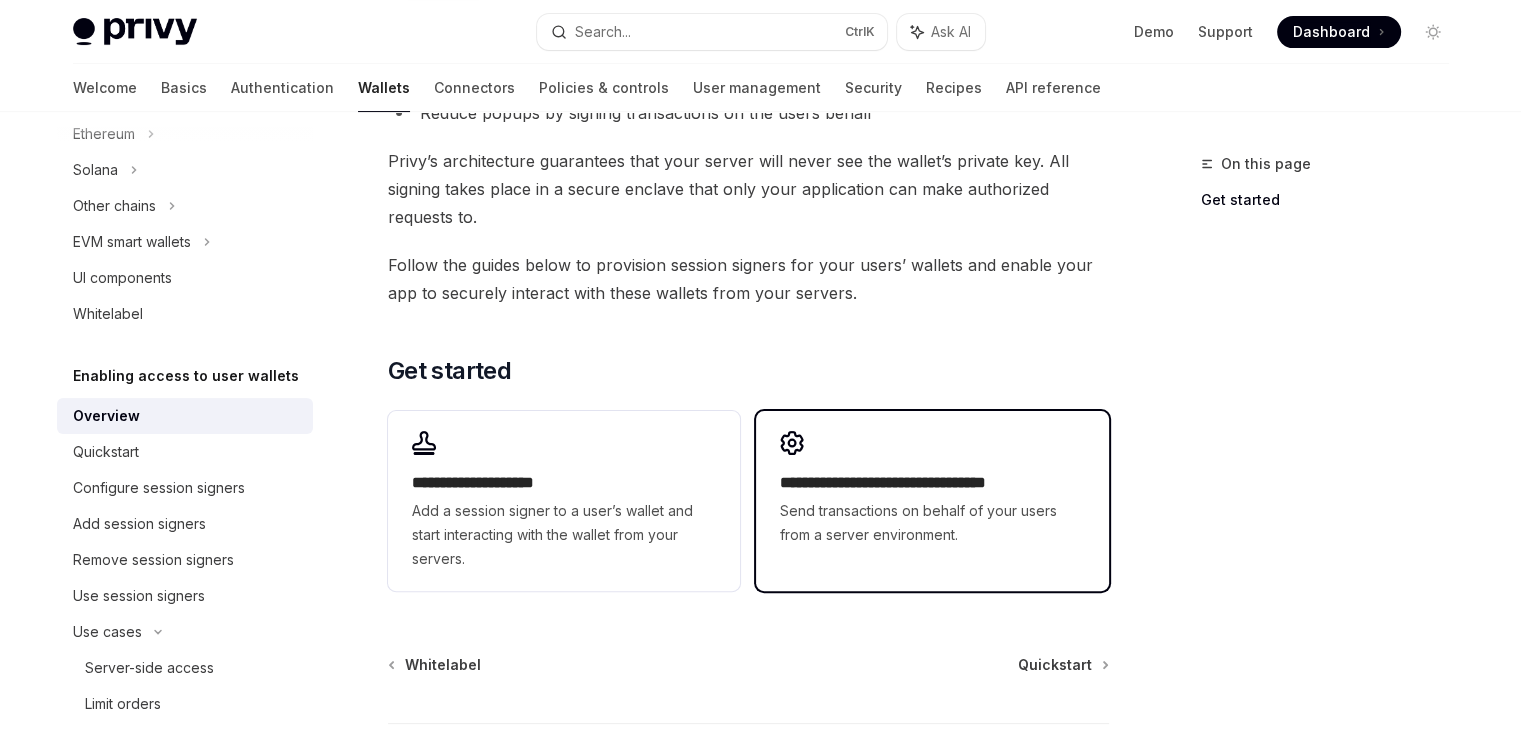click on "**********" at bounding box center [932, 489] 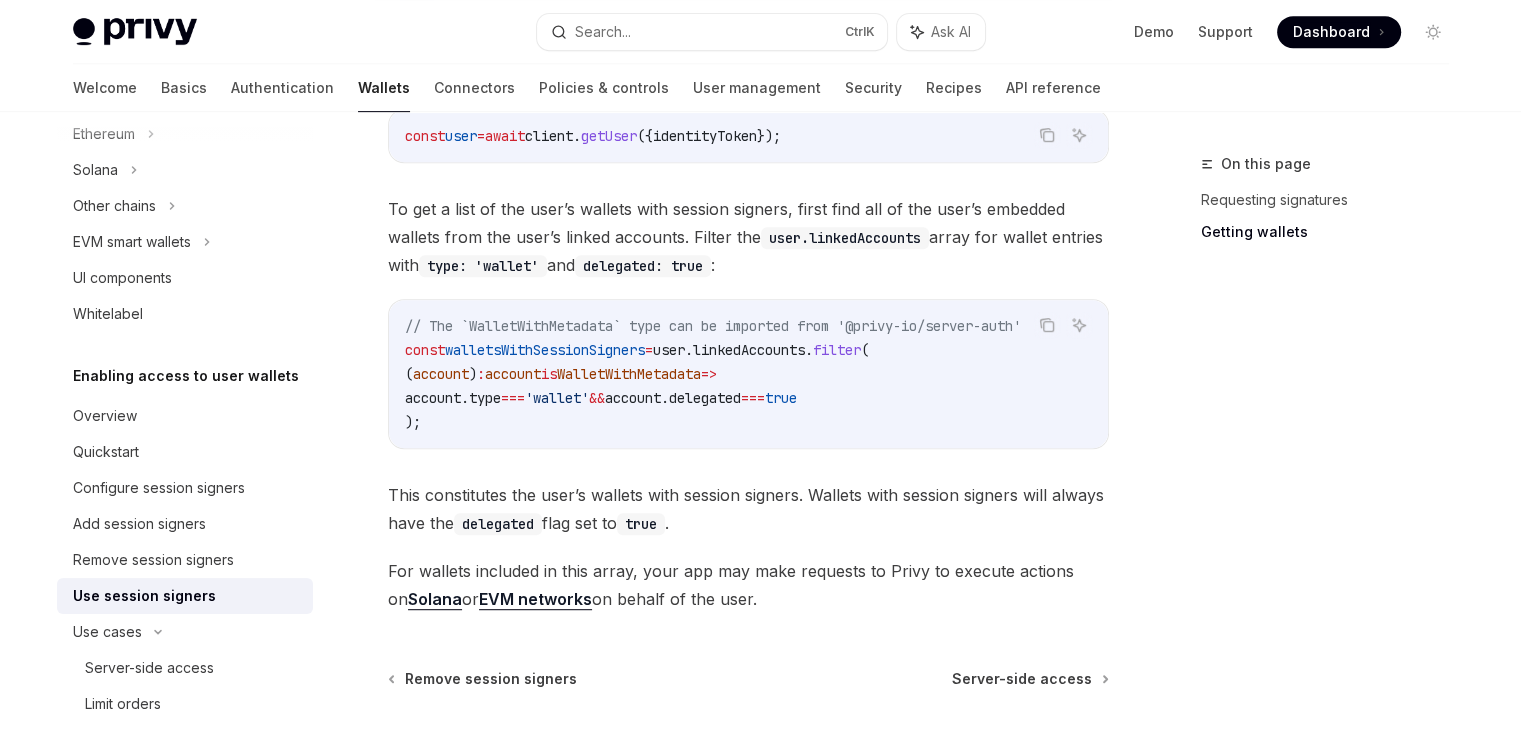 scroll, scrollTop: 1113, scrollLeft: 0, axis: vertical 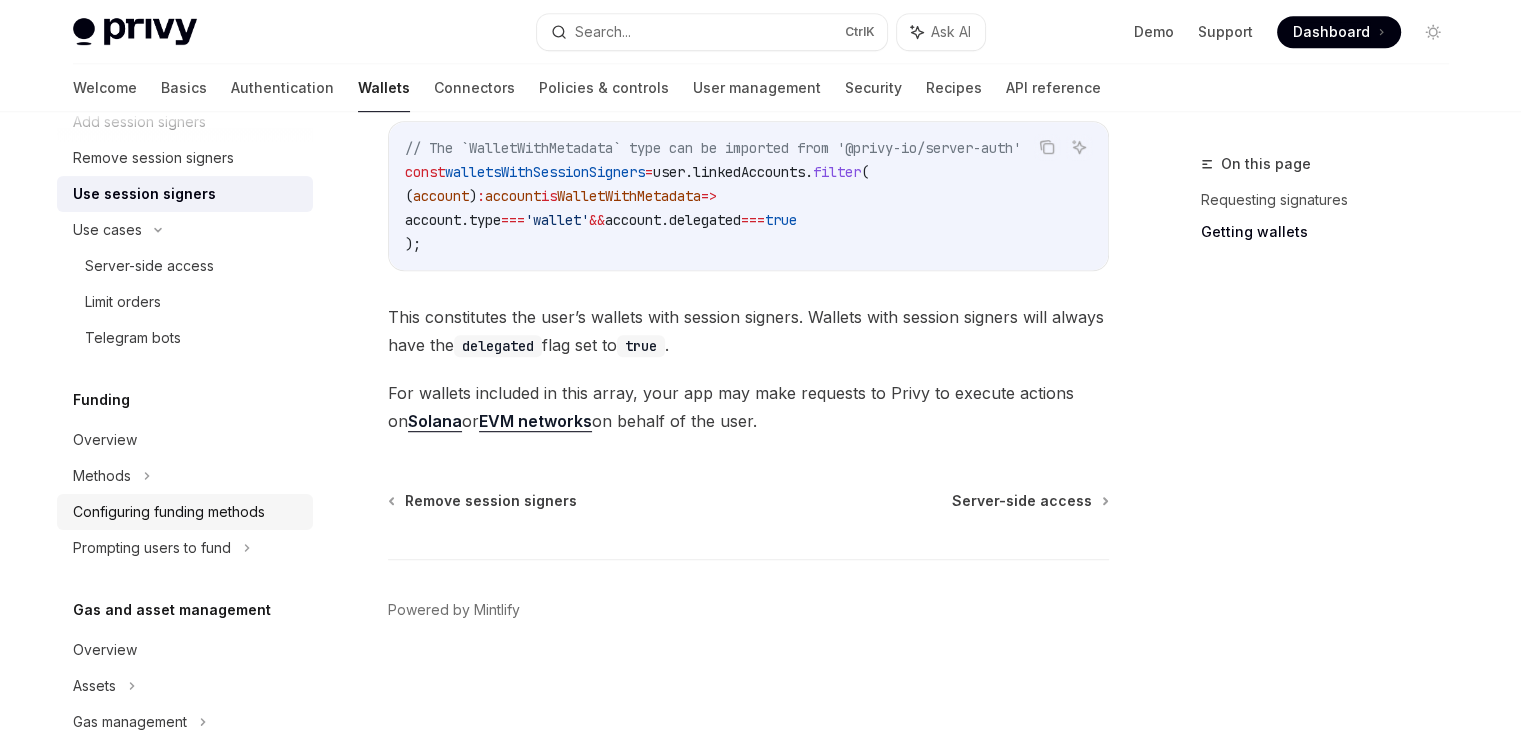 click on "Configuring funding methods" at bounding box center (169, 512) 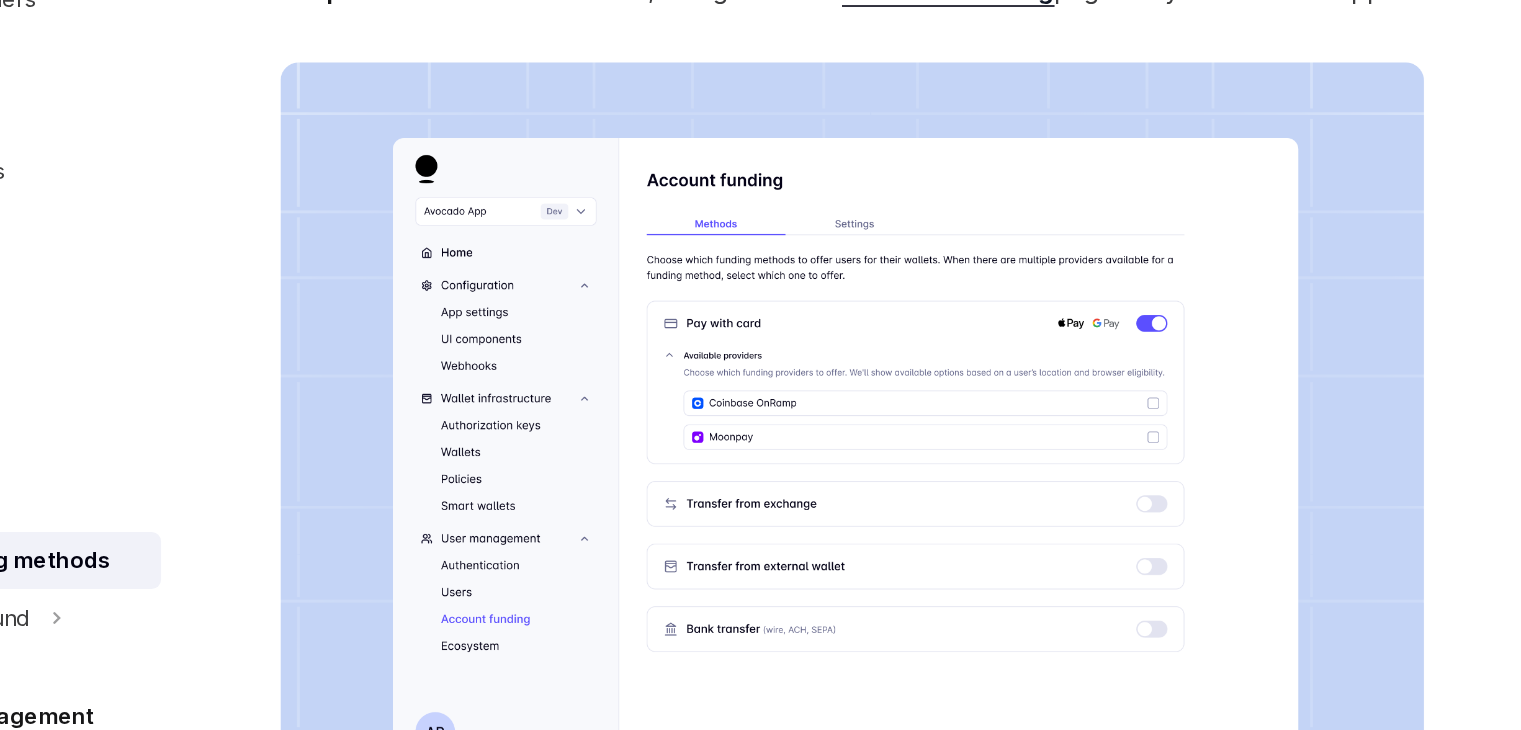 scroll, scrollTop: 142, scrollLeft: 0, axis: vertical 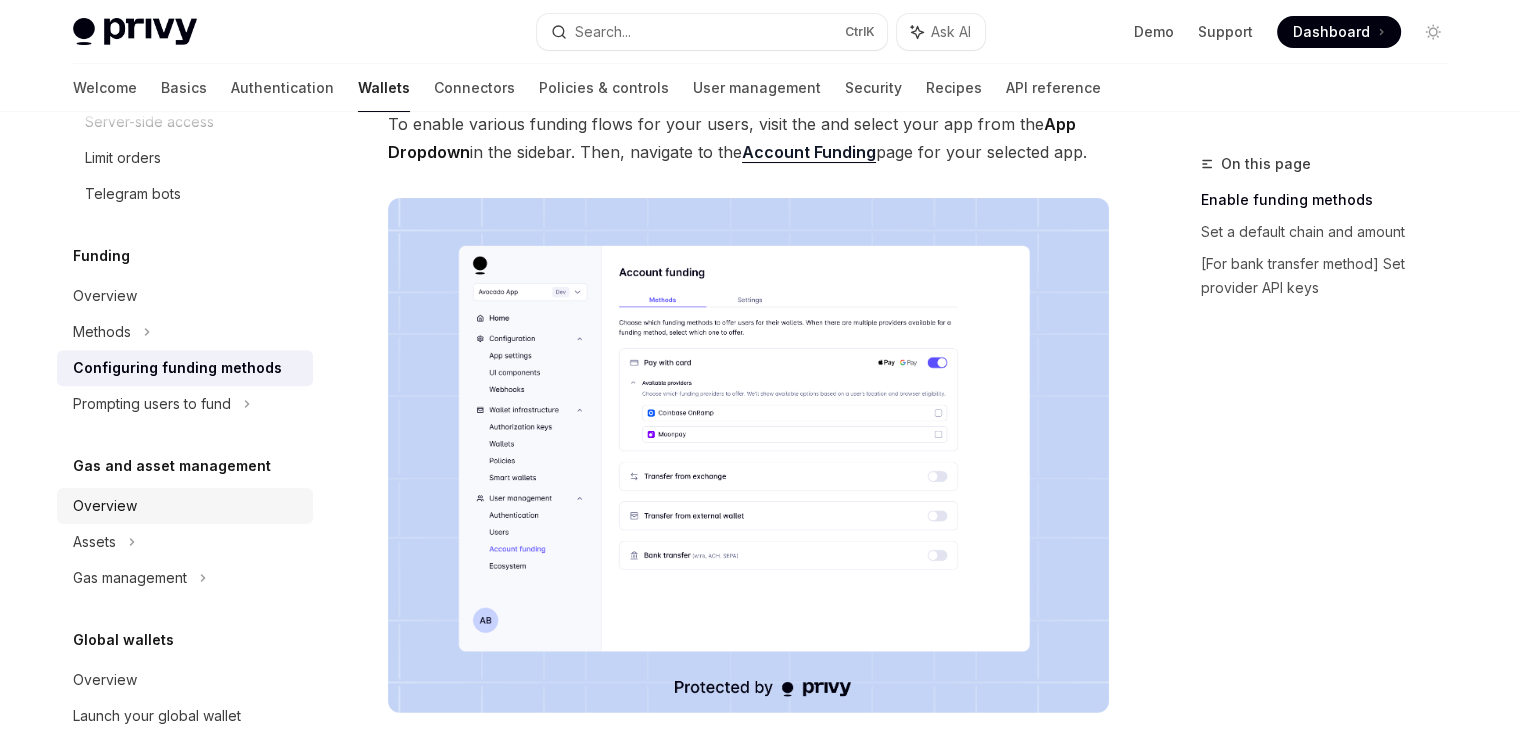 click on "Overview" at bounding box center (187, 506) 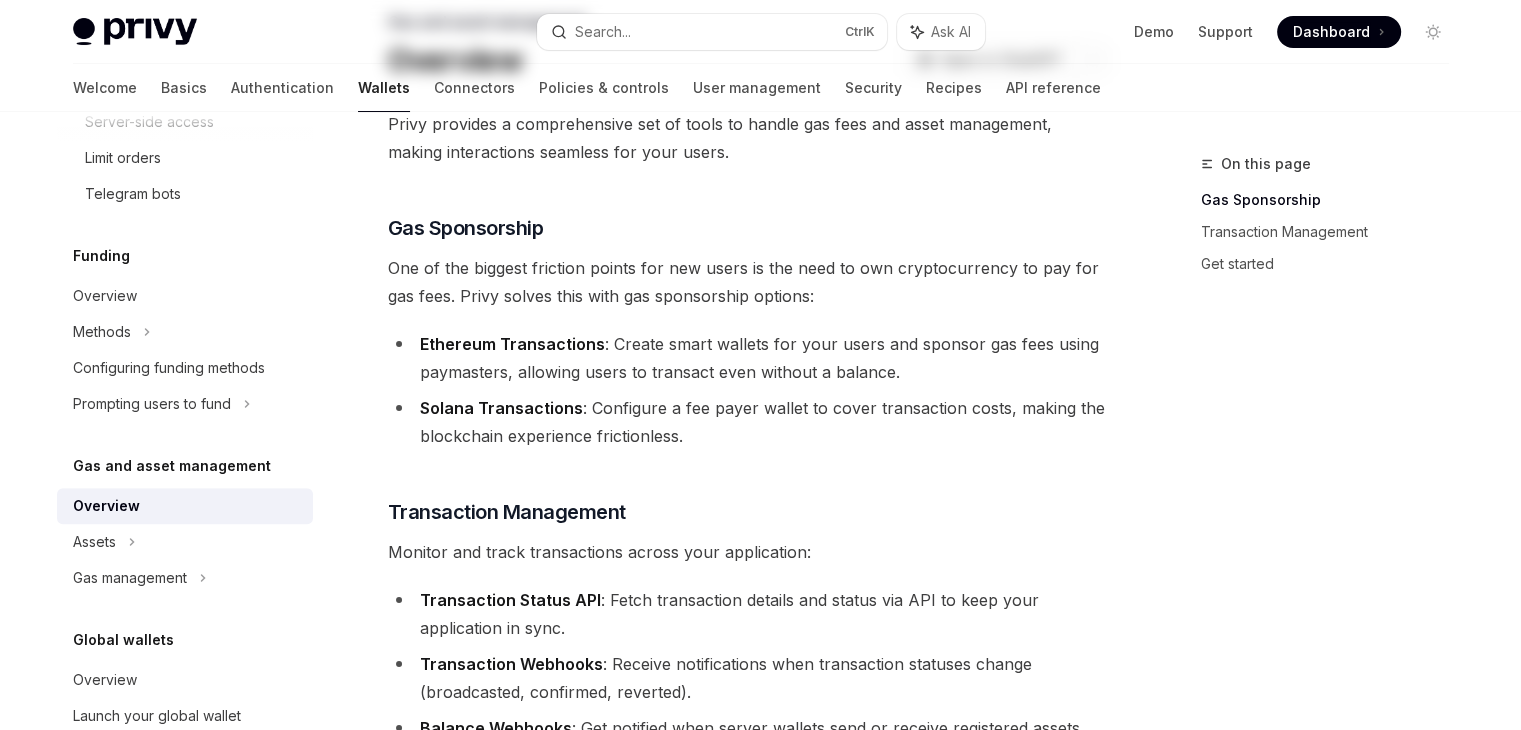 scroll, scrollTop: 0, scrollLeft: 0, axis: both 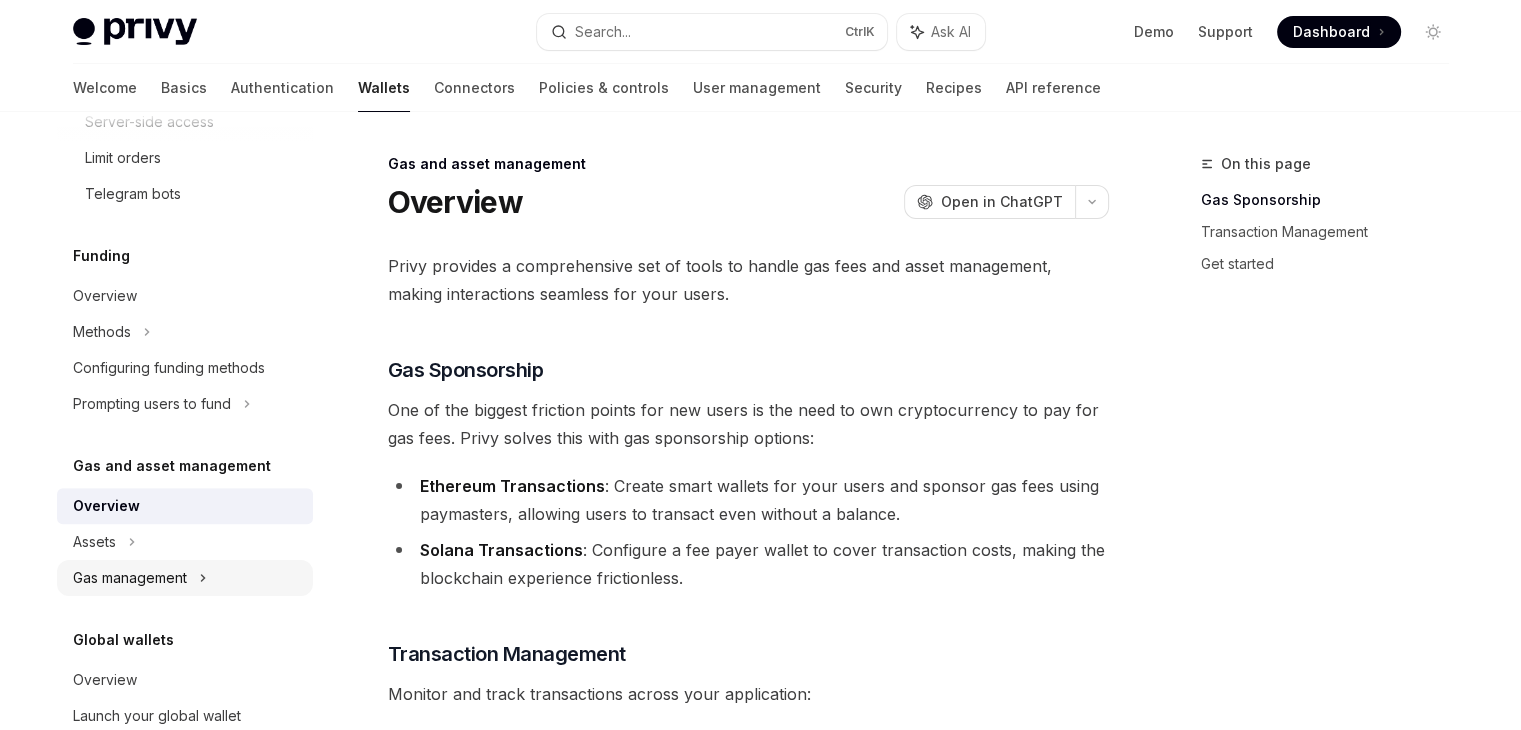 click on "Gas management" at bounding box center (185, -340) 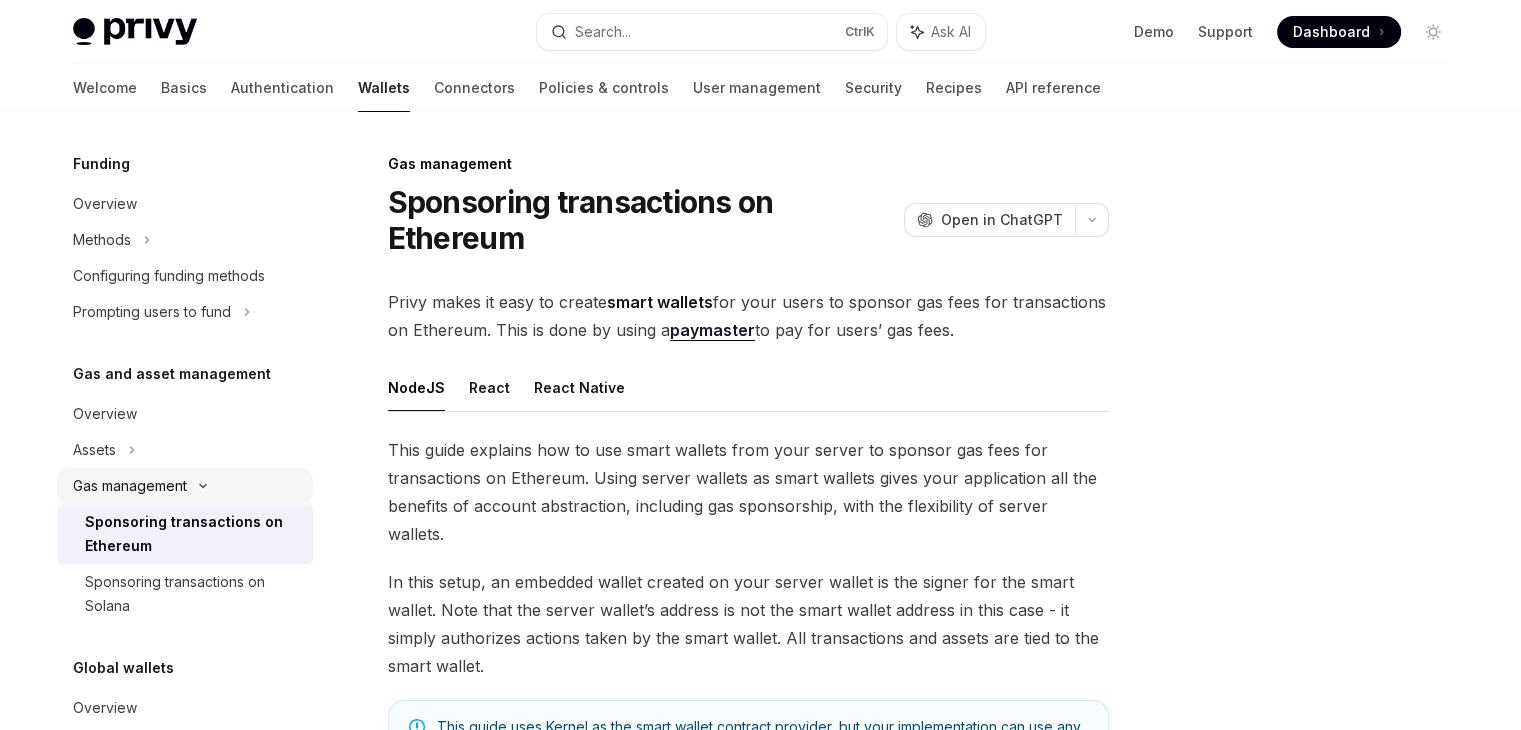 scroll, scrollTop: 1168, scrollLeft: 0, axis: vertical 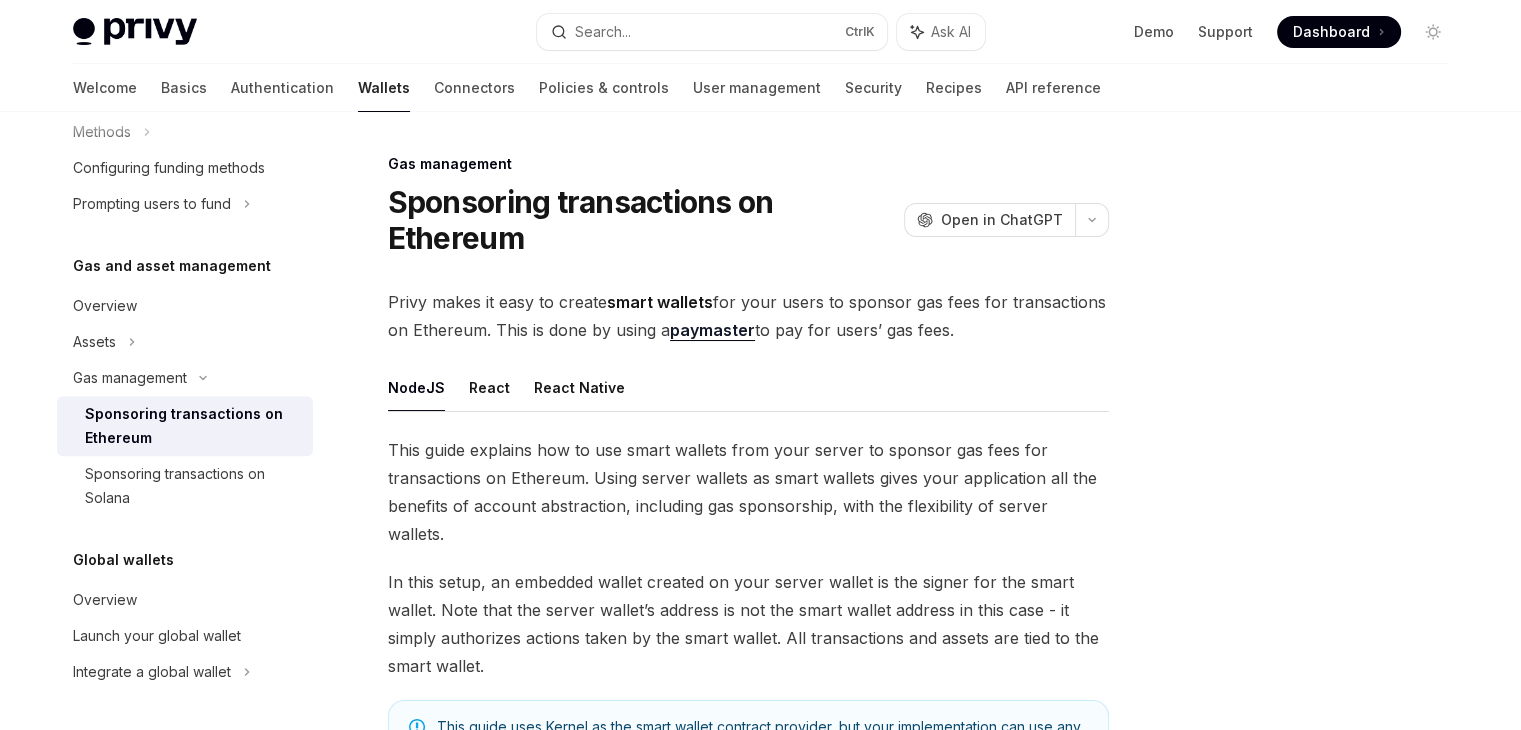 click on "Sponsoring transactions on Ethereum" at bounding box center [193, 426] 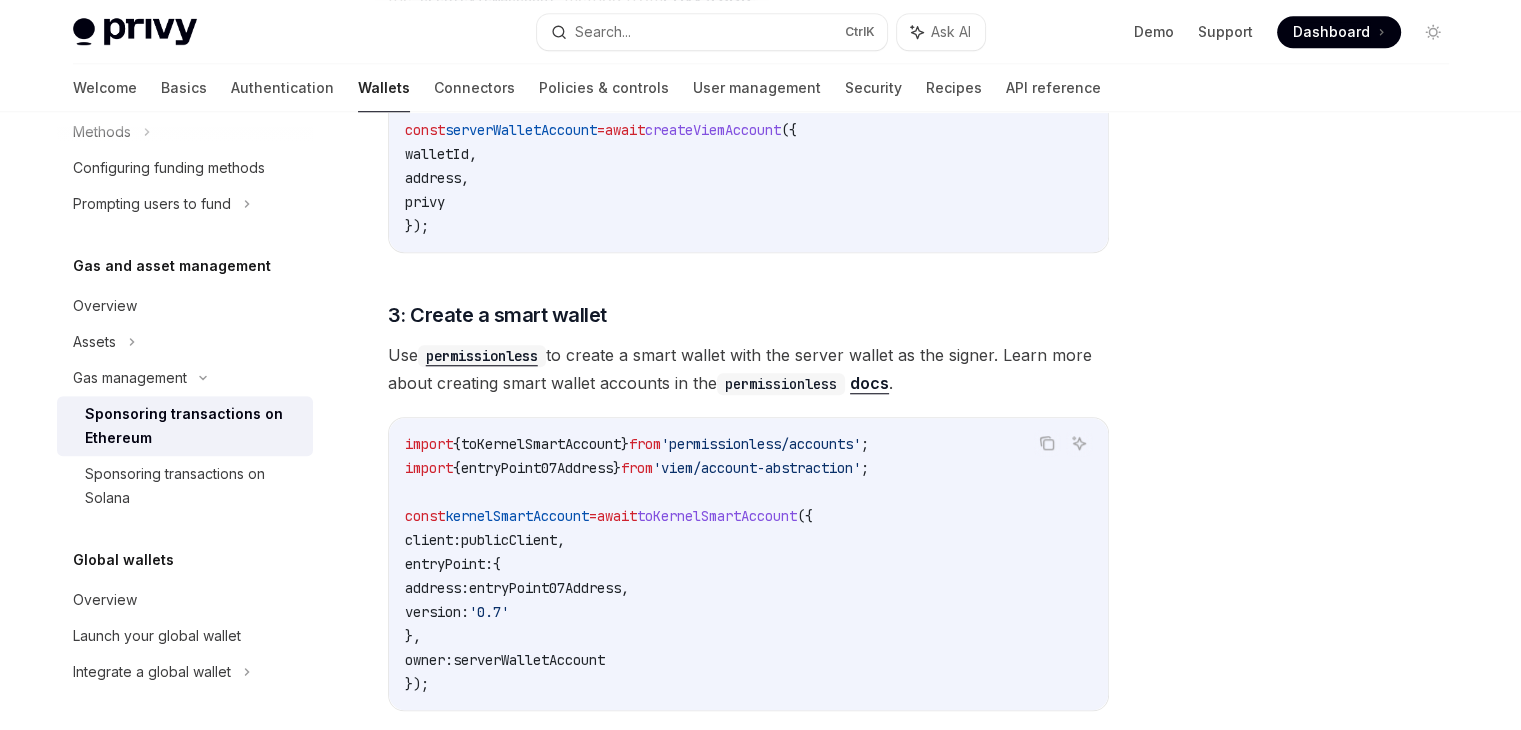 scroll, scrollTop: 1623, scrollLeft: 0, axis: vertical 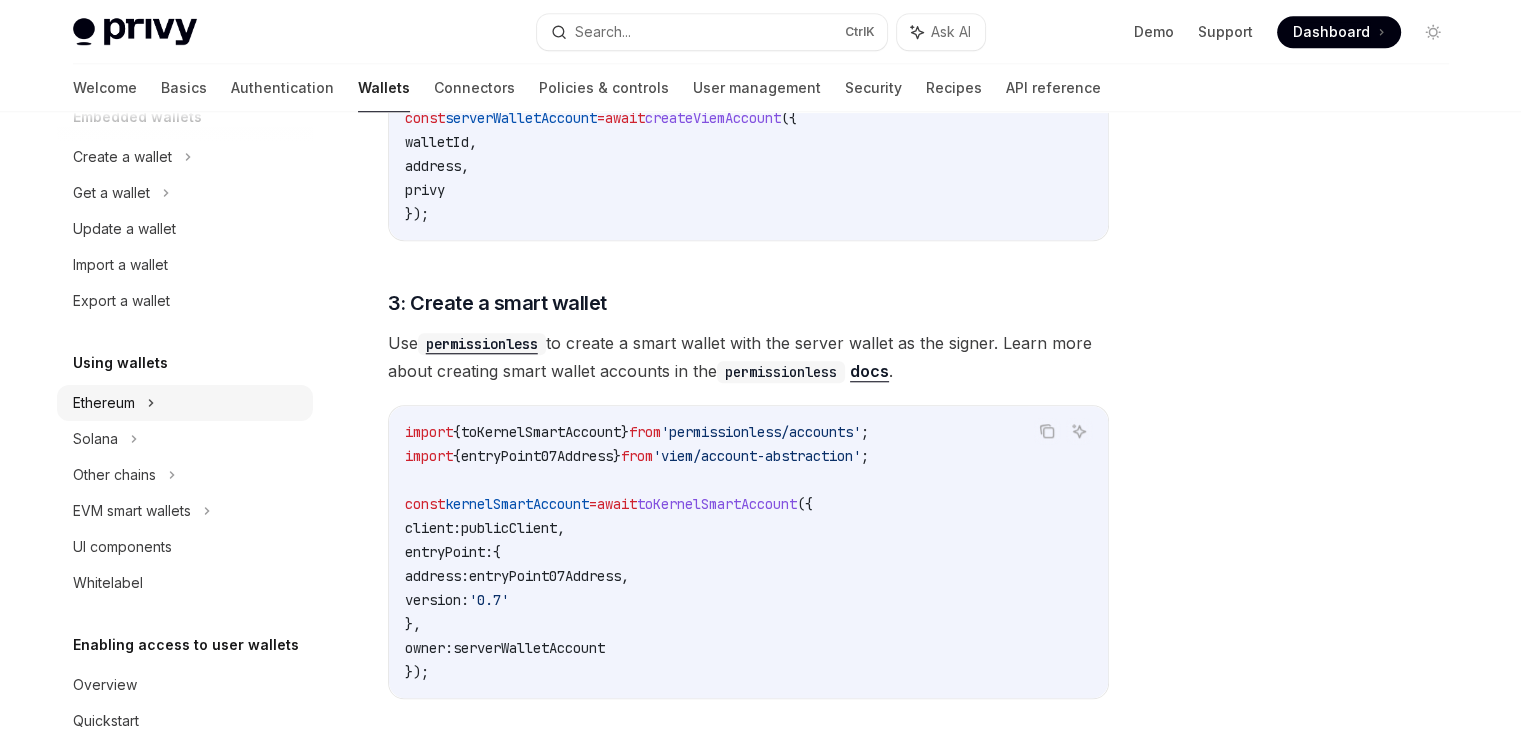 click 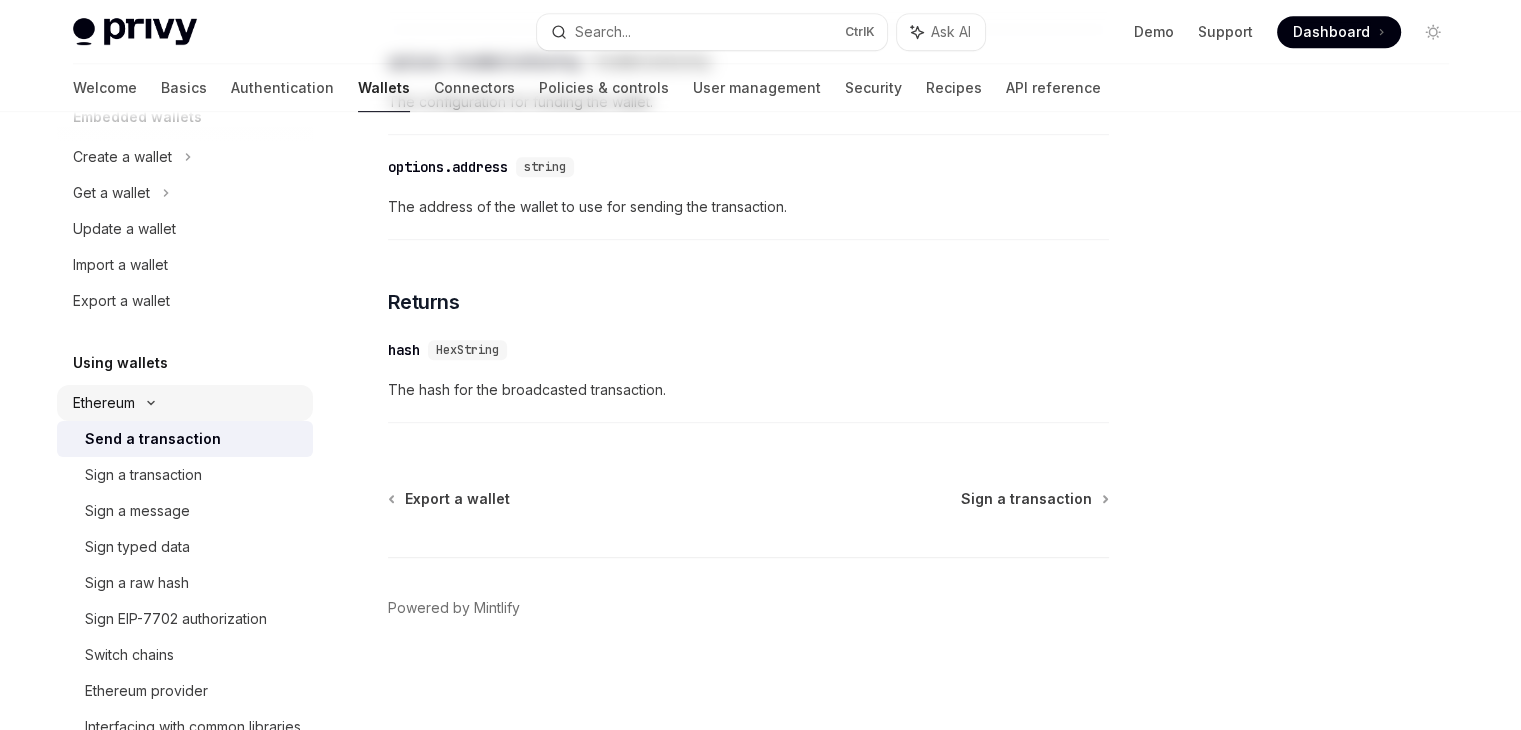 scroll, scrollTop: 0, scrollLeft: 0, axis: both 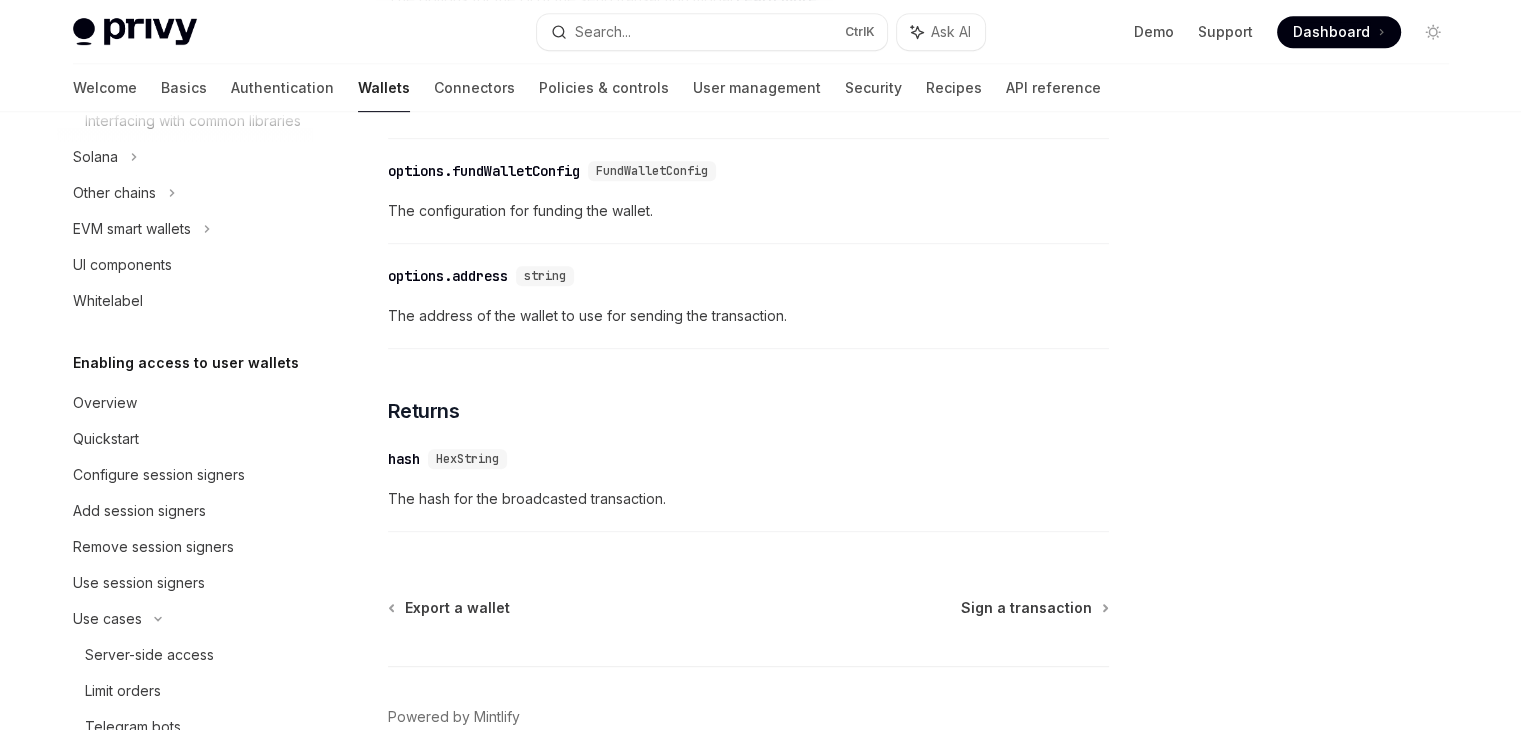 click on "Overview" at bounding box center (187, 403) 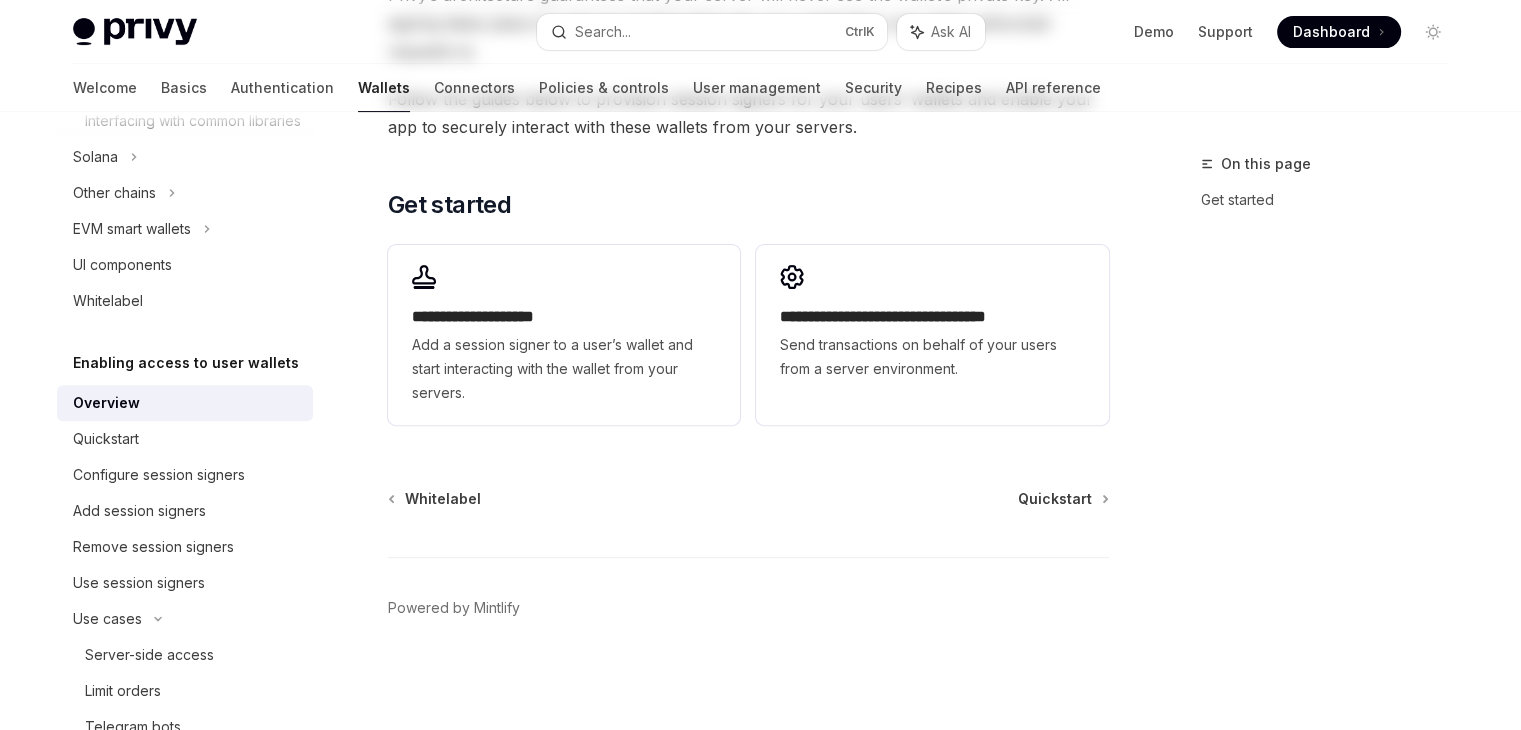 scroll, scrollTop: 0, scrollLeft: 0, axis: both 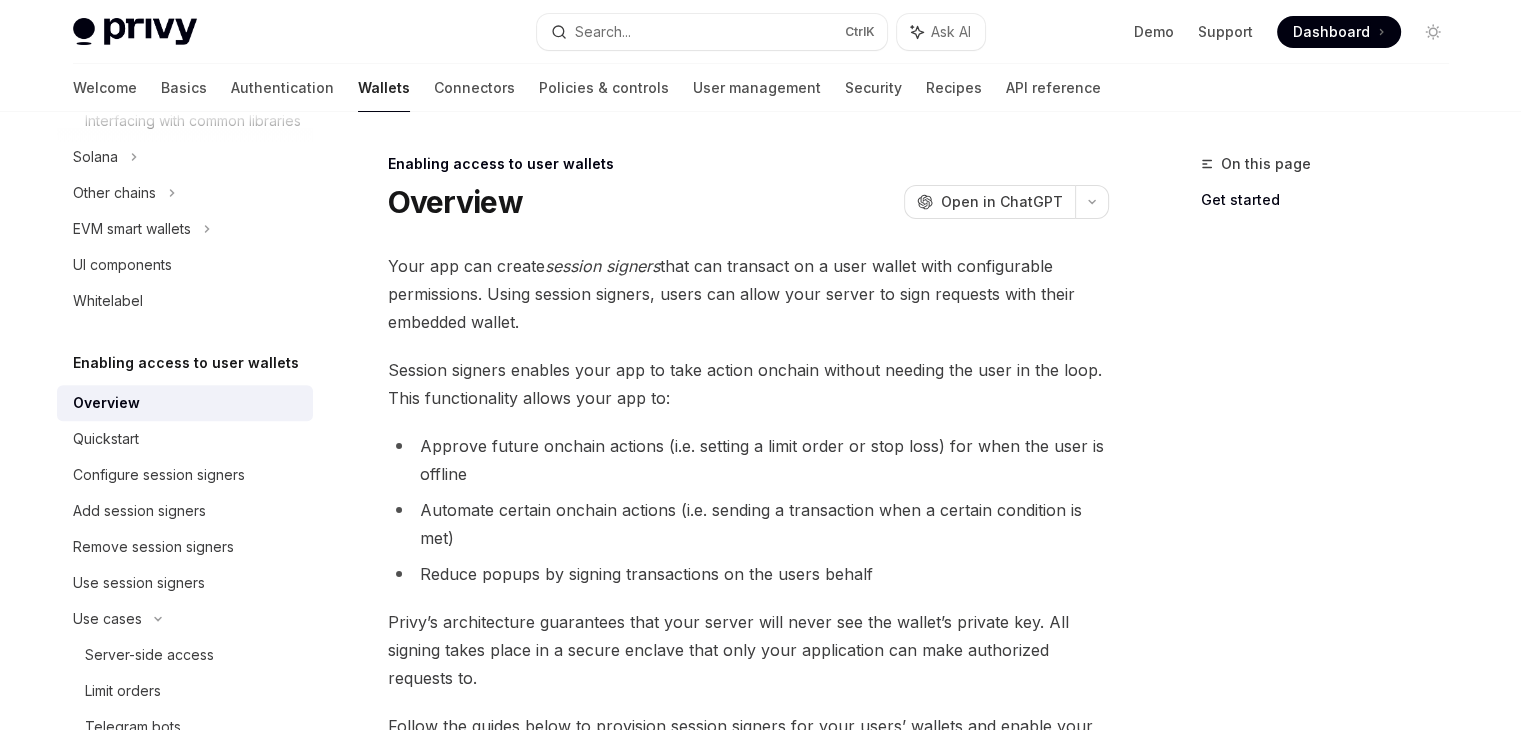click on "Approve future onchain actions (i.e. setting a limit order or stop loss) for when the user is offline" at bounding box center (748, 460) 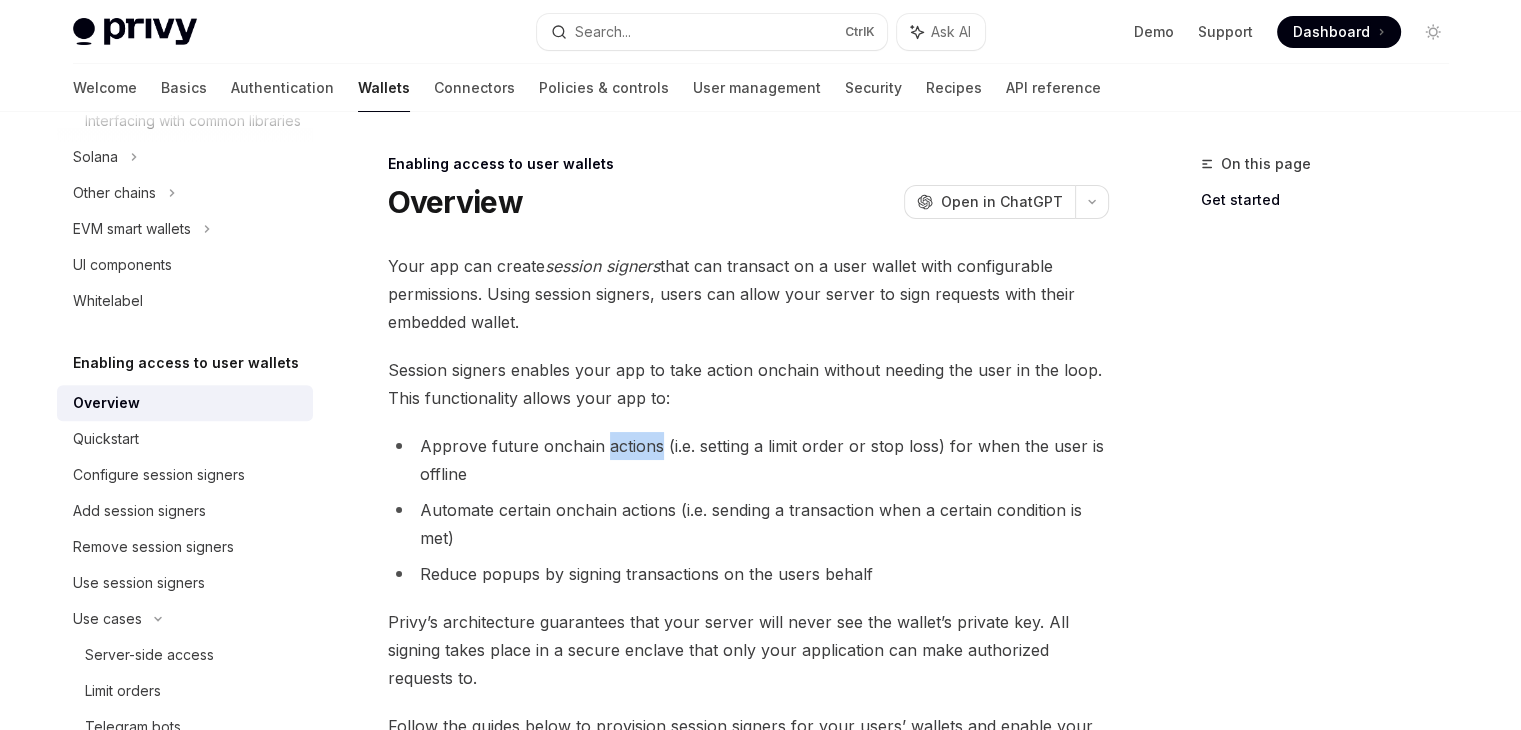 click on "Approve future onchain actions (i.e. setting a limit order or stop loss) for when the user is offline" at bounding box center (748, 460) 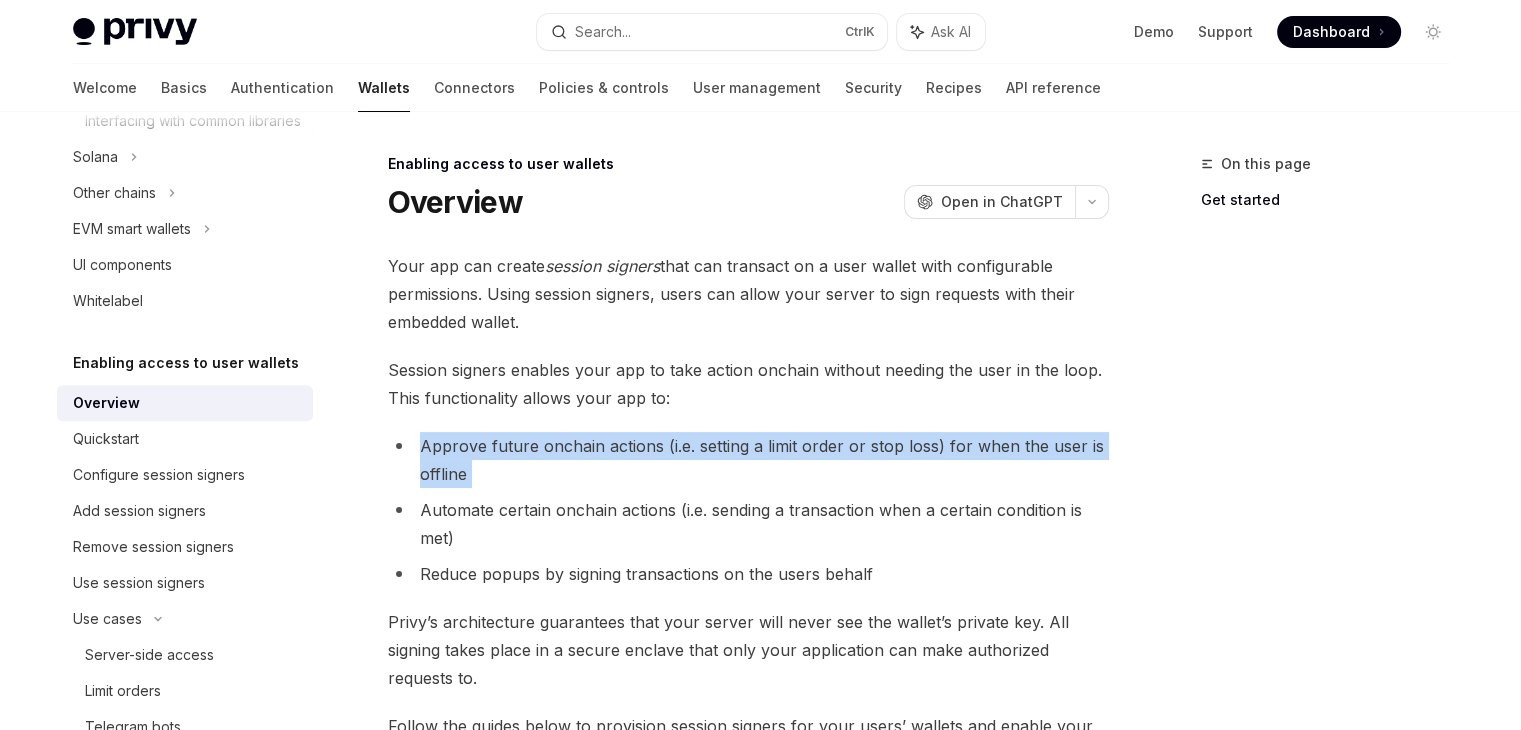 click on "Approve future onchain actions (i.e. setting a limit order or stop loss) for when the user is offline" at bounding box center [748, 460] 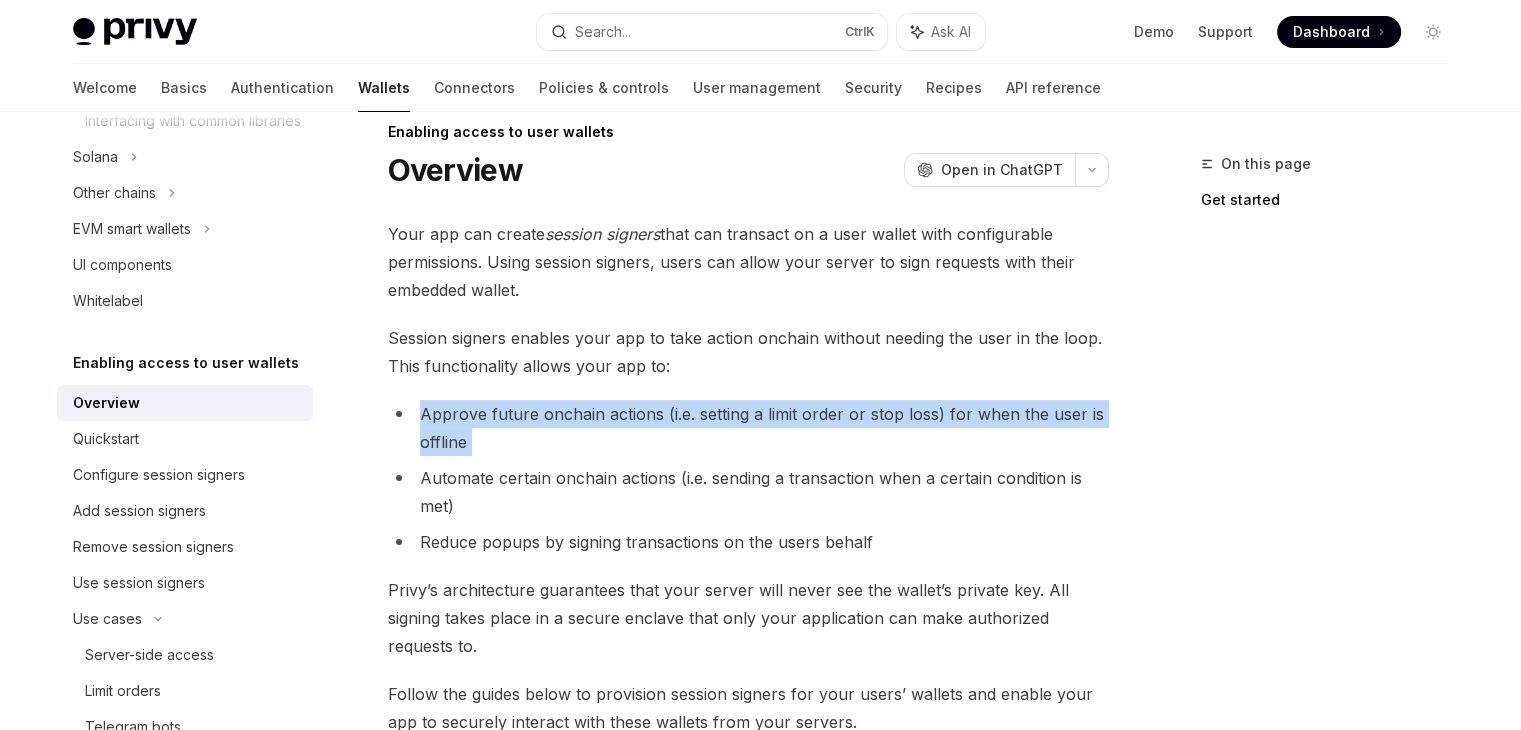 scroll, scrollTop: 32, scrollLeft: 0, axis: vertical 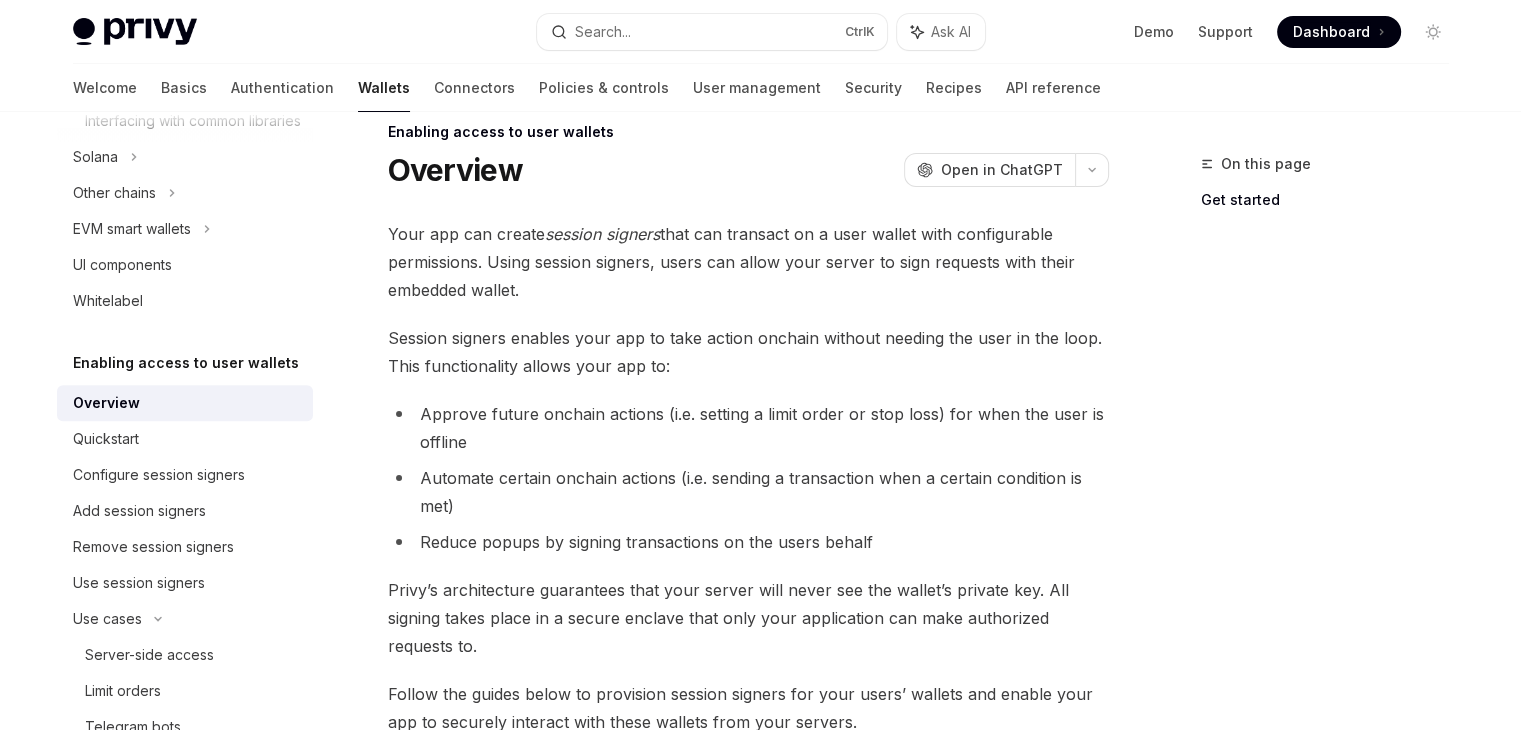 click on "Automate certain onchain actions (i.e. sending a transaction when a certain condition is met)" at bounding box center (748, 492) 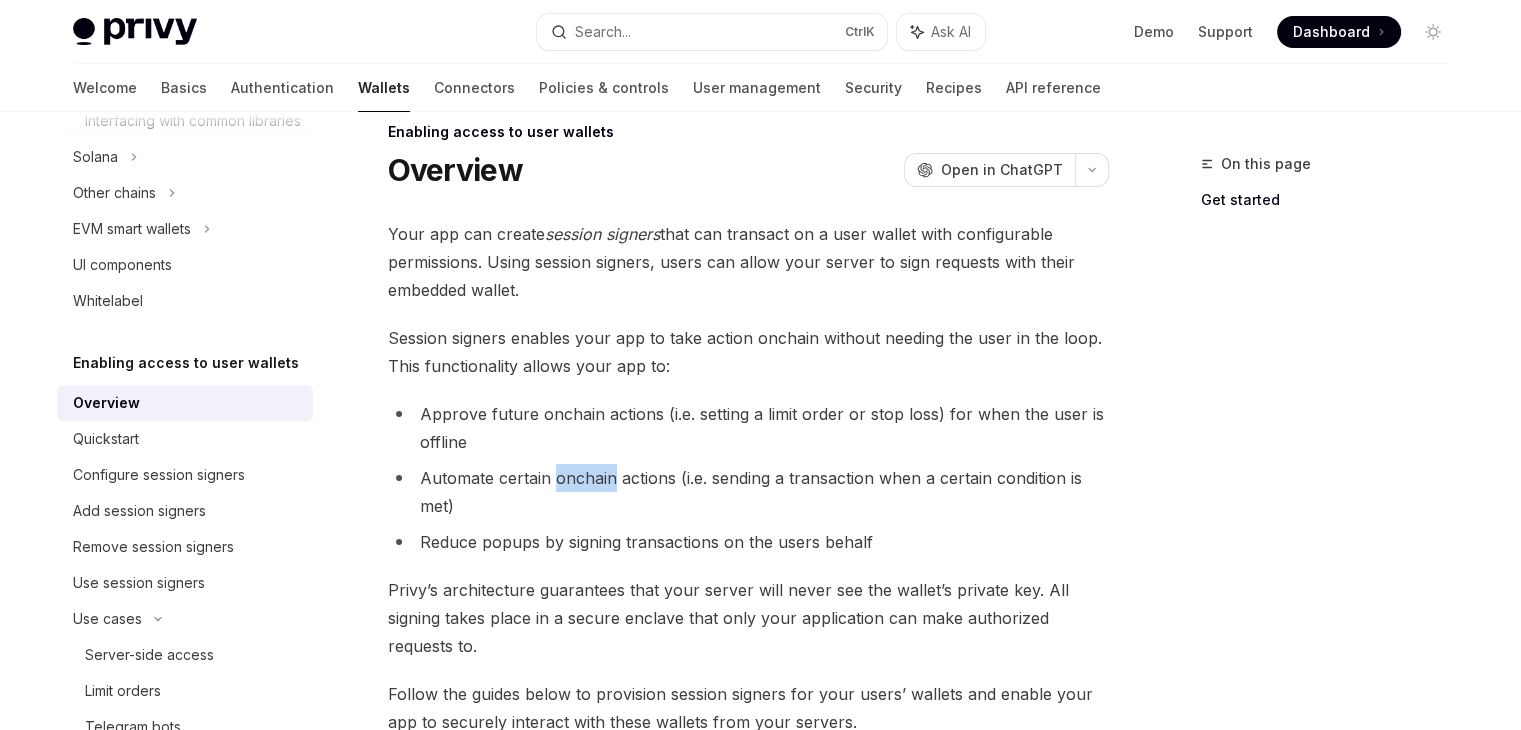 click on "Automate certain onchain actions (i.e. sending a transaction when a certain condition is met)" at bounding box center [748, 492] 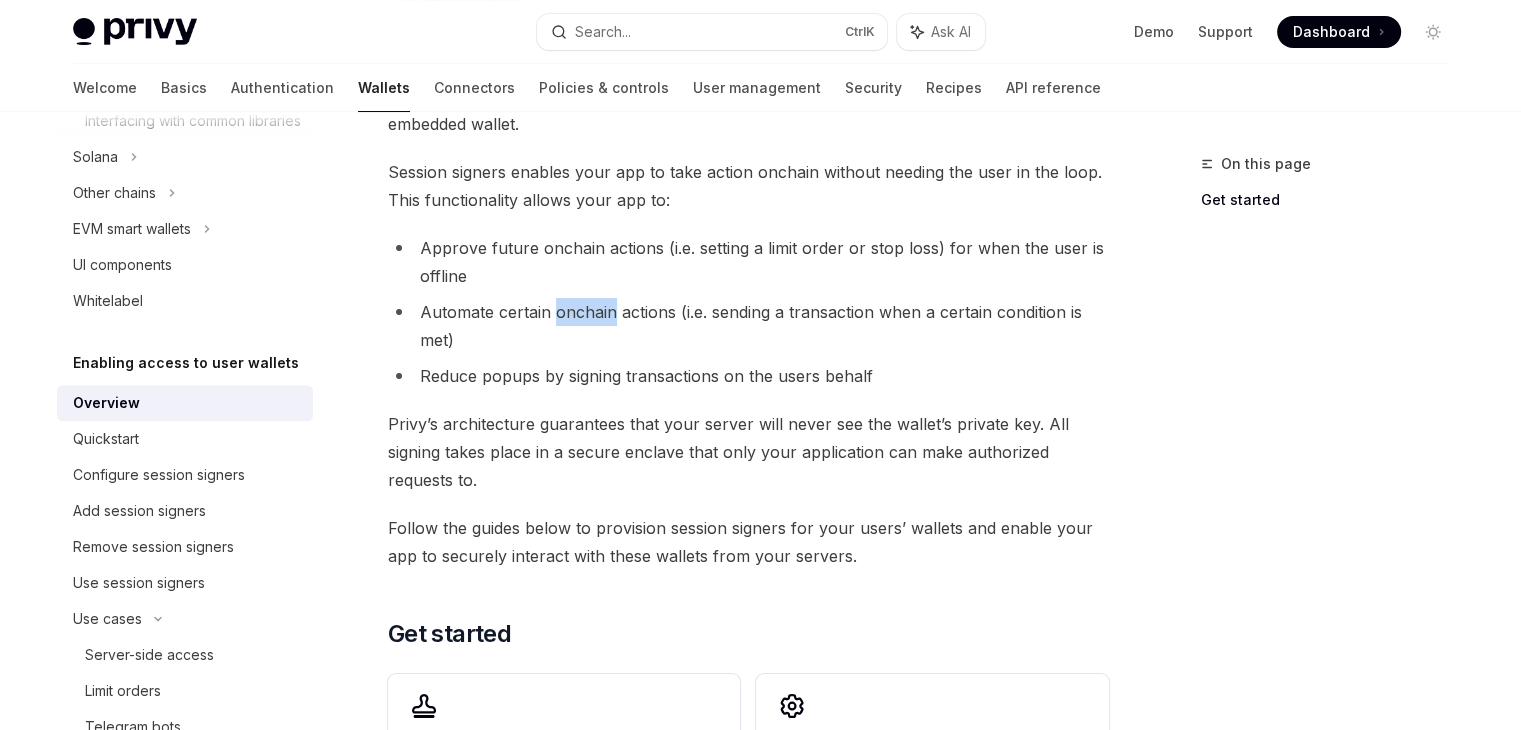 scroll, scrollTop: 200, scrollLeft: 0, axis: vertical 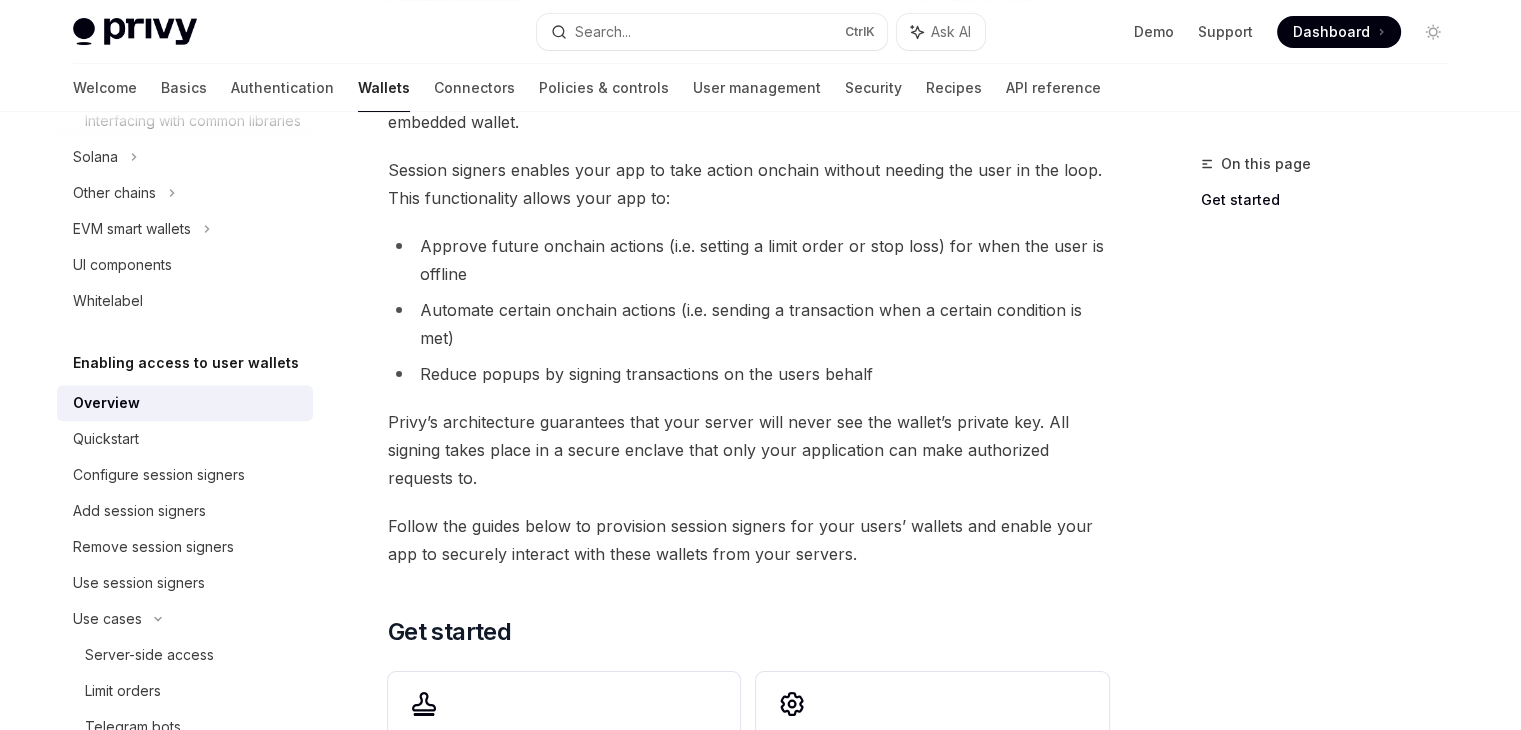 click on "Privy’s architecture guarantees that your server will never see the wallet’s private key. All signing takes place in a secure enclave that only your application can make authorized requests to." at bounding box center (748, 450) 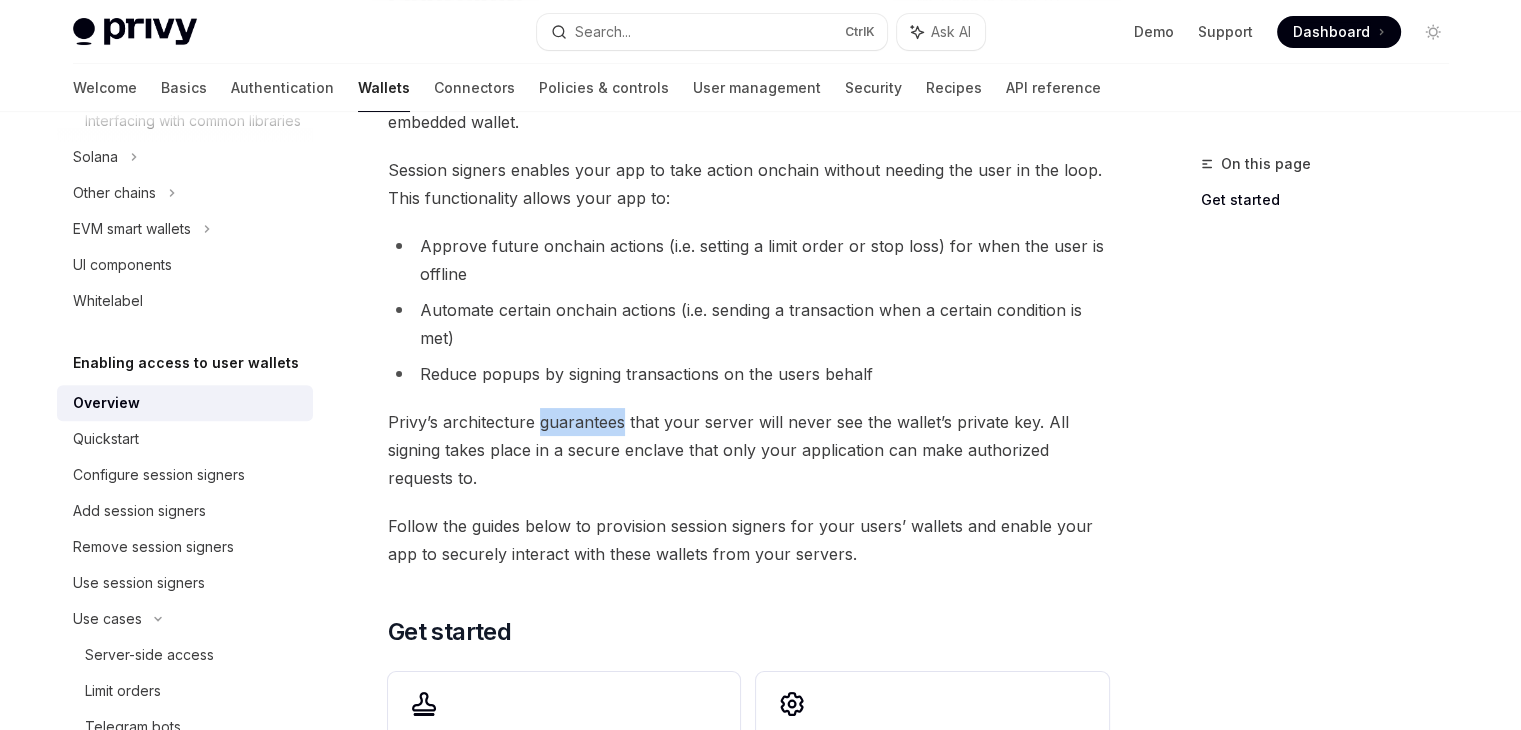 click on "Privy’s architecture guarantees that your server will never see the wallet’s private key. All signing takes place in a secure enclave that only your application can make authorized requests to." at bounding box center (748, 450) 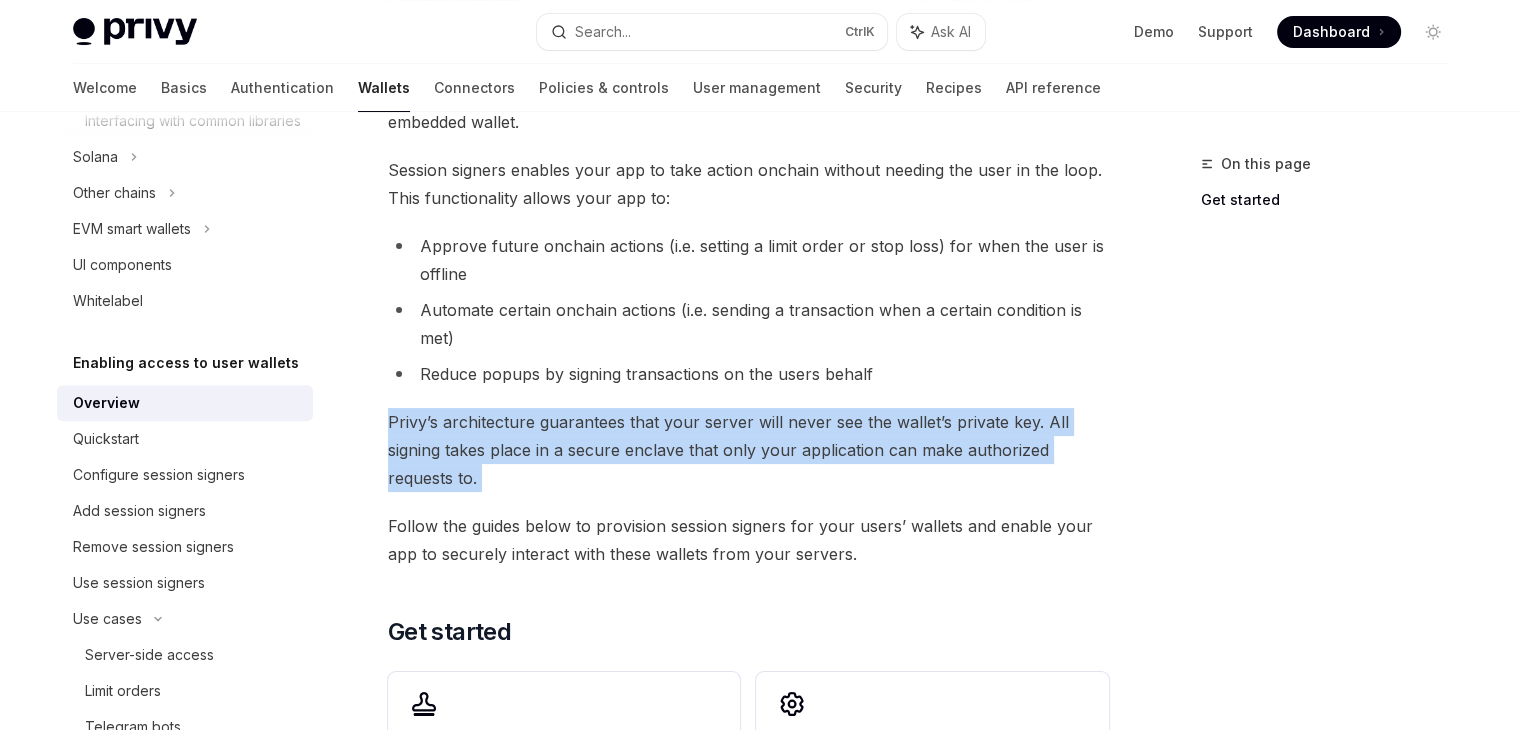 click on "Privy’s architecture guarantees that your server will never see the wallet’s private key. All signing takes place in a secure enclave that only your application can make authorized requests to." at bounding box center [748, 450] 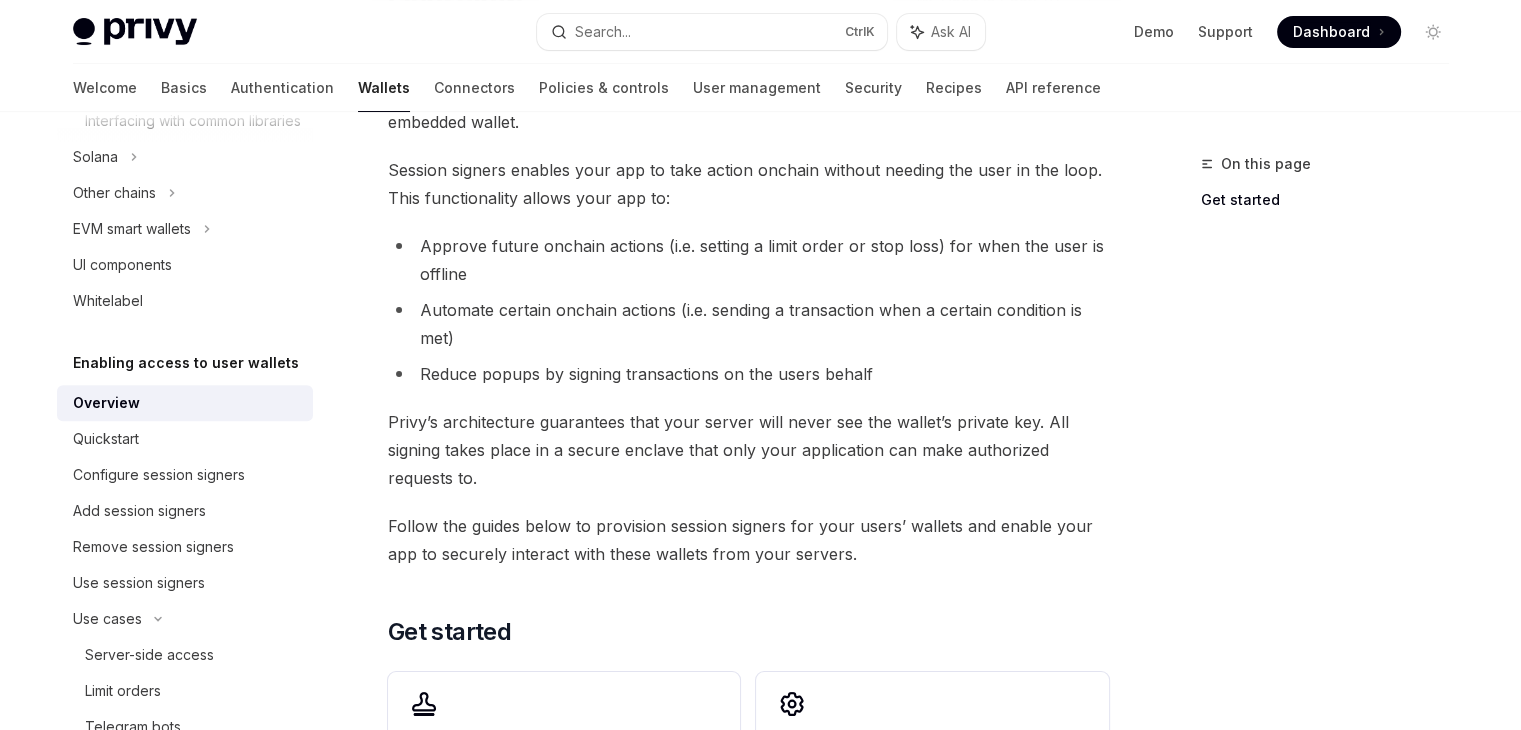 click on "Privy’s architecture guarantees that your server will never see the wallet’s private key. All signing takes place in a secure enclave that only your application can make authorized requests to." at bounding box center (748, 450) 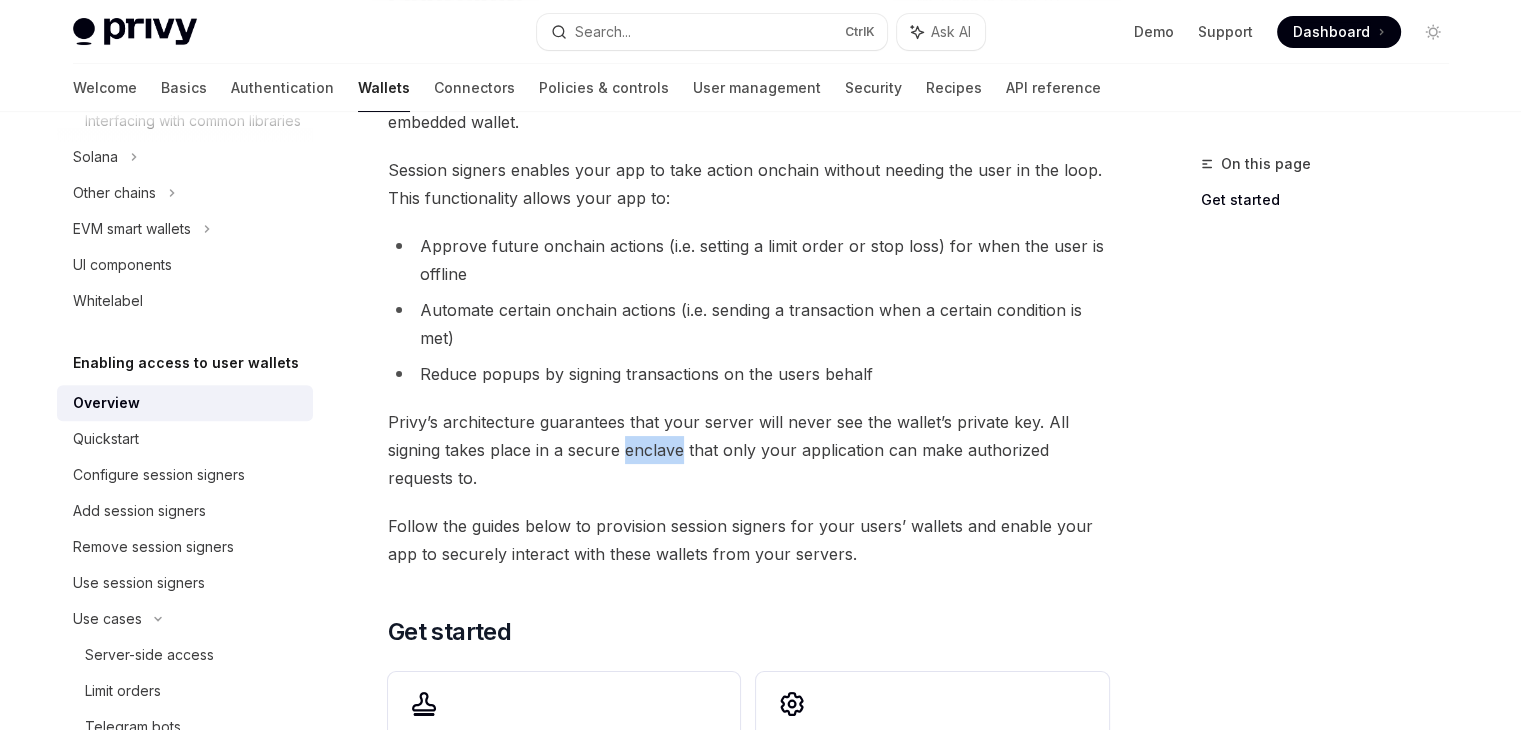 click on "Privy’s architecture guarantees that your server will never see the wallet’s private key. All signing takes place in a secure enclave that only your application can make authorized requests to." at bounding box center (748, 450) 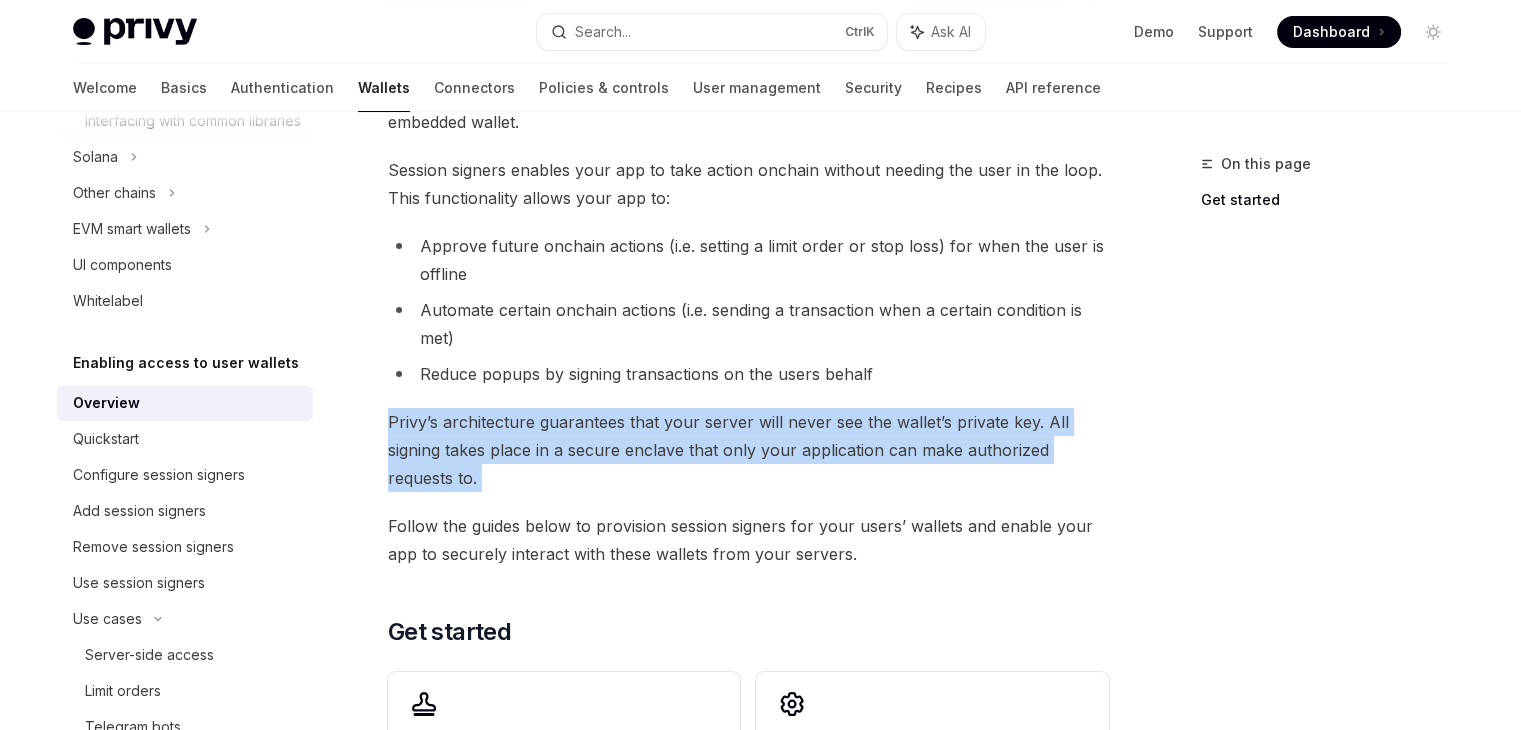 click on "Privy’s architecture guarantees that your server will never see the wallet’s private key. All signing takes place in a secure enclave that only your application can make authorized requests to." at bounding box center (748, 450) 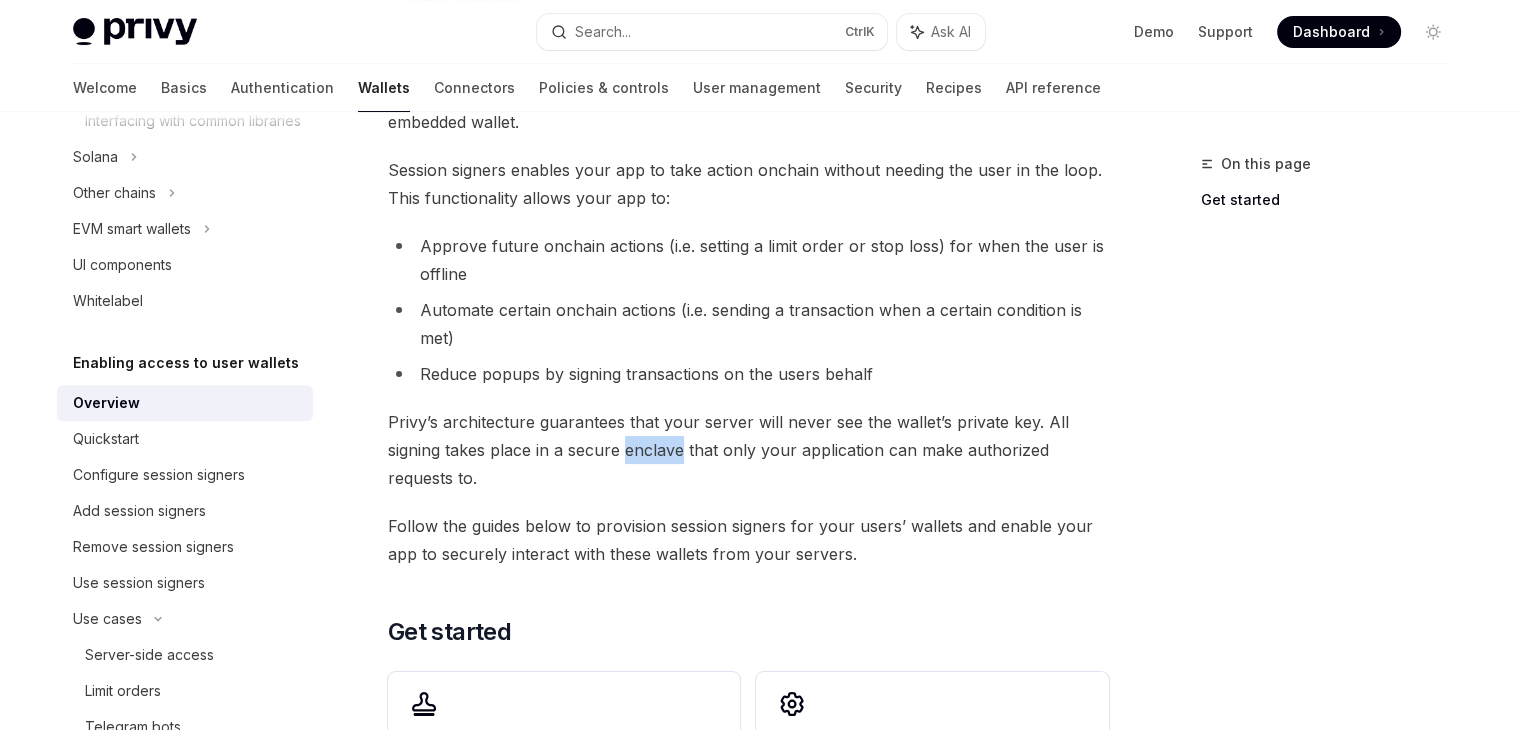click on "Privy’s architecture guarantees that your server will never see the wallet’s private key. All signing takes place in a secure enclave that only your application can make authorized requests to." at bounding box center (748, 450) 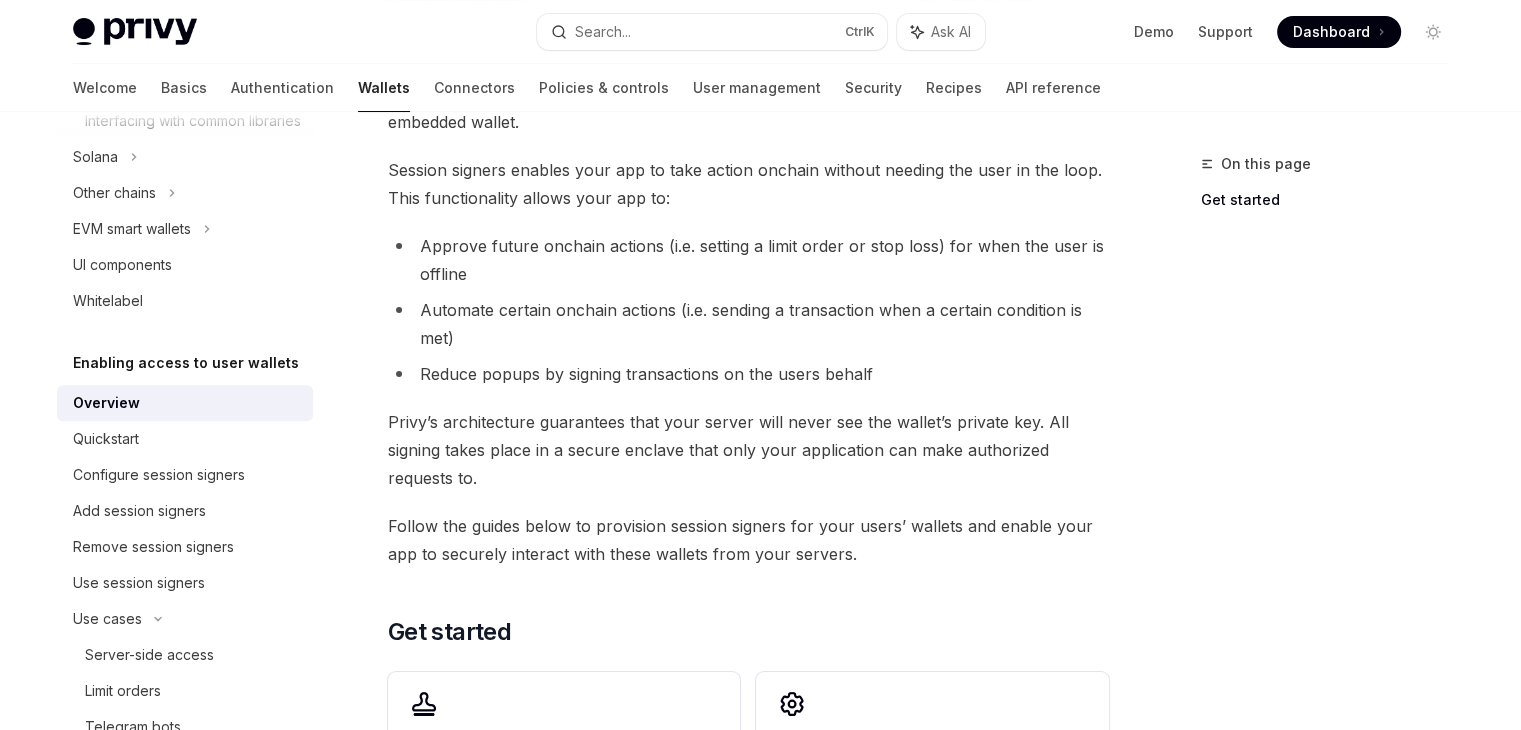 click on "Privy’s architecture guarantees that your server will never see the wallet’s private key. All signing takes place in a secure enclave that only your application can make authorized requests to." at bounding box center (748, 450) 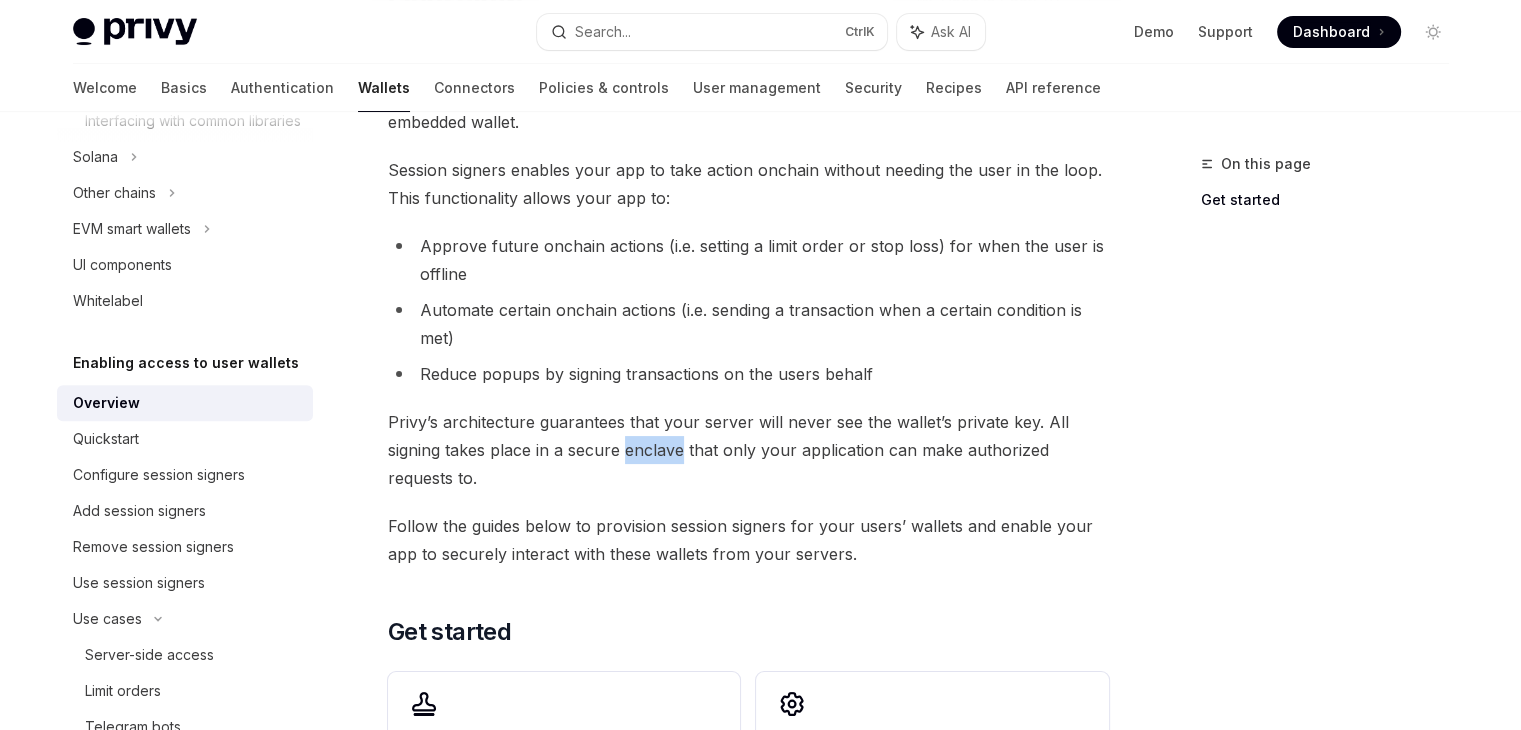 click on "Privy’s architecture guarantees that your server will never see the wallet’s private key. All signing takes place in a secure enclave that only your application can make authorized requests to." at bounding box center (748, 450) 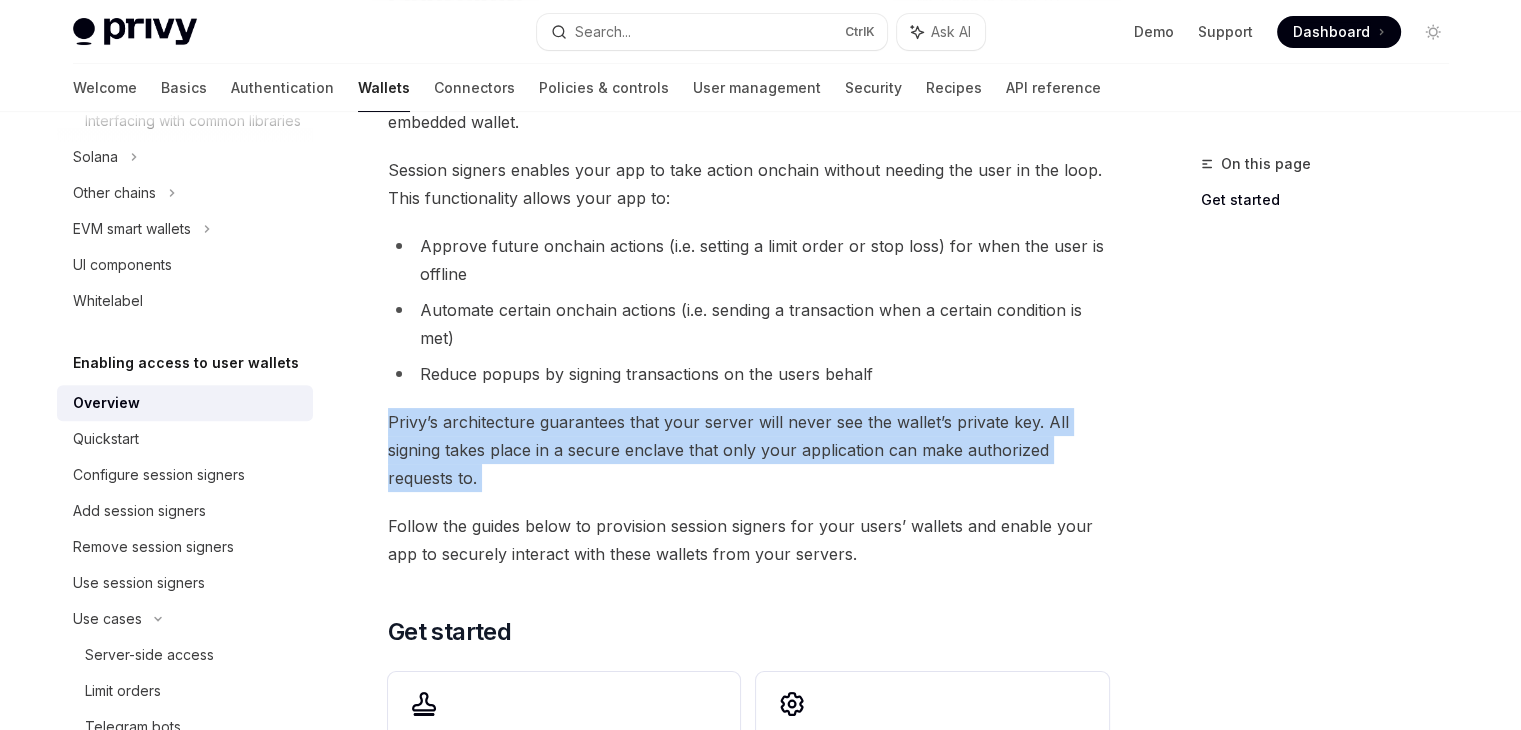 click on "Privy’s architecture guarantees that your server will never see the wallet’s private key. All signing takes place in a secure enclave that only your application can make authorized requests to." at bounding box center [748, 450] 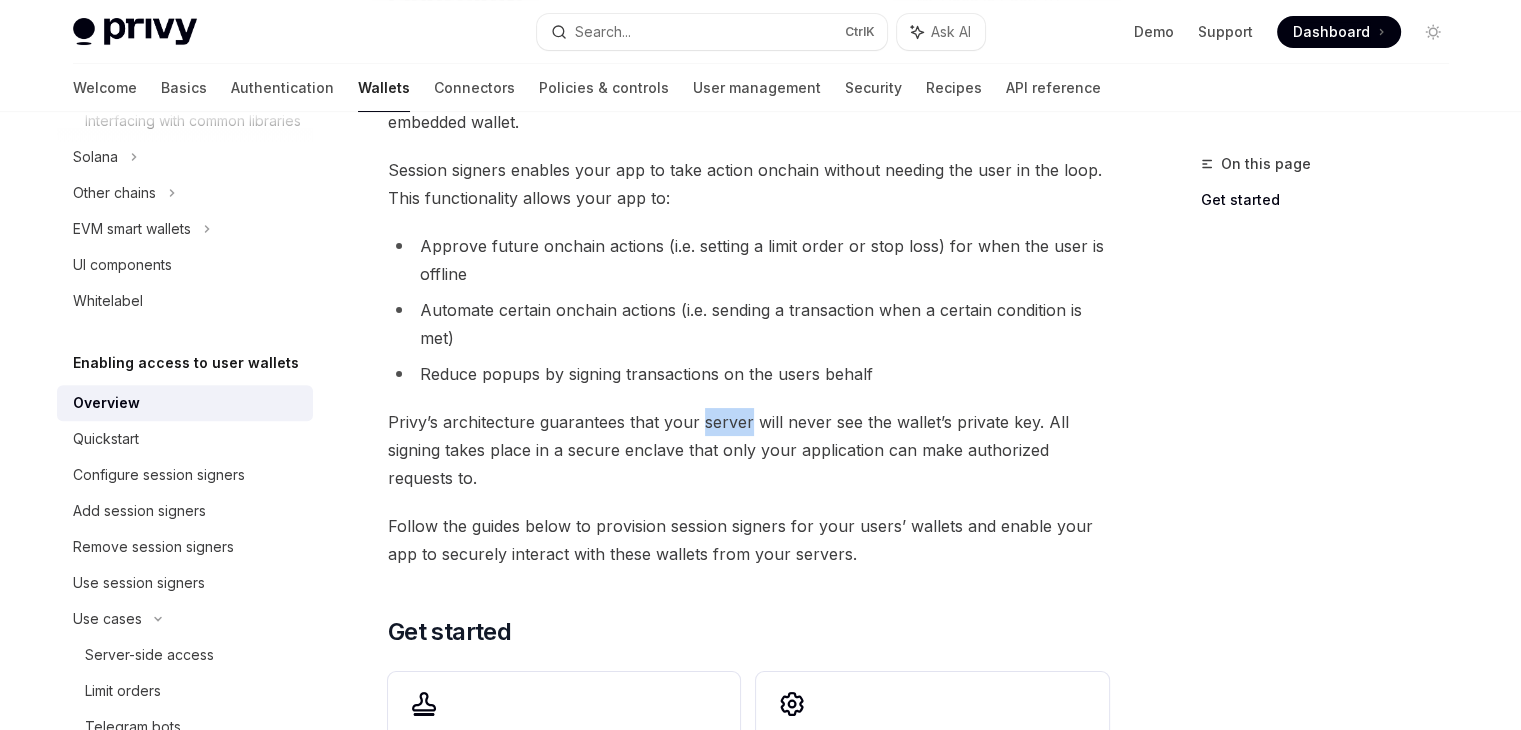 click on "Privy’s architecture guarantees that your server will never see the wallet’s private key. All signing takes place in a secure enclave that only your application can make authorized requests to." at bounding box center (748, 450) 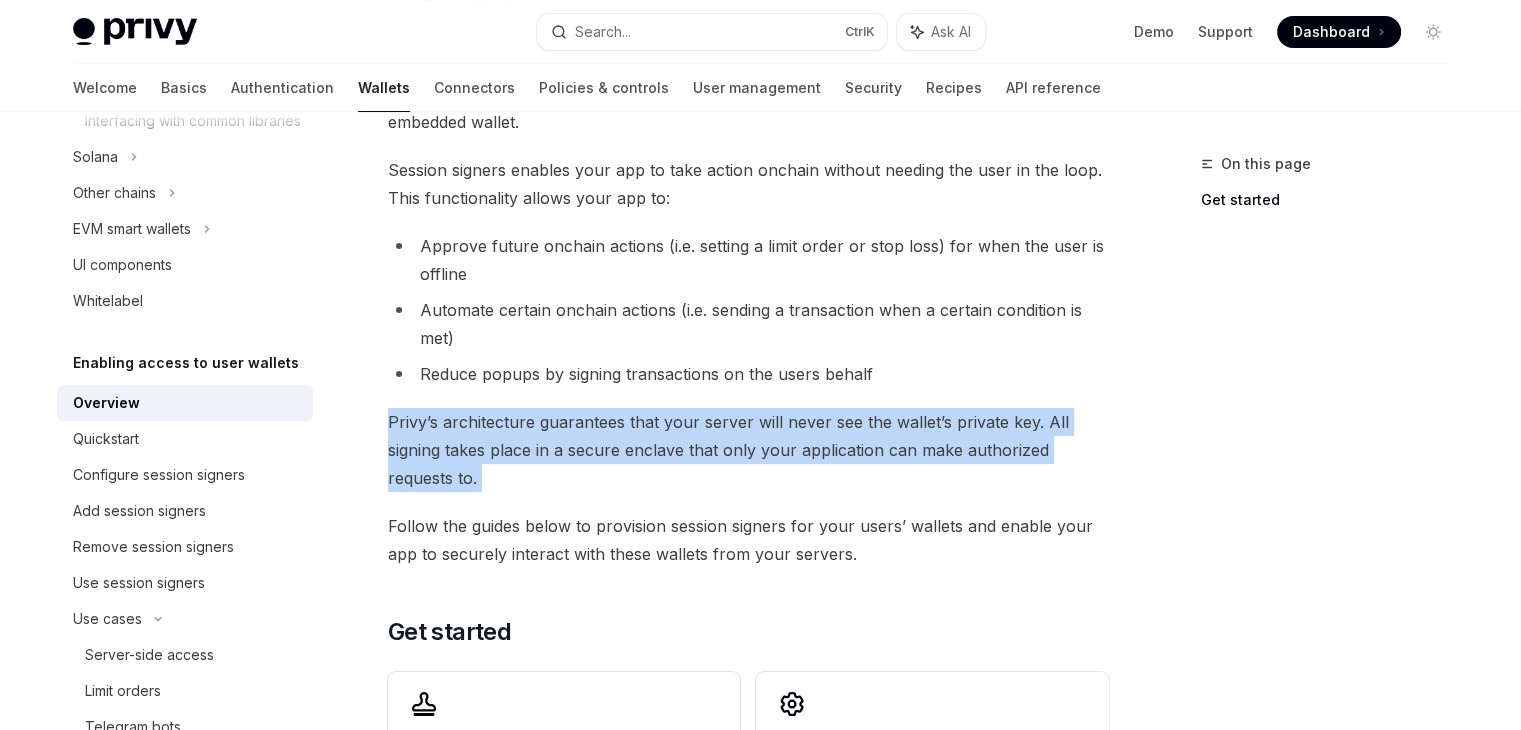 click on "Privy’s architecture guarantees that your server will never see the wallet’s private key. All signing takes place in a secure enclave that only your application can make authorized requests to." at bounding box center [748, 450] 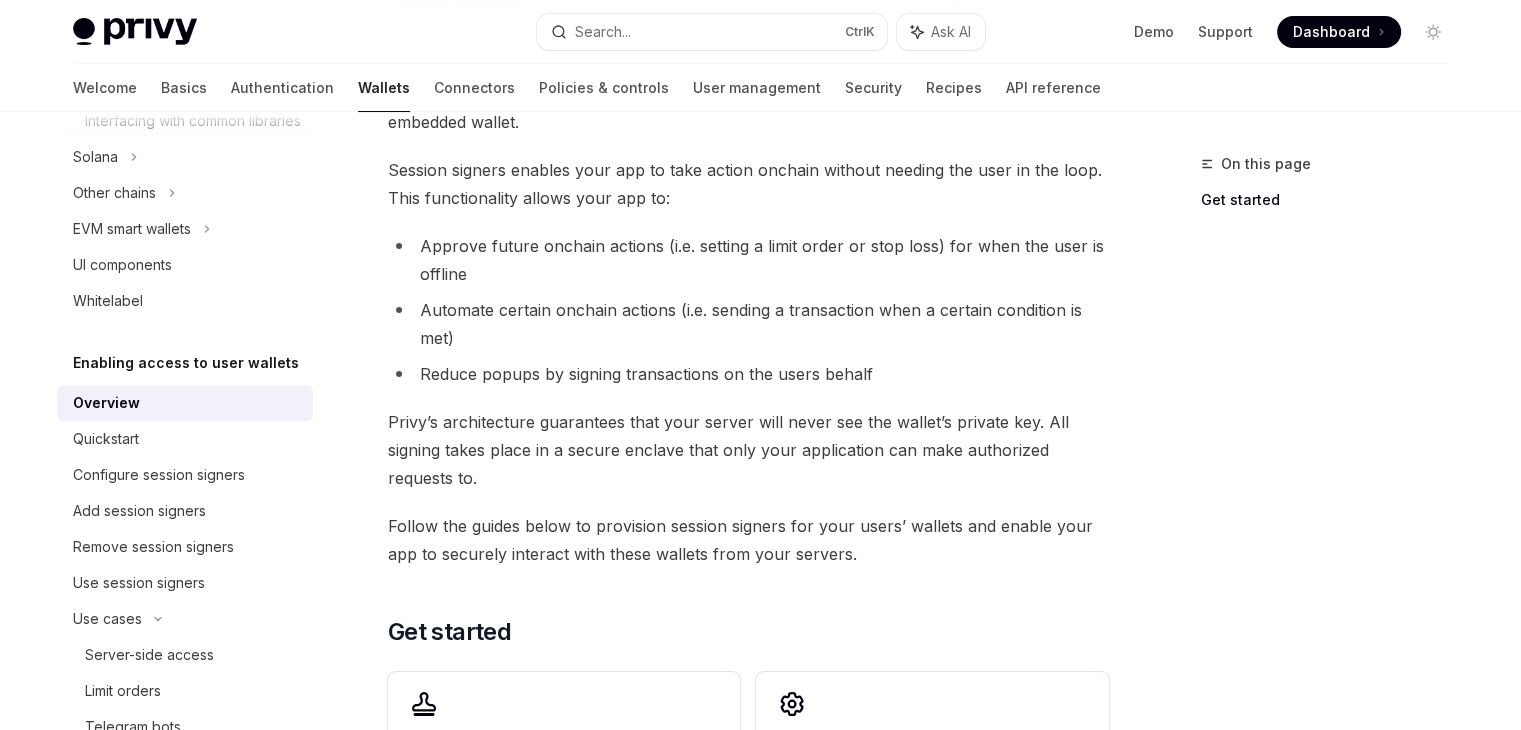 click on "Follow the guides below to provision session signers for your users’ wallets and enable your app to securely interact with these wallets from your servers." at bounding box center [748, 540] 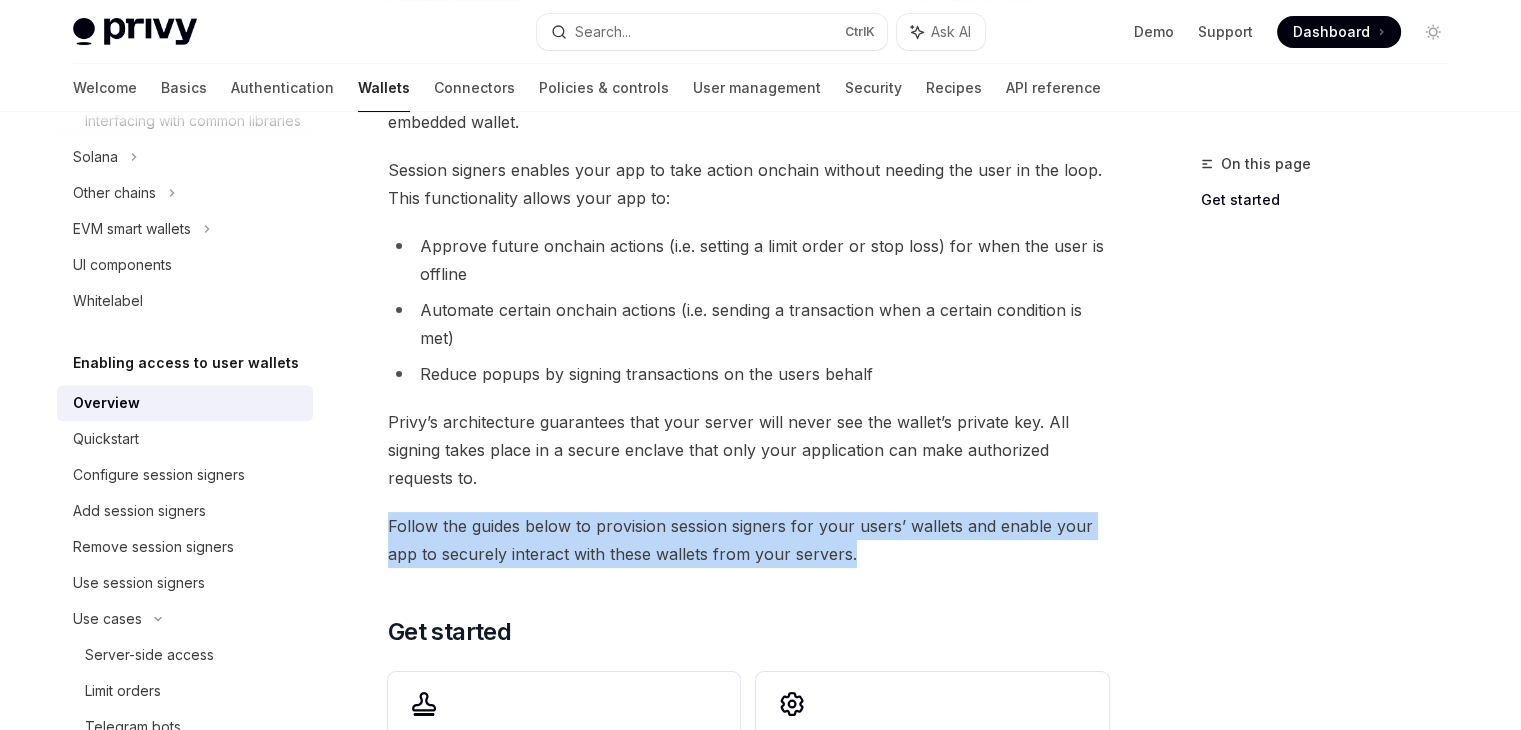 drag, startPoint x: 856, startPoint y: 546, endPoint x: 370, endPoint y: 522, distance: 486.59222 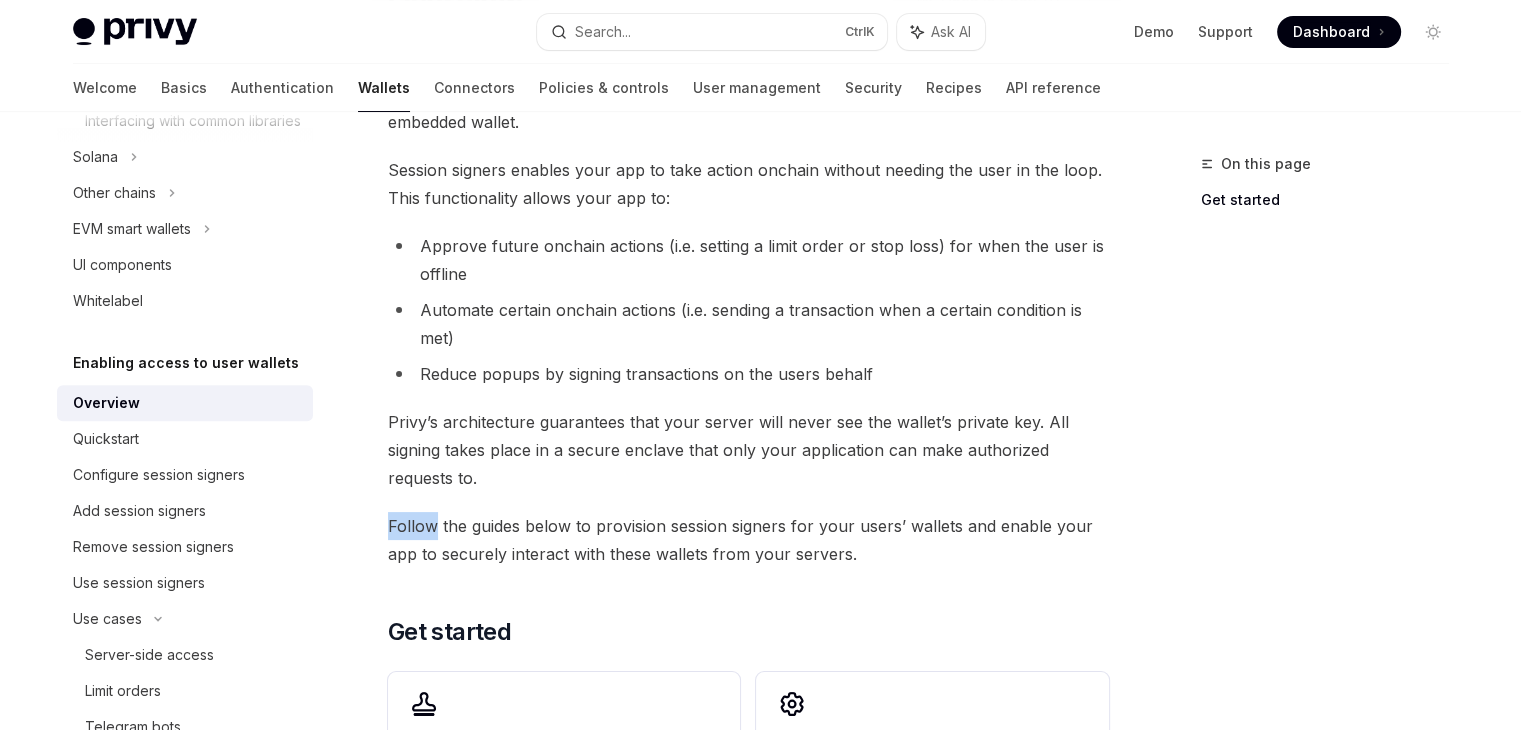 click on "**********" at bounding box center [748, 456] 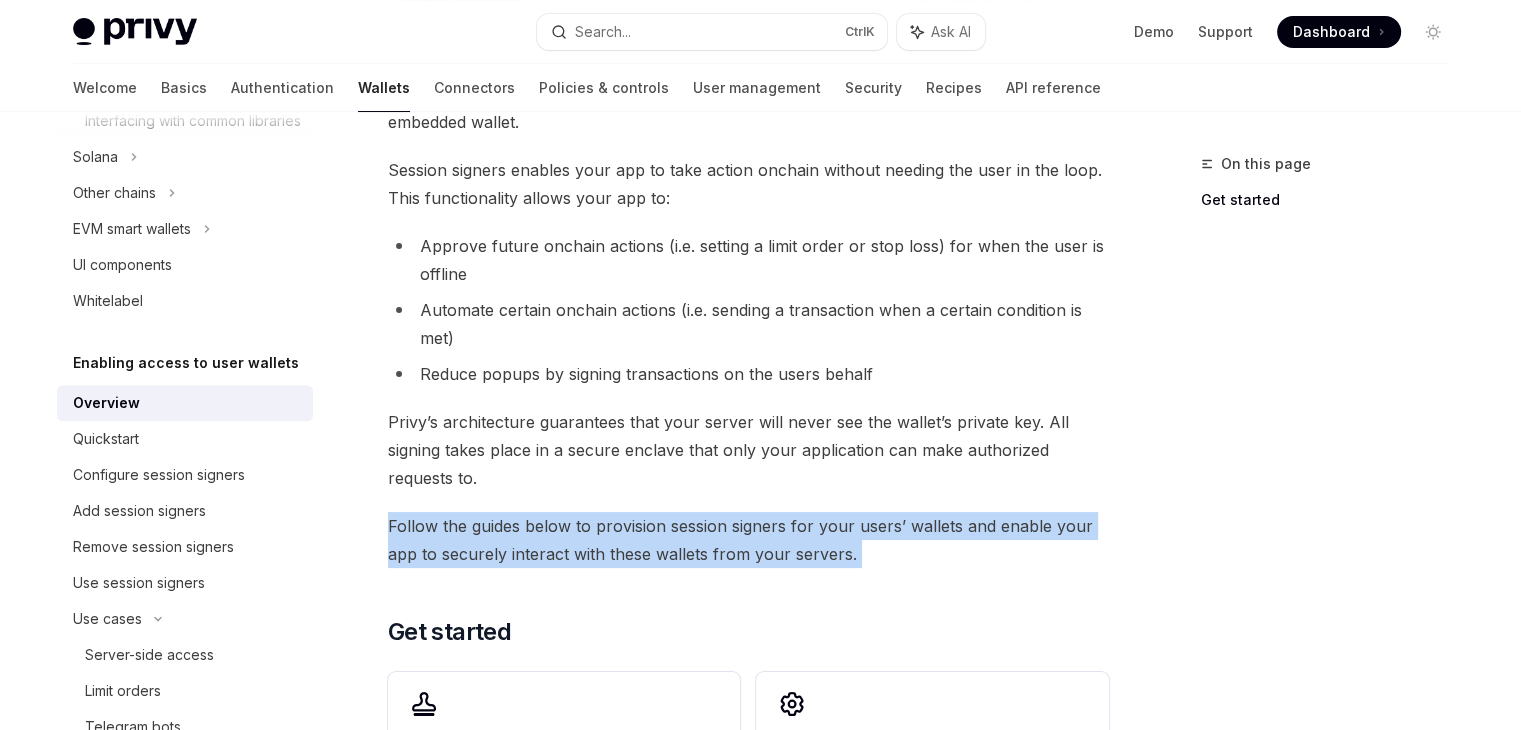 click on "**********" at bounding box center [748, 456] 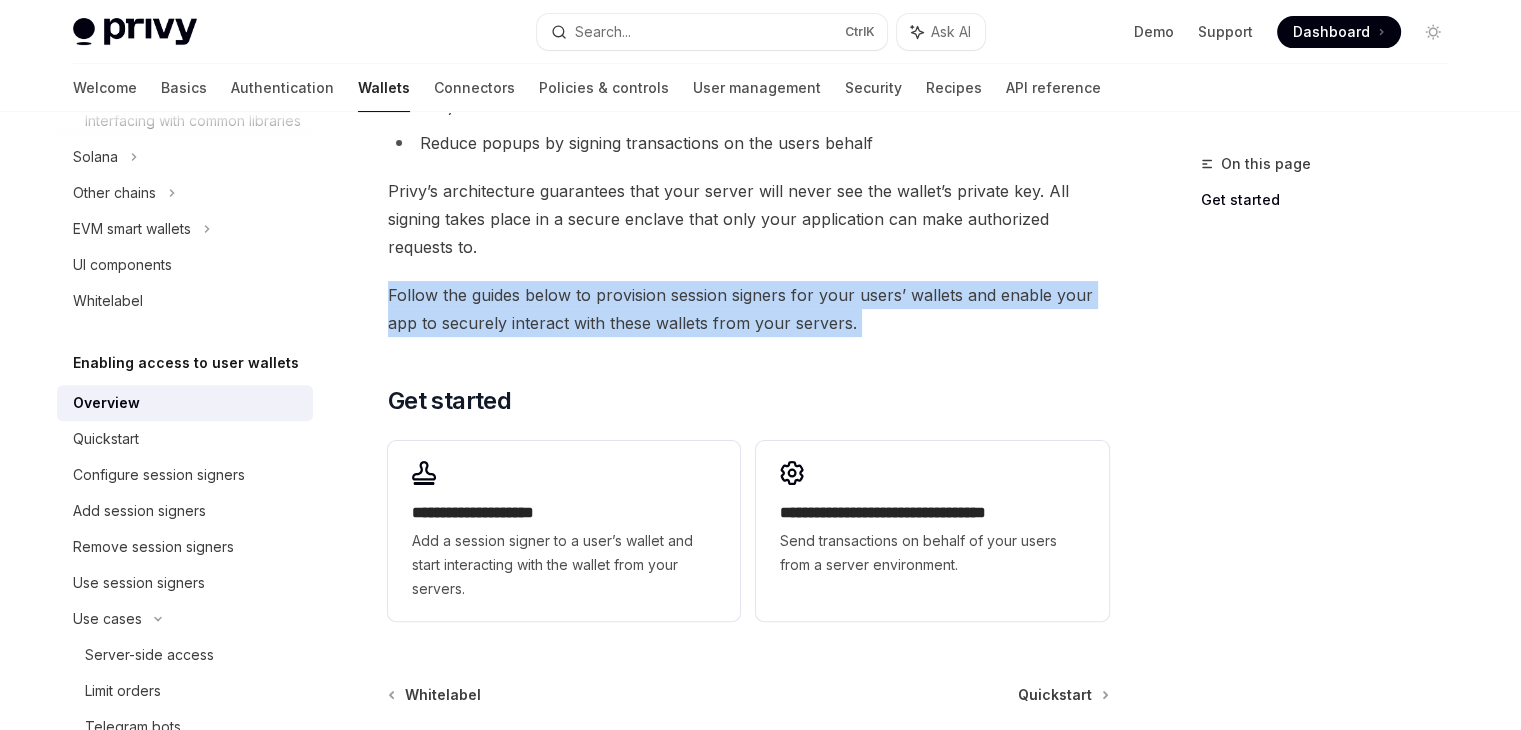 scroll, scrollTop: 432, scrollLeft: 0, axis: vertical 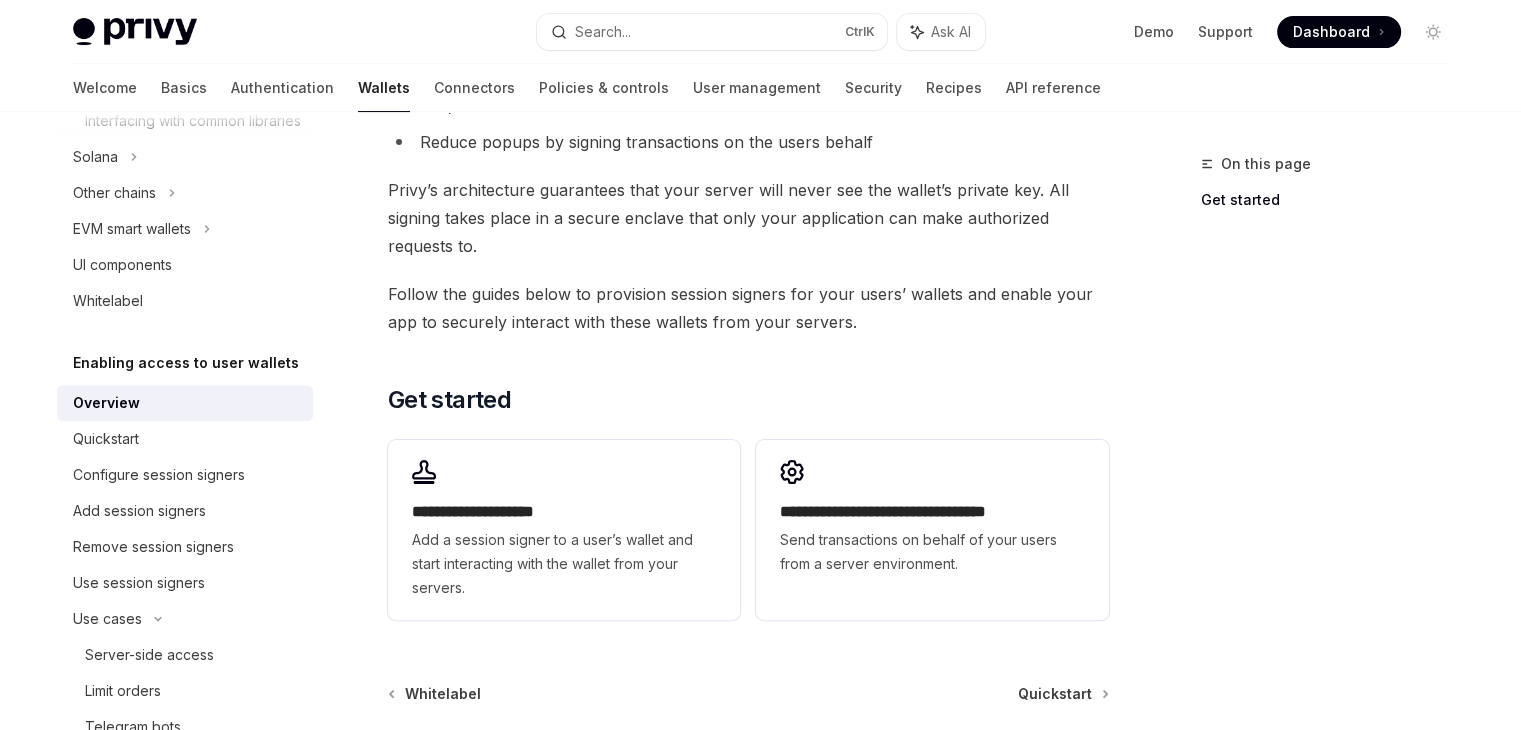 click on "On this page Get started" at bounding box center [1313, 441] 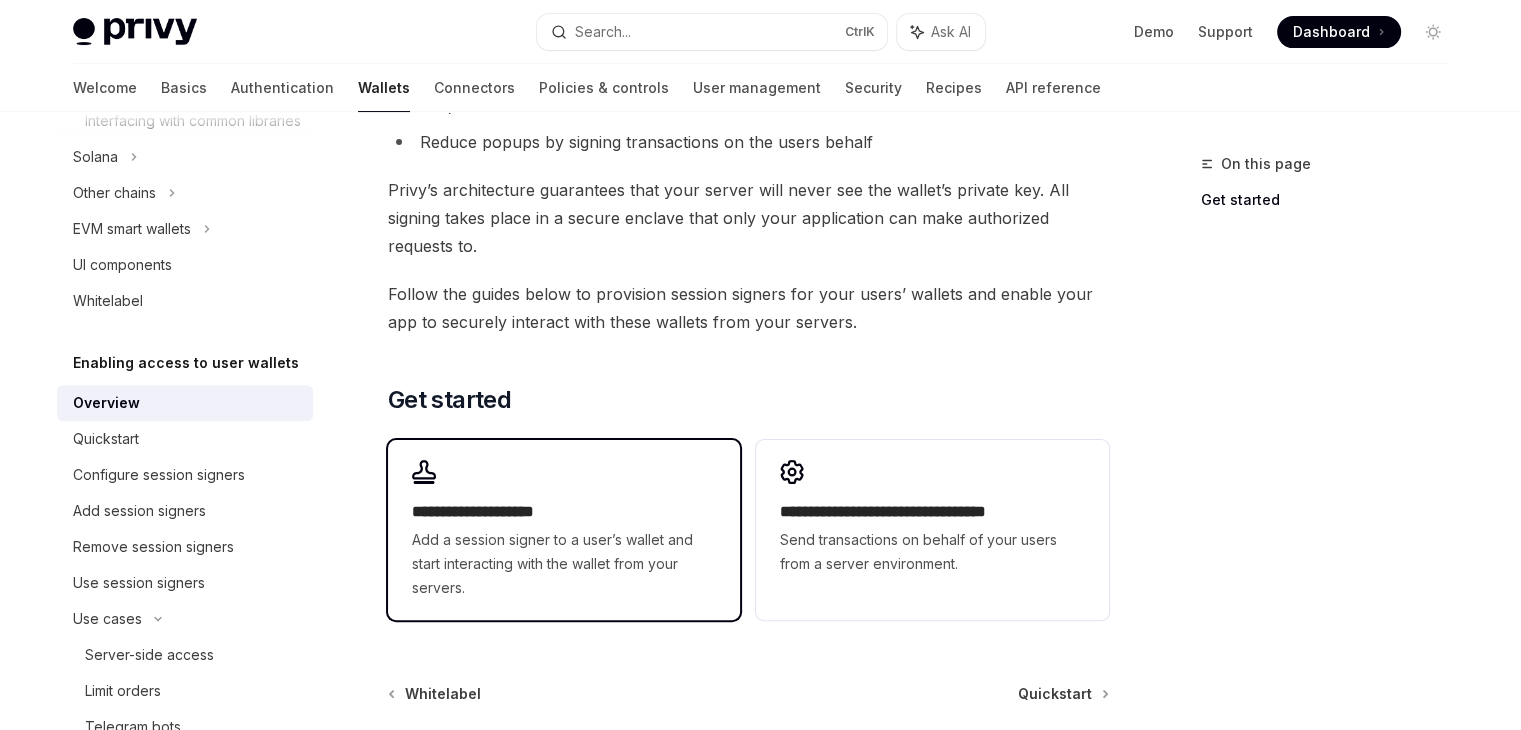 click on "**********" at bounding box center (564, 530) 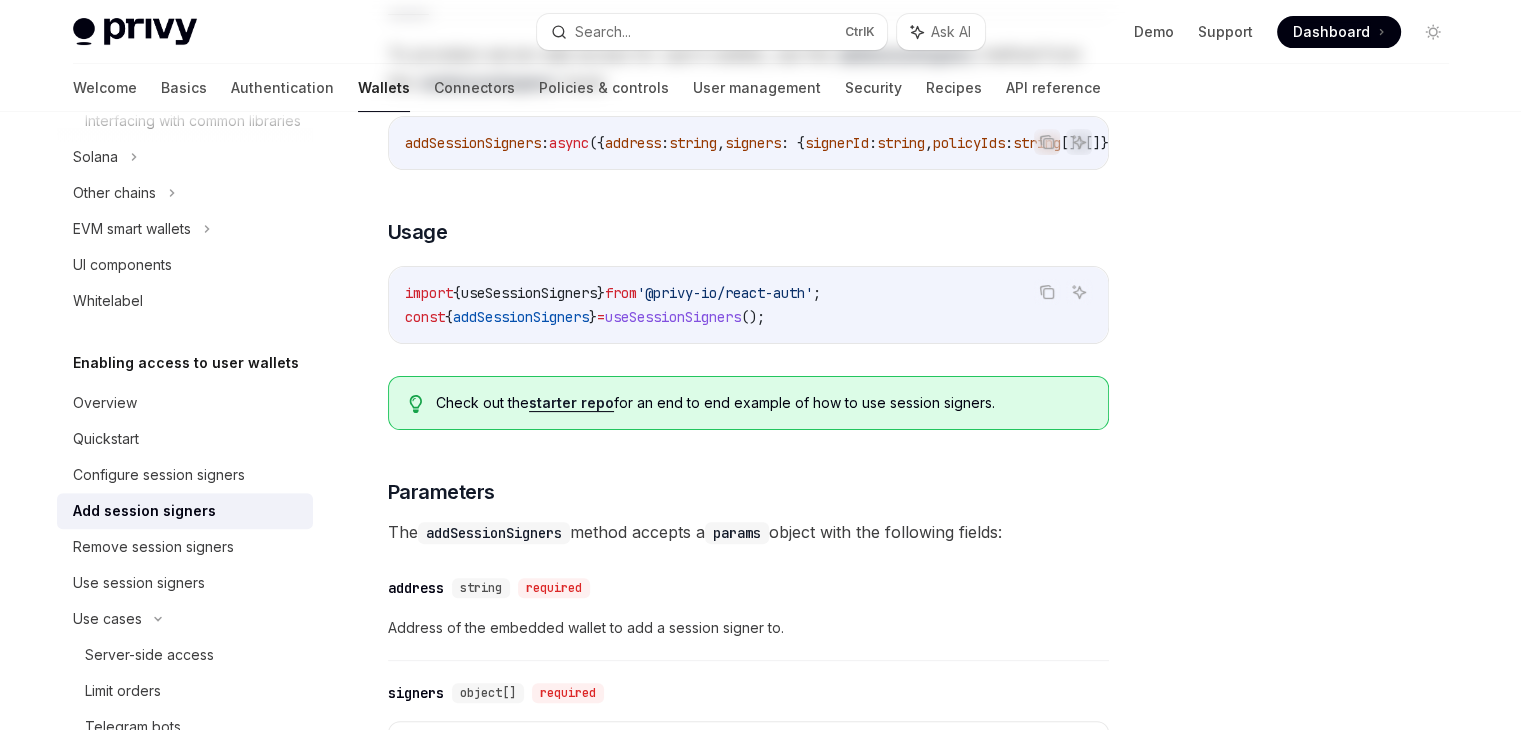 scroll, scrollTop: 0, scrollLeft: 0, axis: both 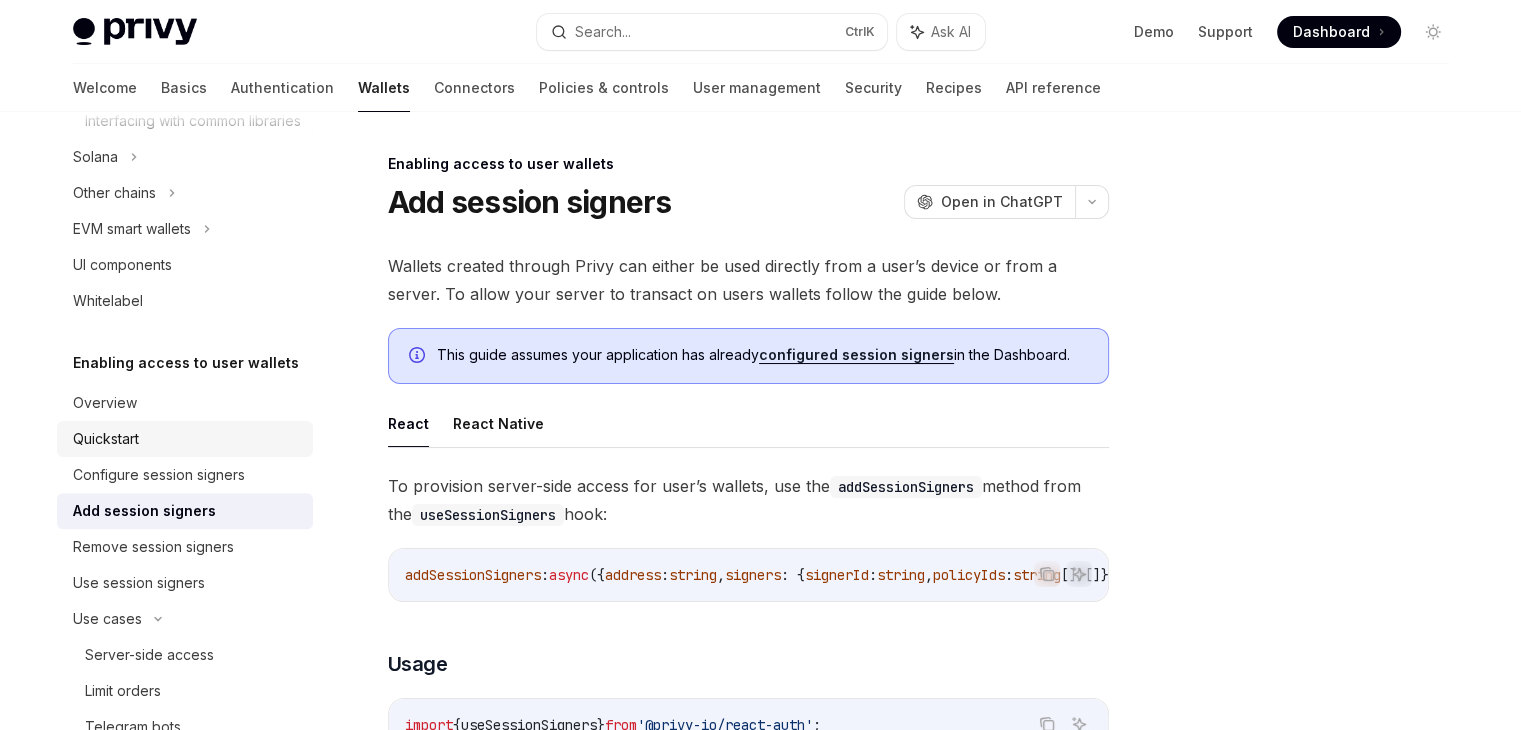 click on "Quickstart" at bounding box center [185, 439] 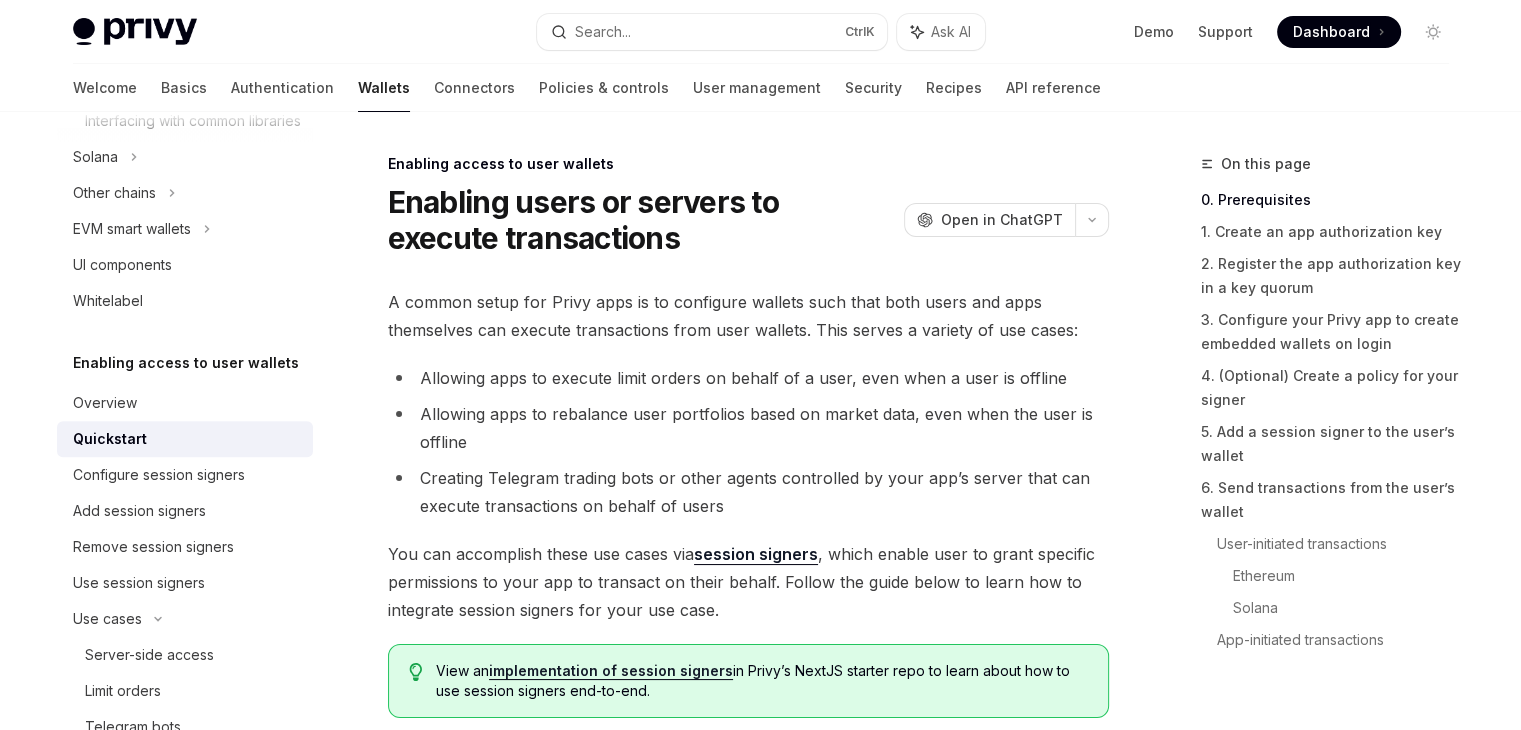click on "session signers" at bounding box center (756, 554) 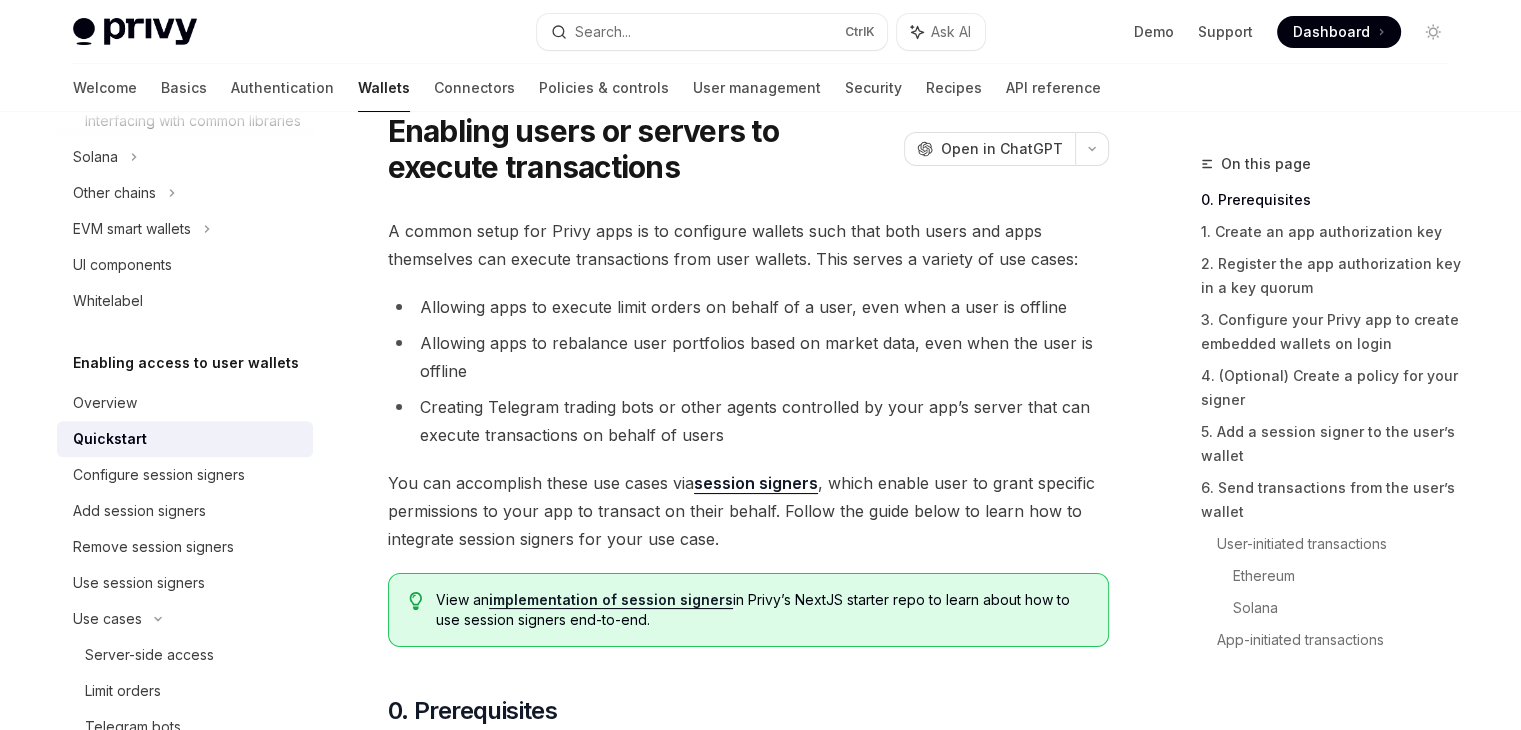 scroll, scrollTop: 120, scrollLeft: 0, axis: vertical 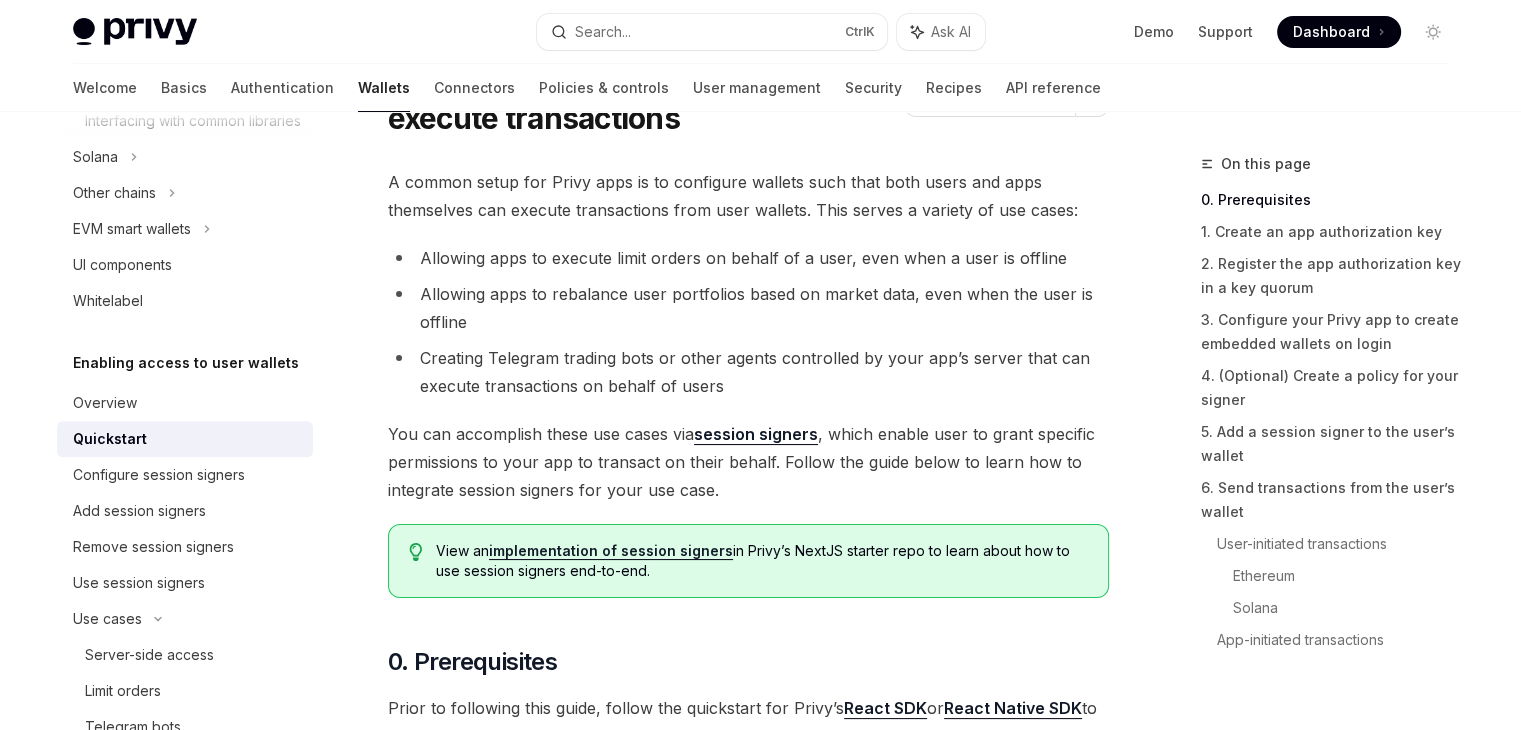 click on "implementation of session
signers" at bounding box center [611, 551] 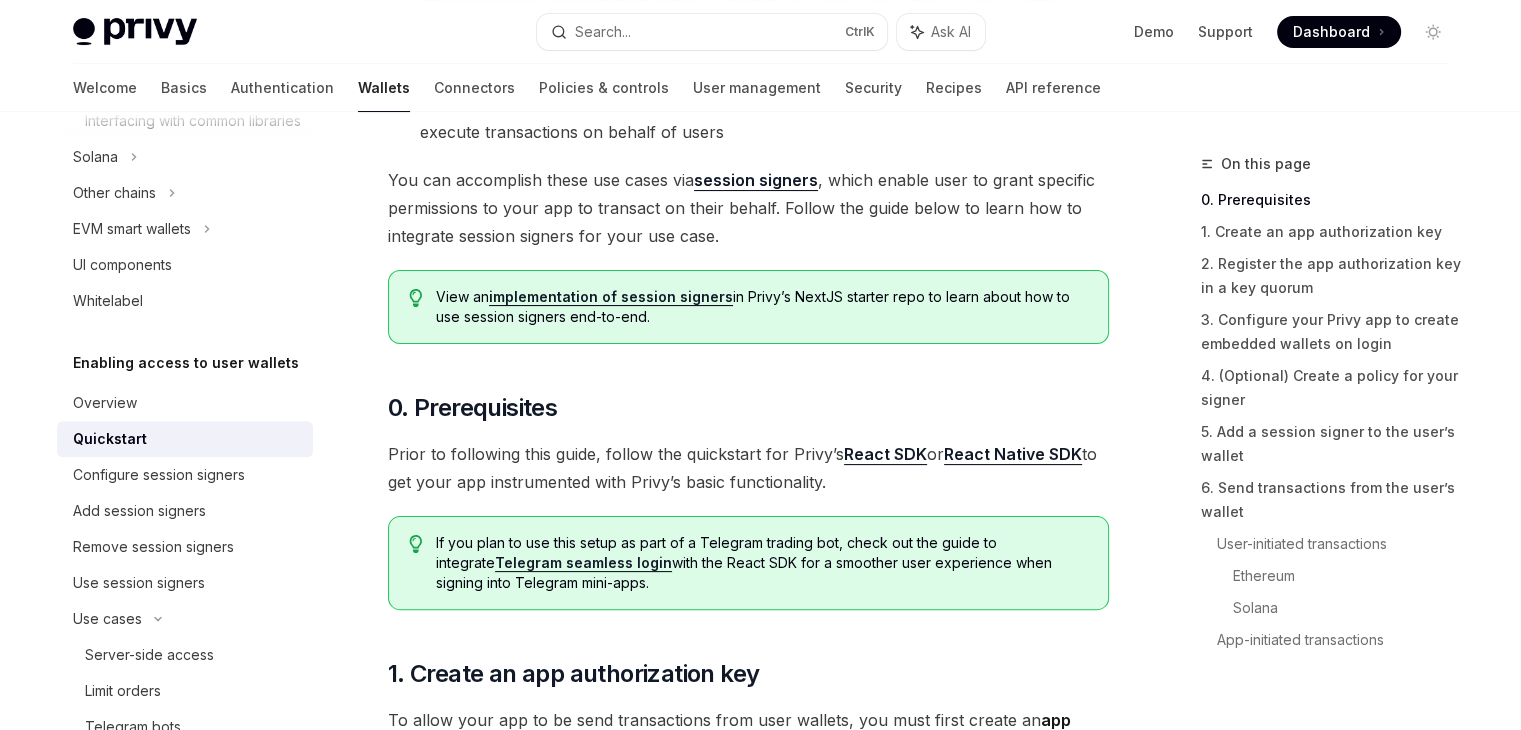 scroll, scrollTop: 375, scrollLeft: 0, axis: vertical 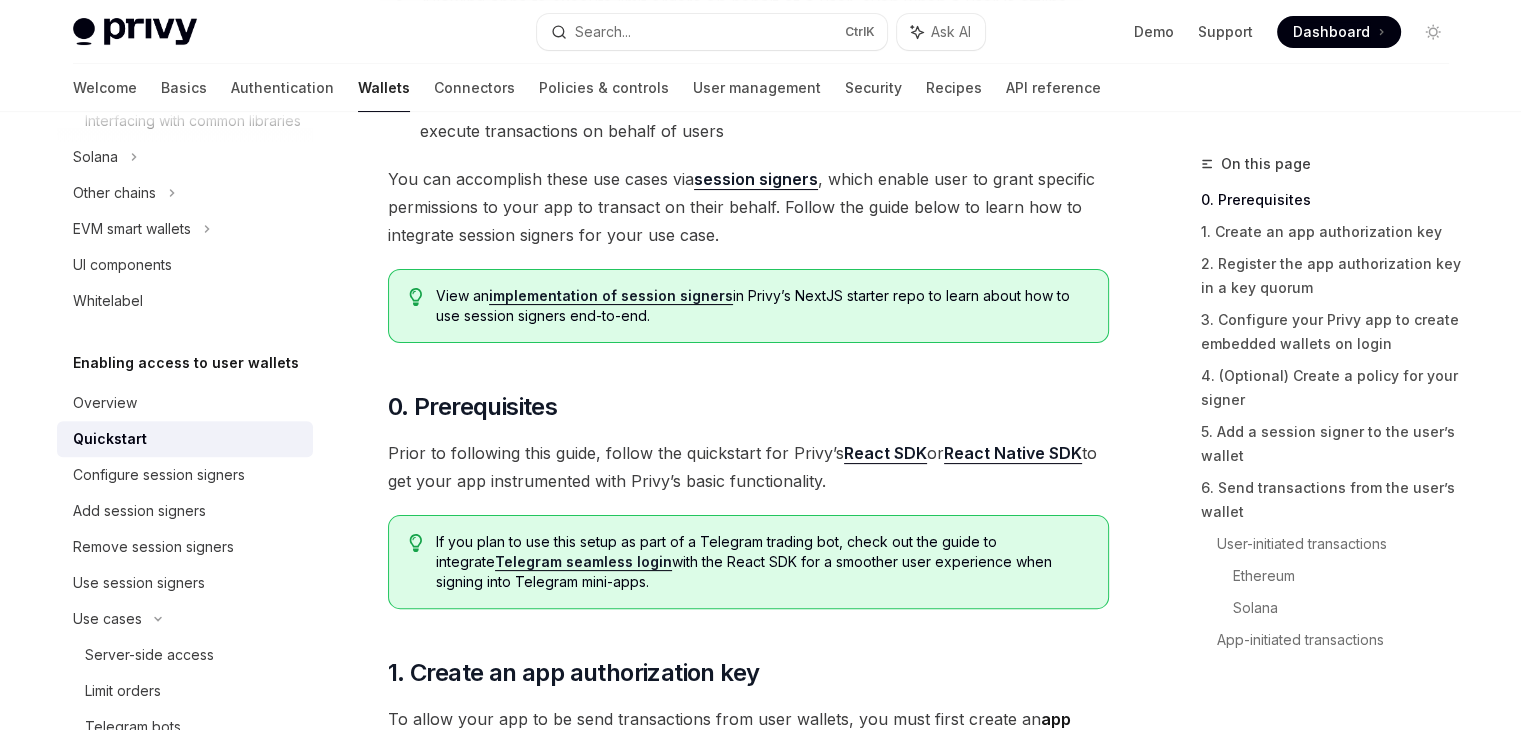 click on "If you plan to use this setup as part of a Telegram trading bot, check out the guide to integrate
Telegram seamless login  with the React SDK for a smoother user
experience when signing into Telegram mini-apps." at bounding box center [761, 562] 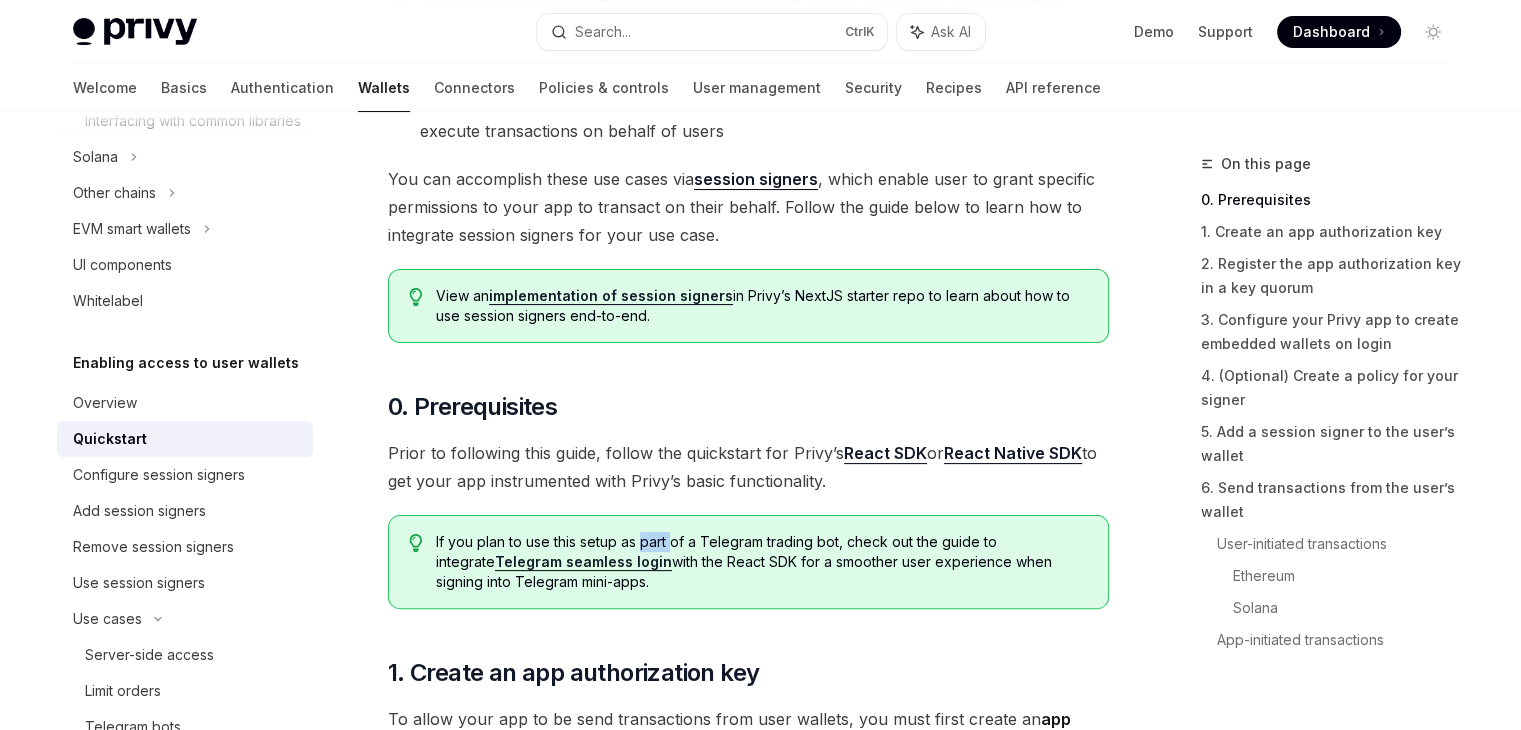 click on "If you plan to use this setup as part of a Telegram trading bot, check out the guide to integrate
Telegram seamless login  with the React SDK for a smoother user
experience when signing into Telegram mini-apps." at bounding box center (761, 562) 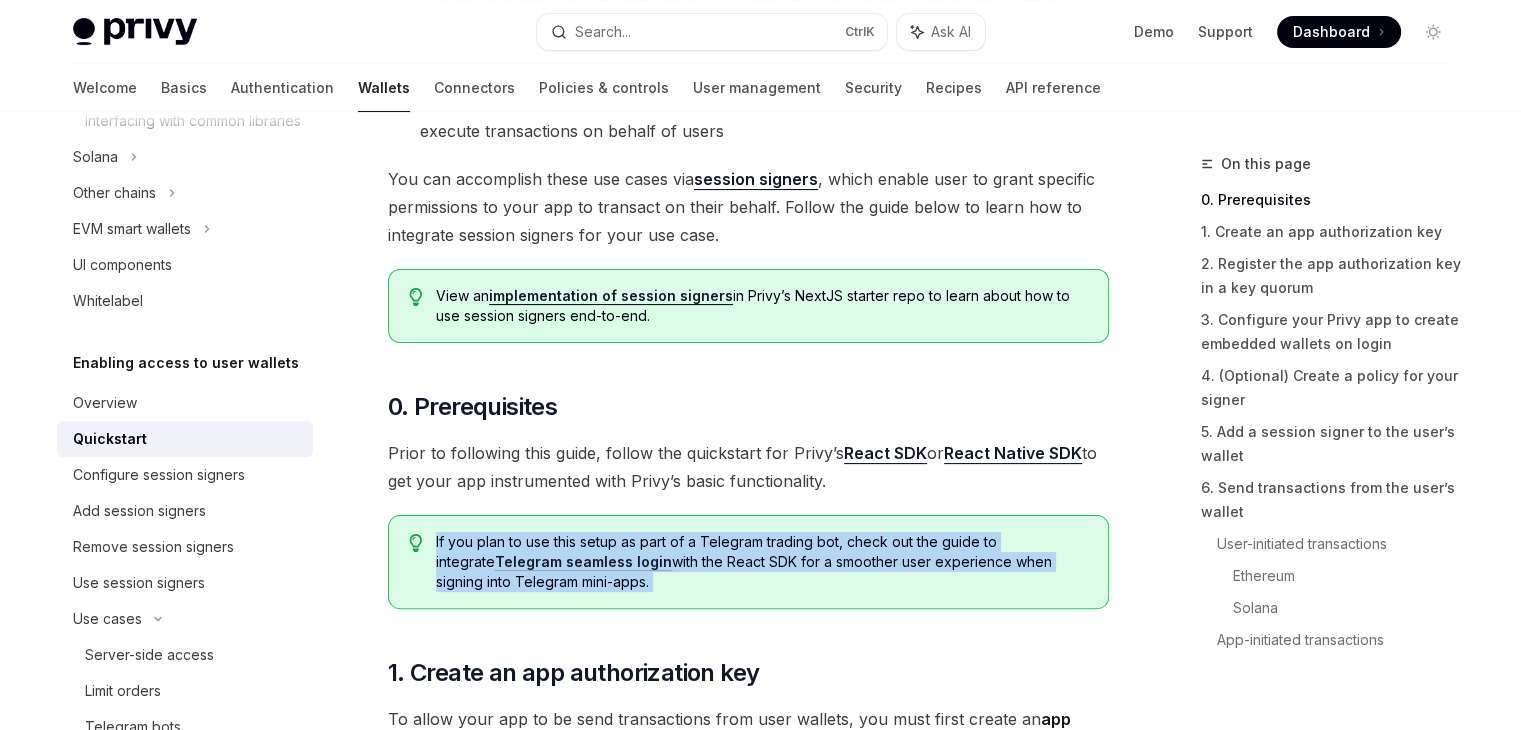 click on "If you plan to use this setup as part of a Telegram trading bot, check out the guide to integrate
Telegram seamless login  with the React SDK for a smoother user
experience when signing into Telegram mini-apps." at bounding box center [761, 562] 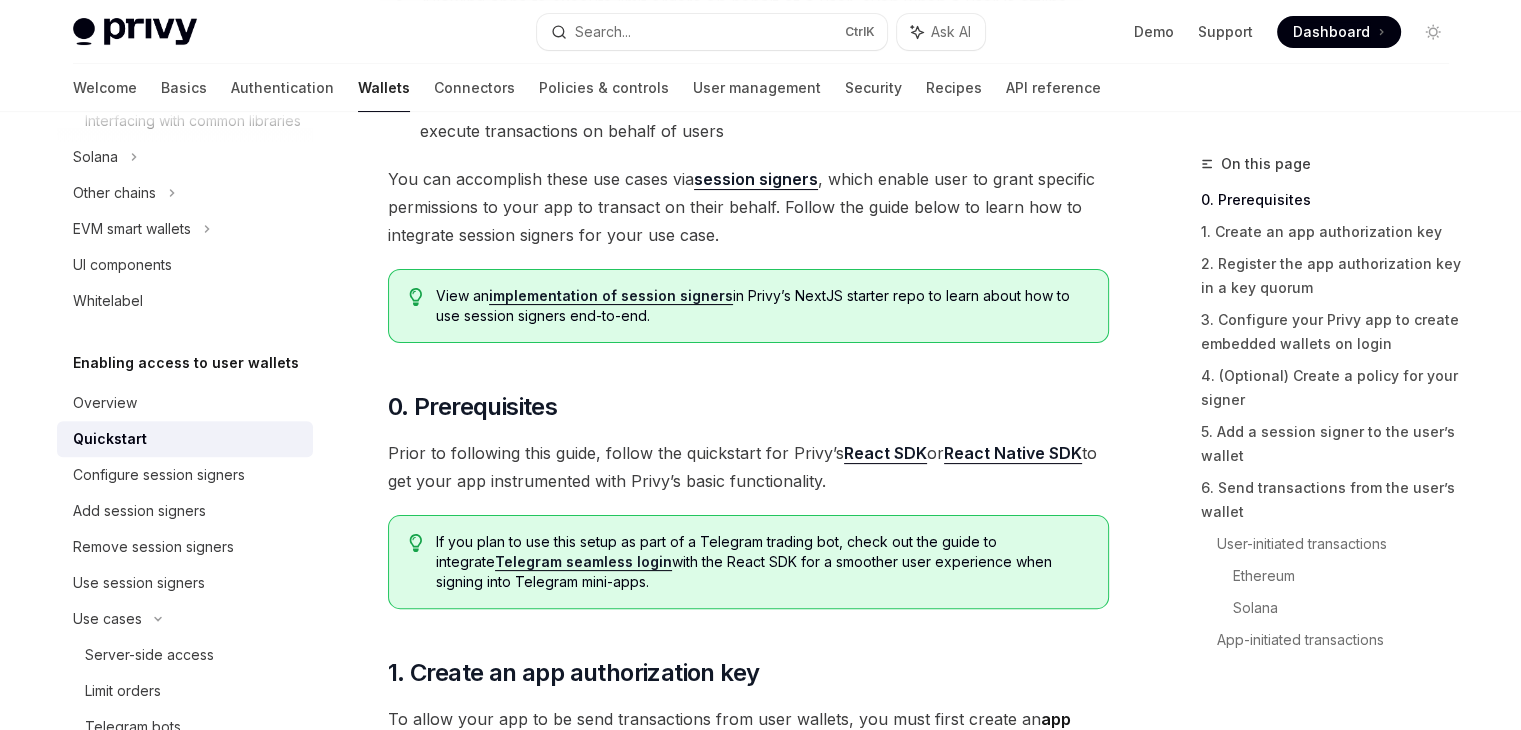 scroll, scrollTop: 443, scrollLeft: 0, axis: vertical 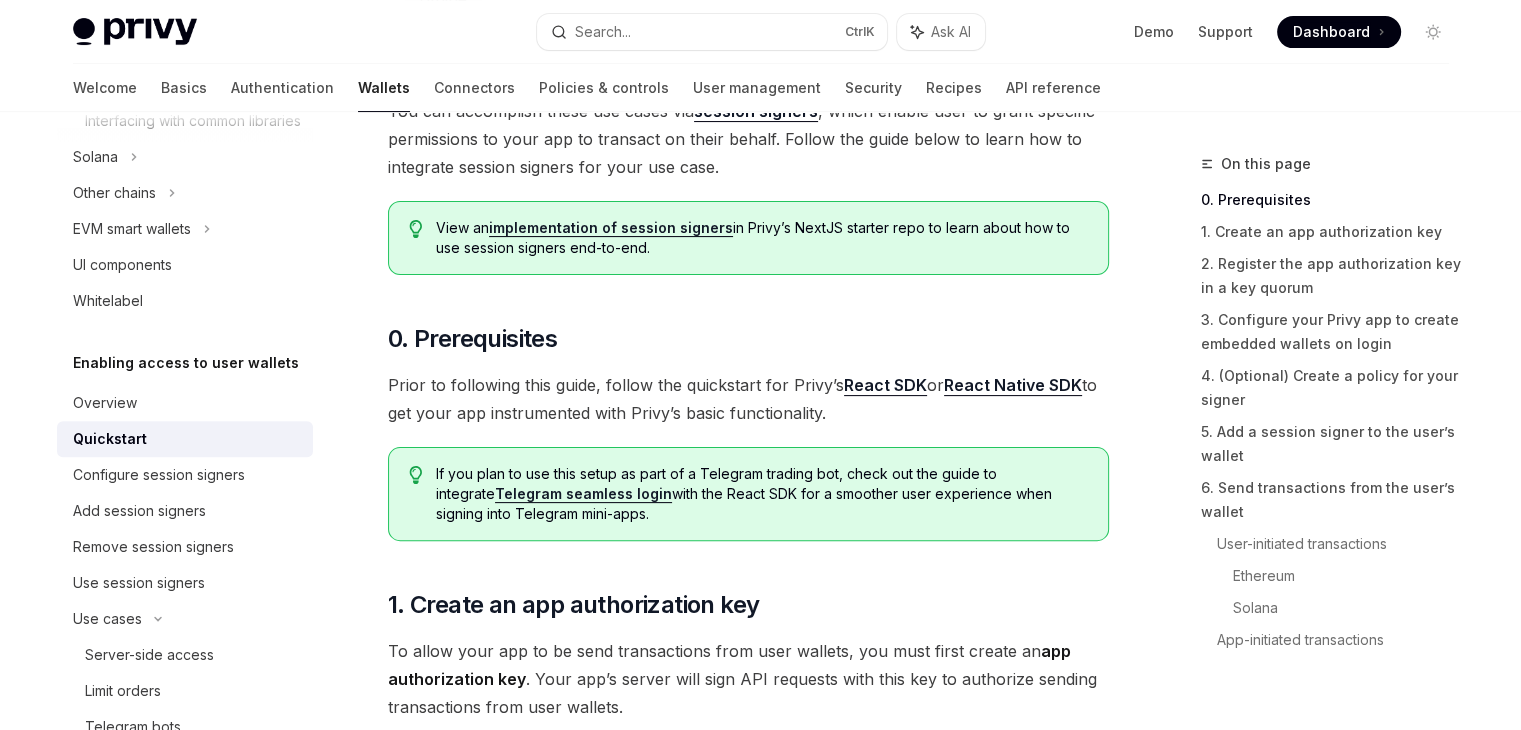 click on "Telegram seamless login" at bounding box center [583, 494] 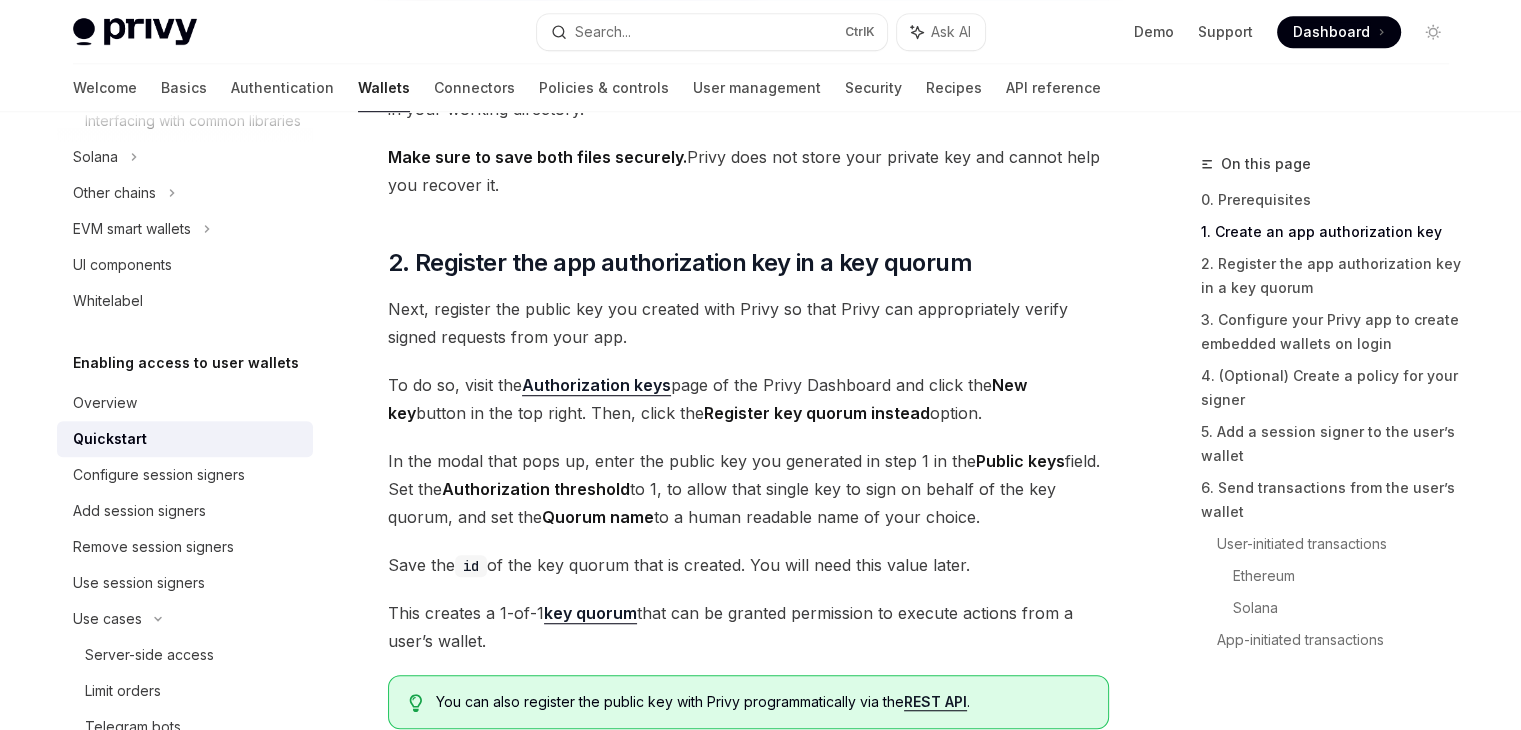scroll, scrollTop: 1276, scrollLeft: 0, axis: vertical 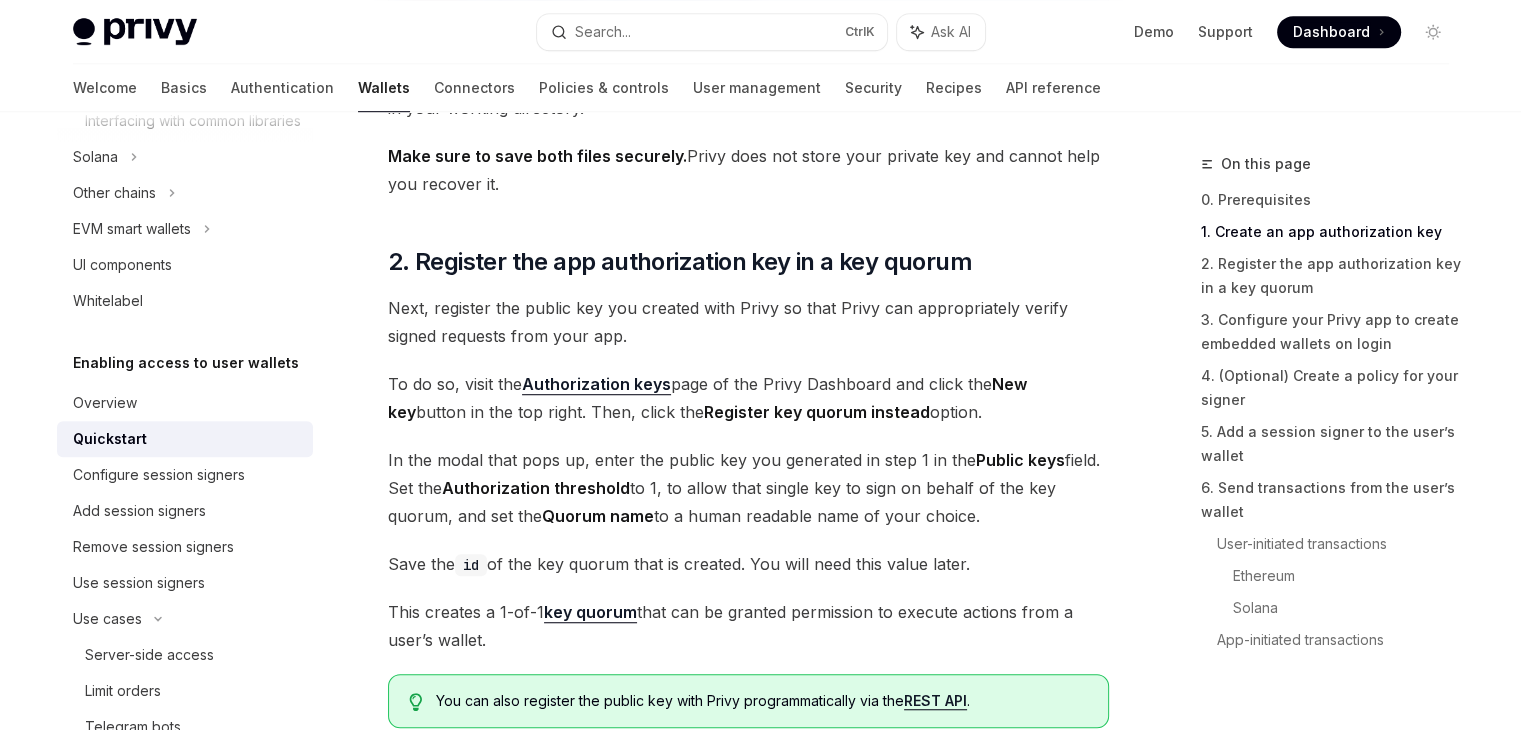 click on "Next, register the public key you created with Privy so that Privy can appropriately verify signed requests from your app." at bounding box center (748, 322) 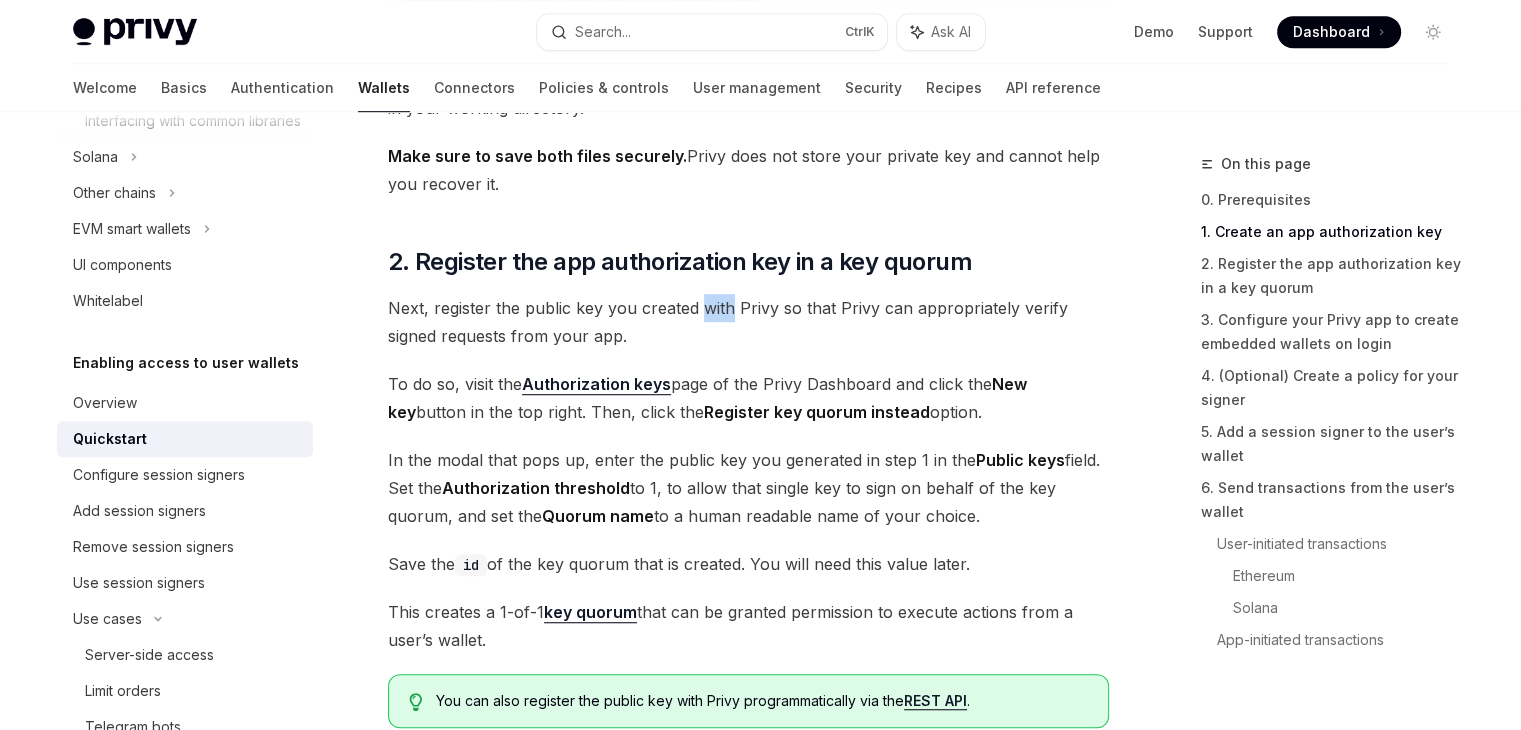click on "Next, register the public key you created with Privy so that Privy can appropriately verify signed requests from your app." at bounding box center [748, 322] 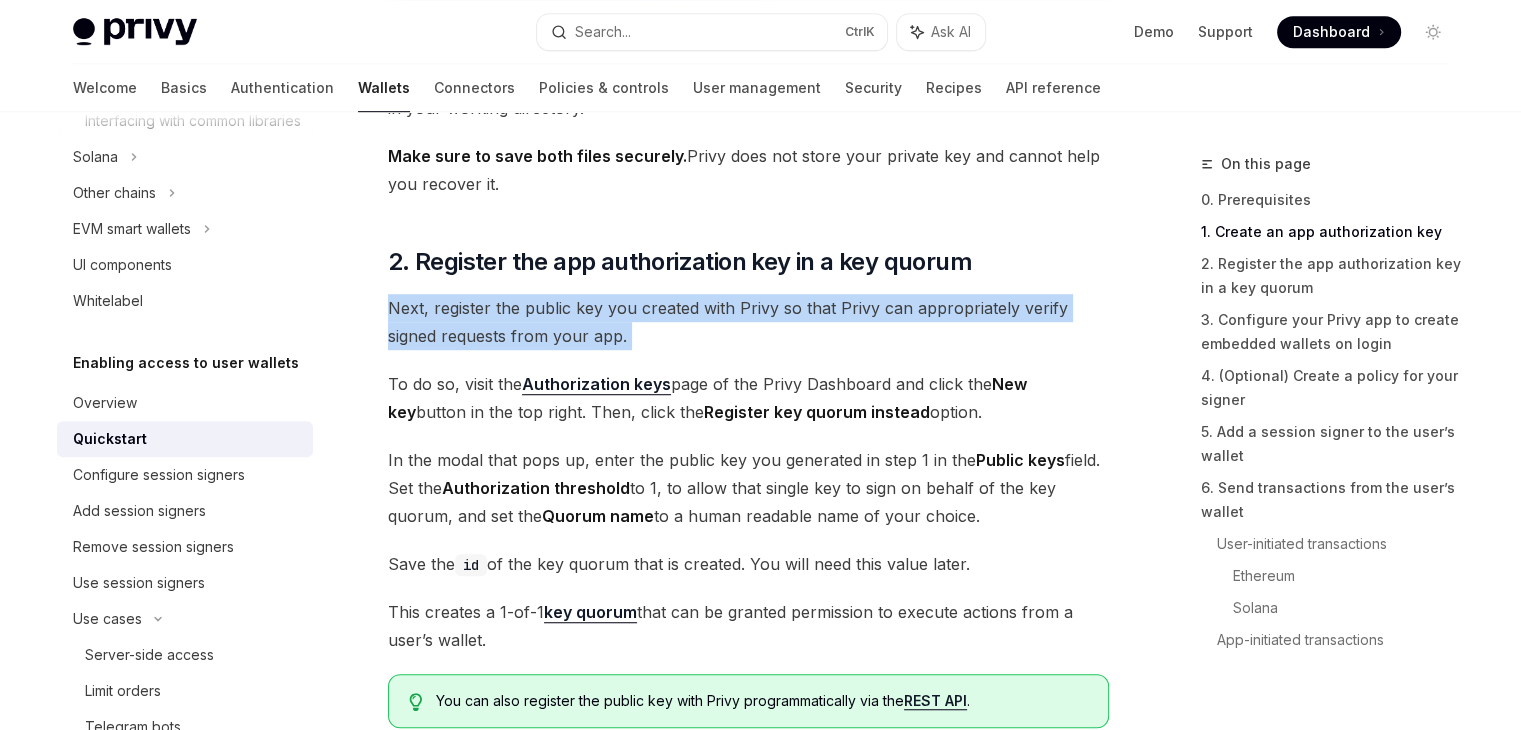 click on "Next, register the public key you created with Privy so that Privy can appropriately verify signed requests from your app." at bounding box center (748, 322) 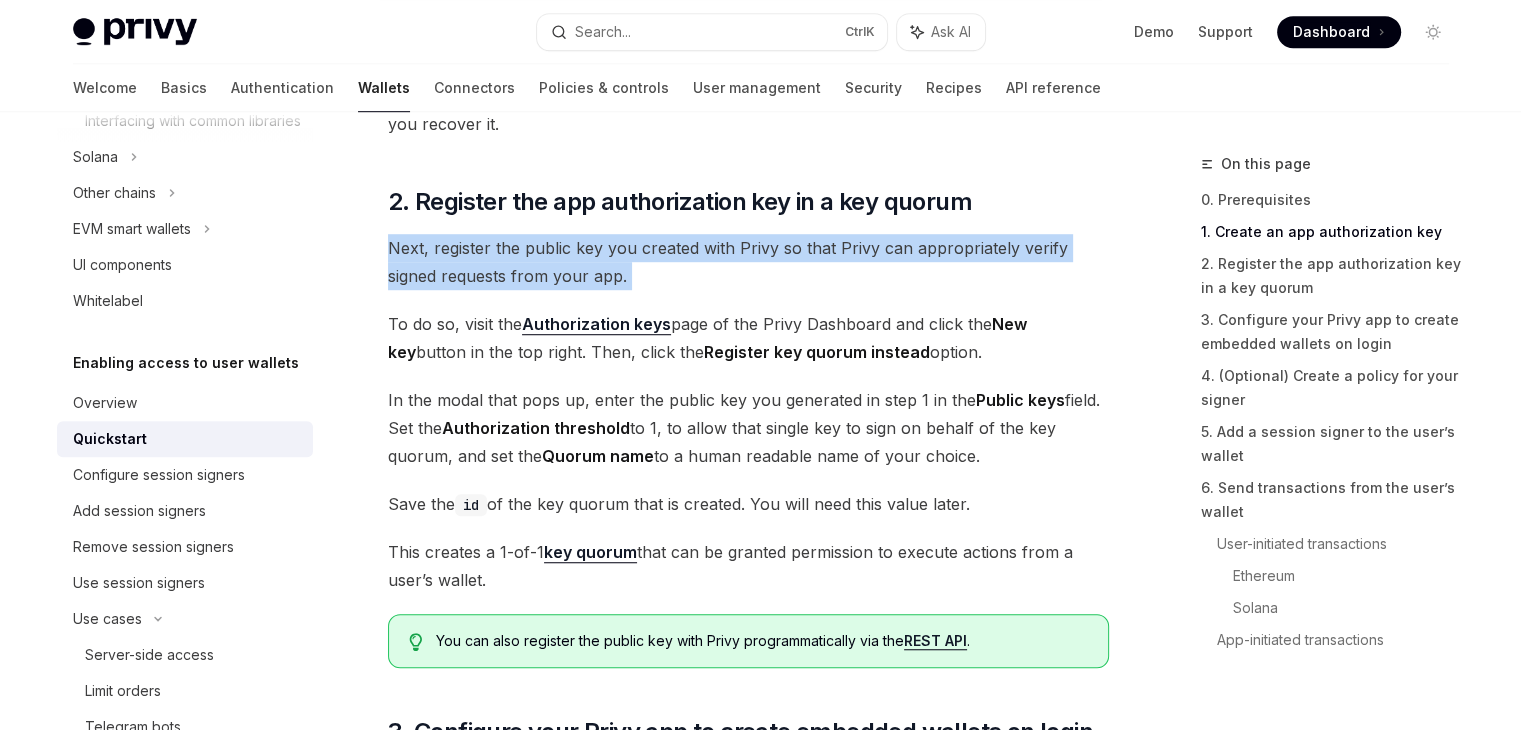scroll, scrollTop: 1336, scrollLeft: 0, axis: vertical 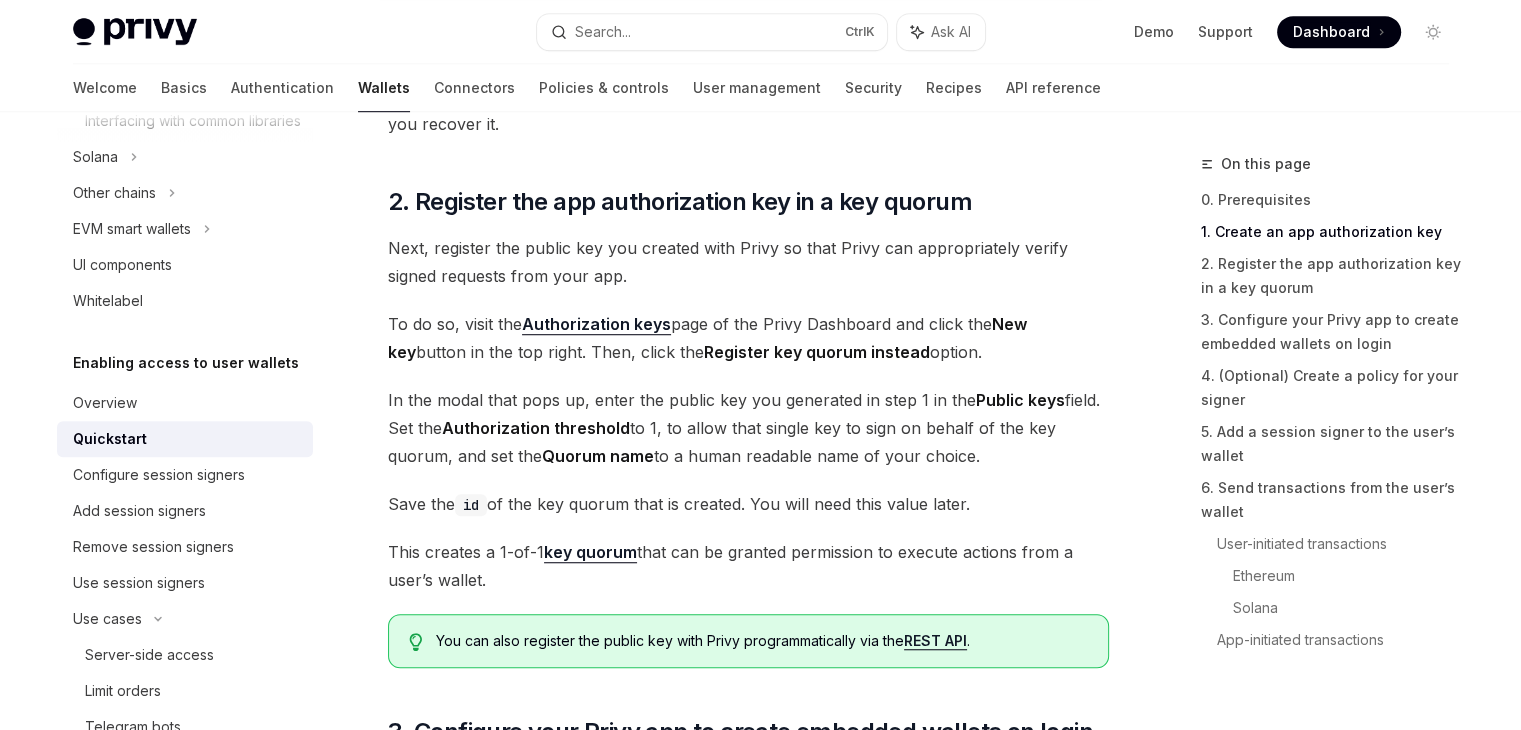 click on "In the modal that pops up, enter the public key you generated in step 1 in the  Public keys  field. Set the  Authorization threshold  to 1, to allow that single key to sign on behalf of the key quorum, and set the  Quorum name  to a human readable name of your choice." at bounding box center (748, 428) 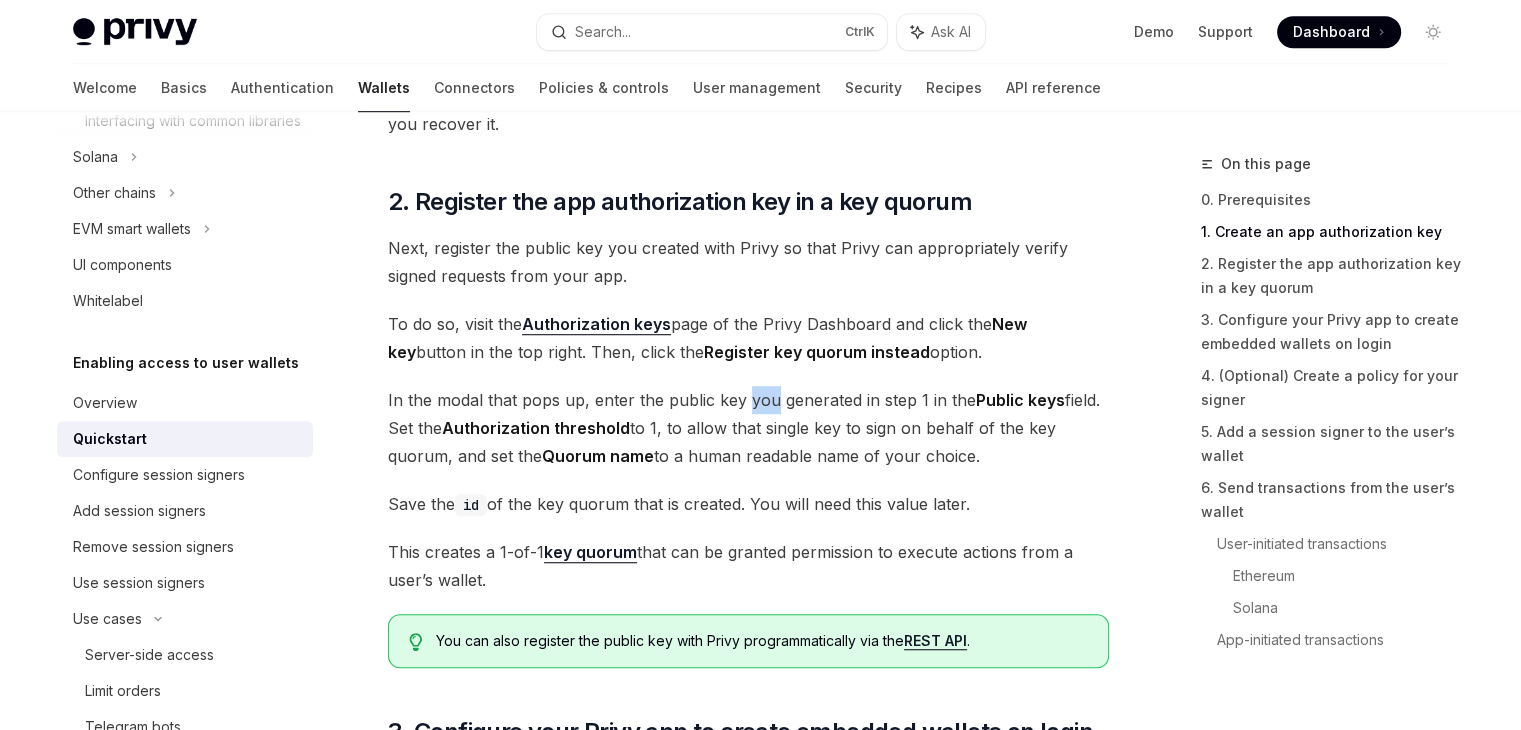 click on "In the modal that pops up, enter the public key you generated in step 1 in the  Public keys  field. Set the  Authorization threshold  to 1, to allow that single key to sign on behalf of the key quorum, and set the  Quorum name  to a human readable name of your choice." at bounding box center (748, 428) 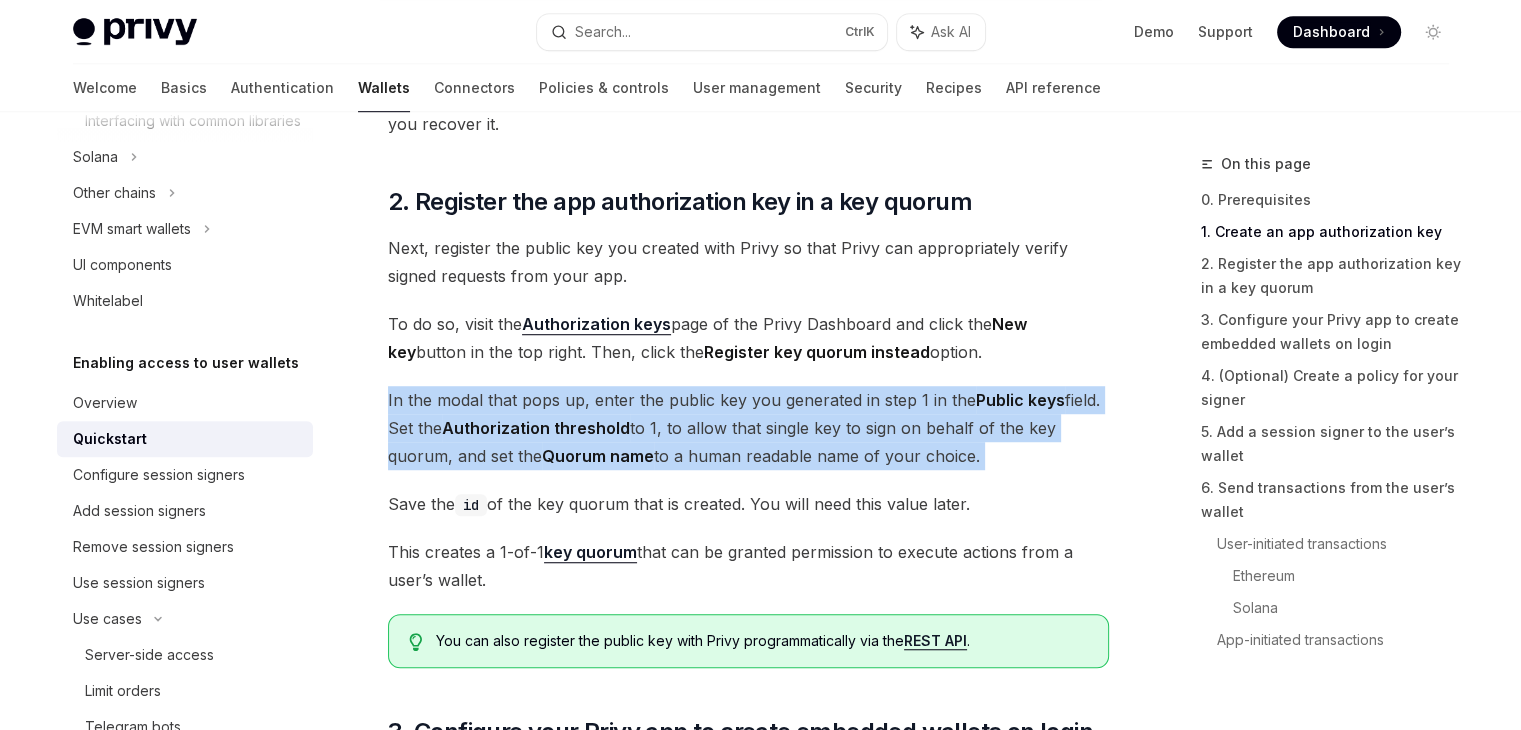 click on "In the modal that pops up, enter the public key you generated in step 1 in the  Public keys  field. Set the  Authorization threshold  to 1, to allow that single key to sign on behalf of the key quorum, and set the  Quorum name  to a human readable name of your choice." at bounding box center (748, 428) 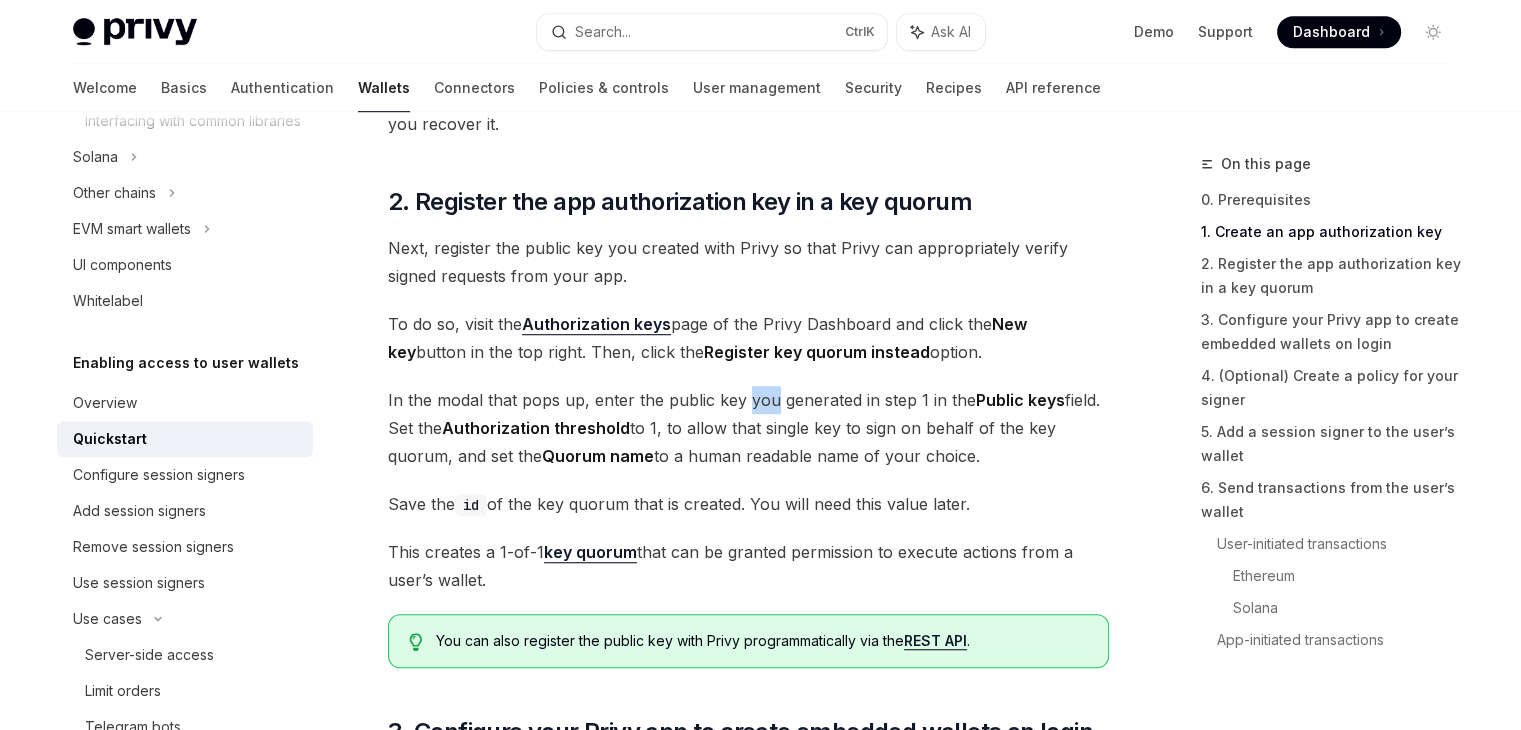 click on "In the modal that pops up, enter the public key you generated in step 1 in the  Public keys  field. Set the  Authorization threshold  to 1, to allow that single key to sign on behalf of the key quorum, and set the  Quorum name  to a human readable name of your choice." at bounding box center (748, 428) 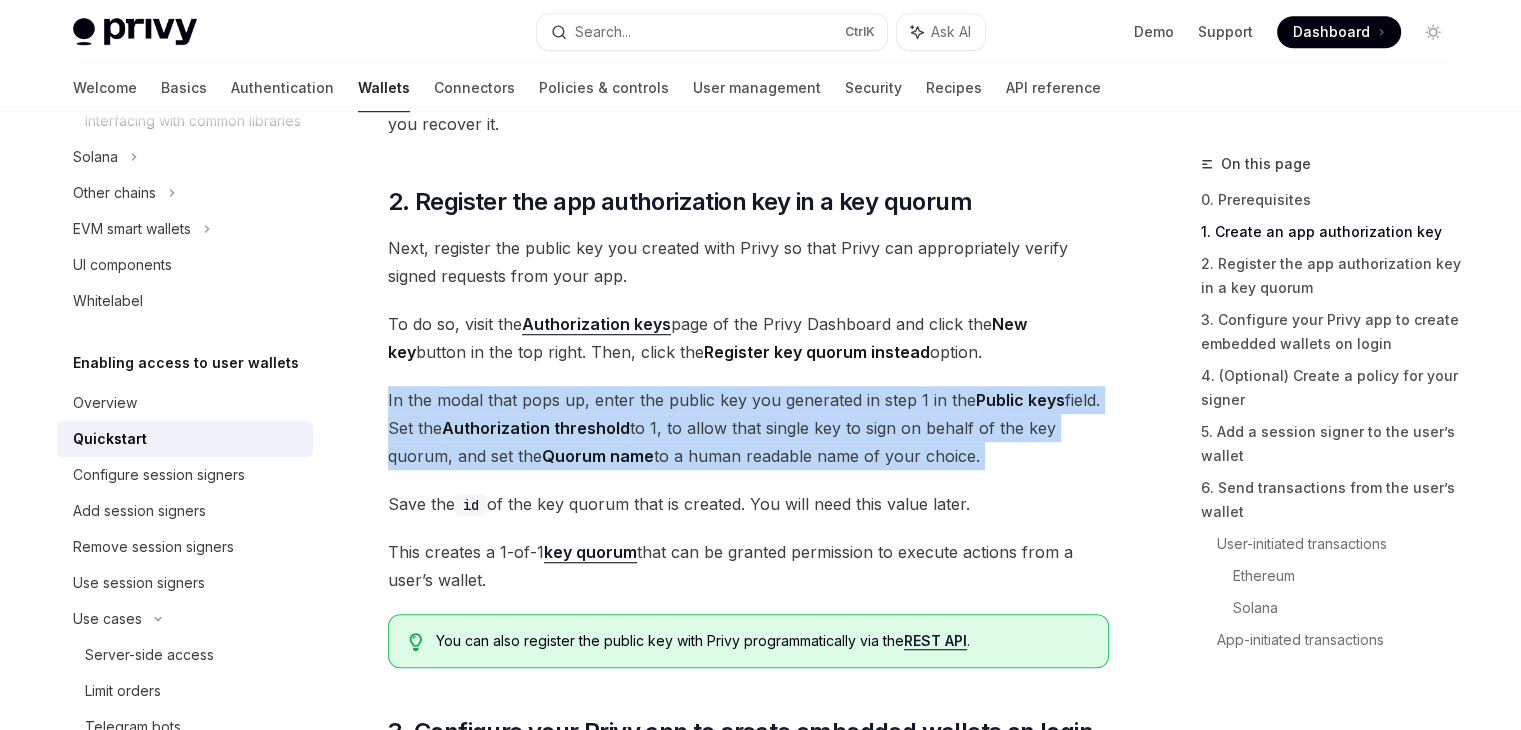 click on "In the modal that pops up, enter the public key you generated in step 1 in the  Public keys  field. Set the  Authorization threshold  to 1, to allow that single key to sign on behalf of the key quorum, and set the  Quorum name  to a human readable name of your choice." at bounding box center [748, 428] 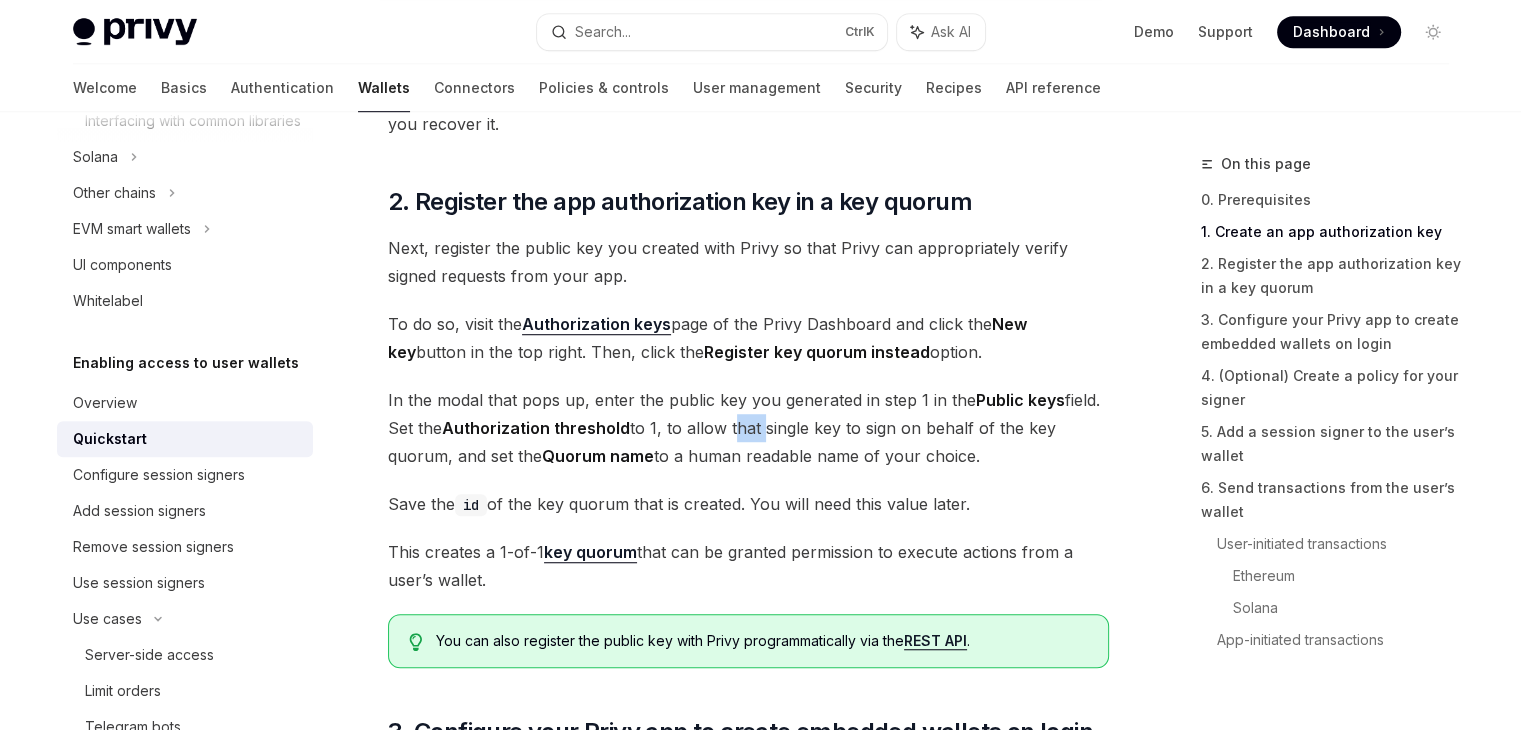 click on "In the modal that pops up, enter the public key you generated in step 1 in the  Public keys  field. Set the  Authorization threshold  to 1, to allow that single key to sign on behalf of the key quorum, and set the  Quorum name  to a human readable name of your choice." at bounding box center [748, 428] 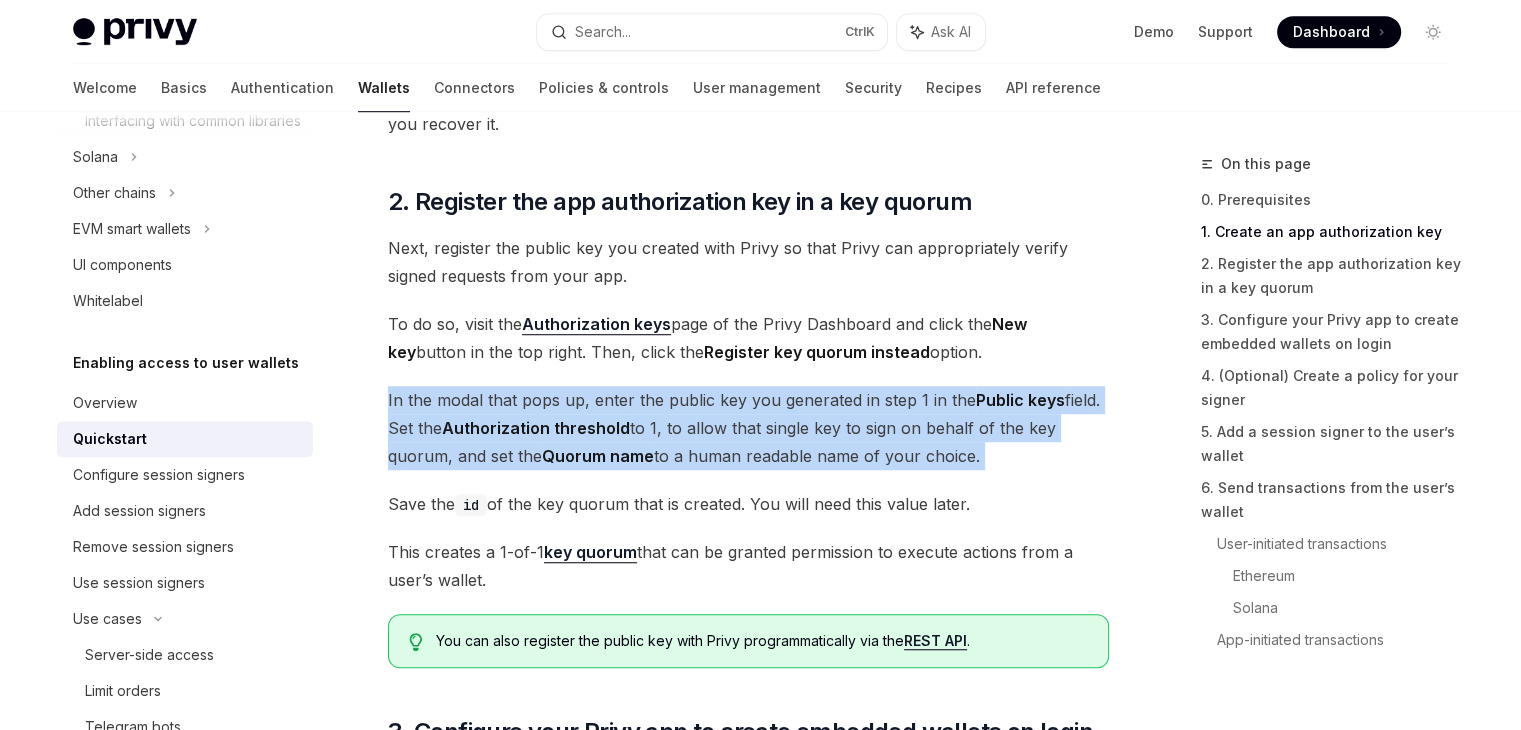 click on "In the modal that pops up, enter the public key you generated in step 1 in the  Public keys  field. Set the  Authorization threshold  to 1, to allow that single key to sign on behalf of the key quorum, and set the  Quorum name  to a human readable name of your choice." at bounding box center (748, 428) 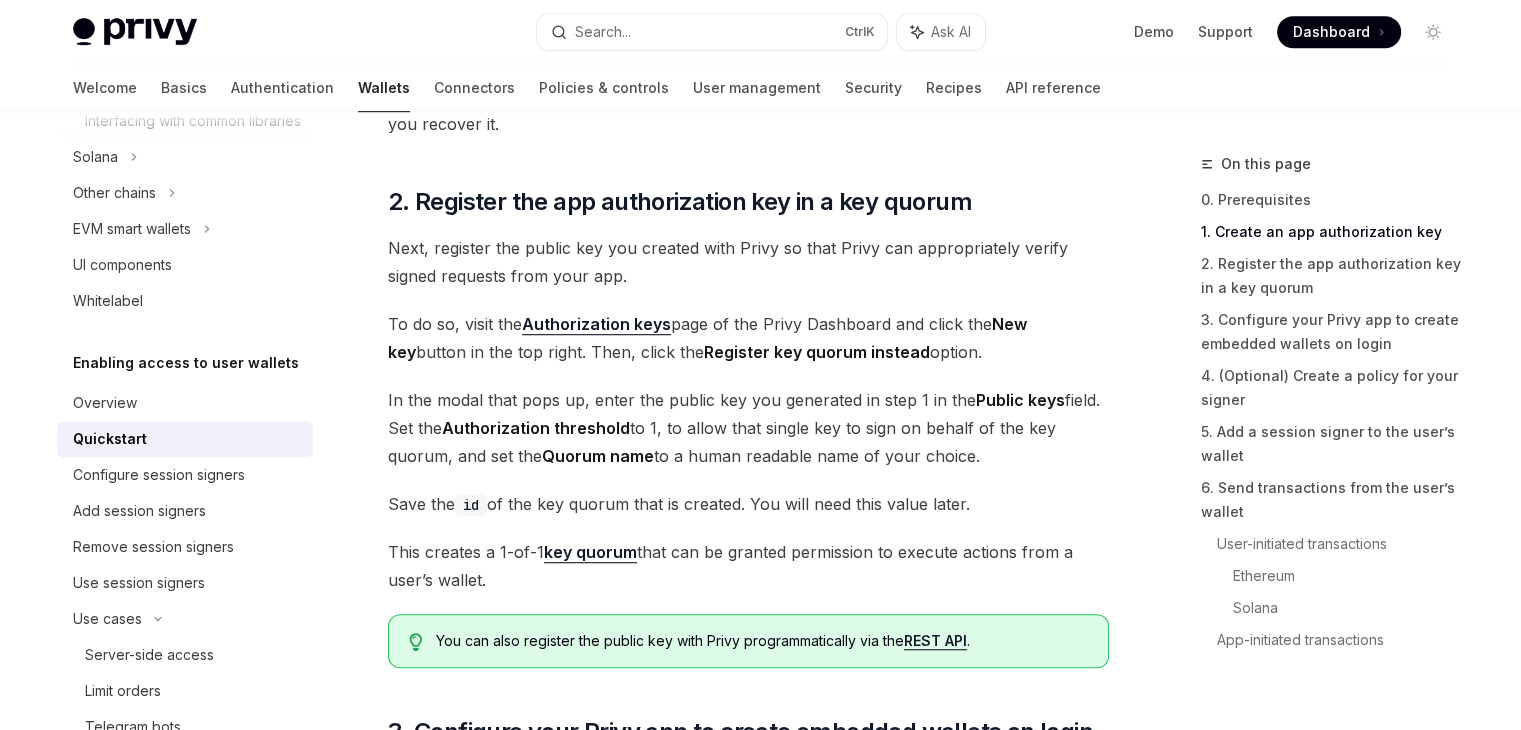 click on "Save the  id  of the key quorum that is created. You will need this value later." at bounding box center (748, 504) 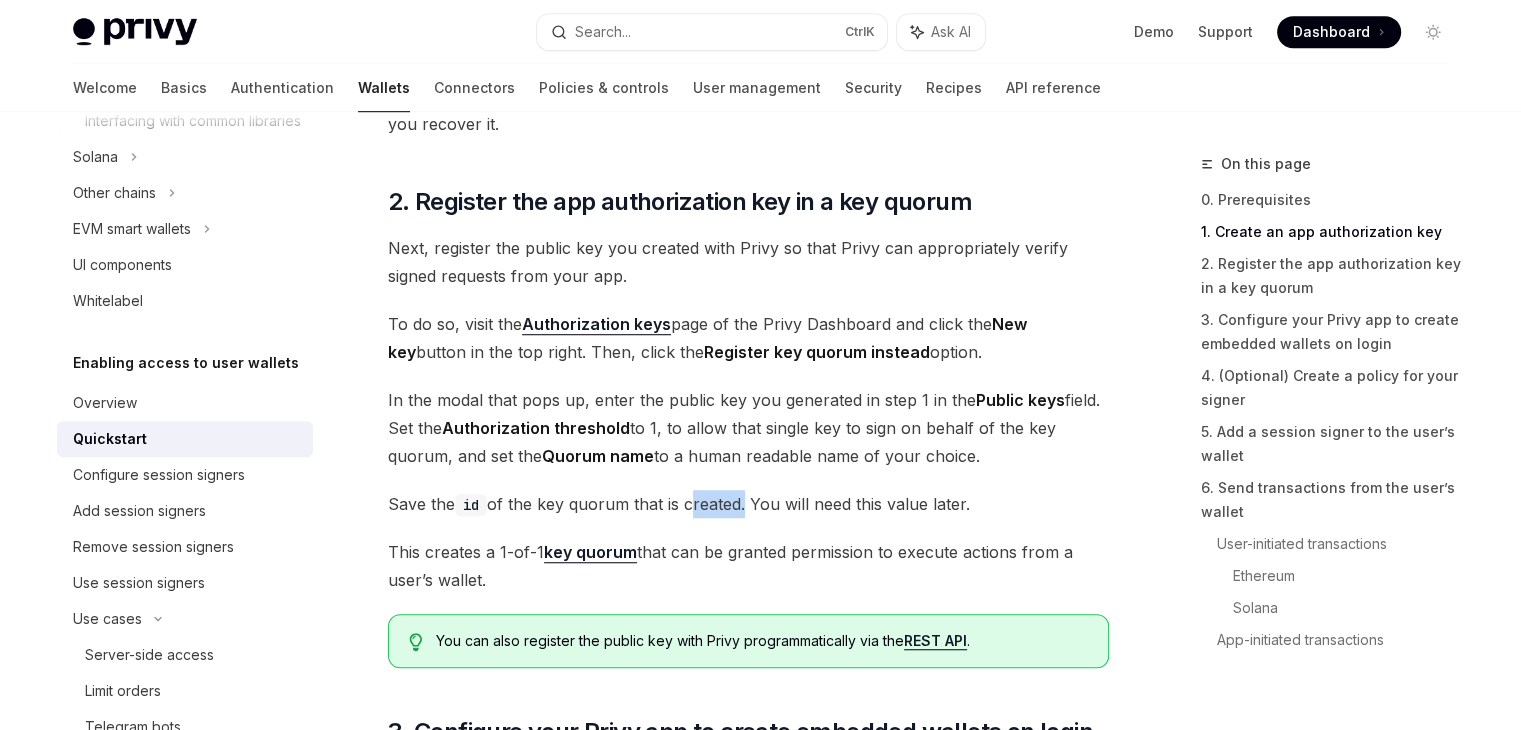 click on "Save the  id  of the key quorum that is created. You will need this value later." at bounding box center [748, 504] 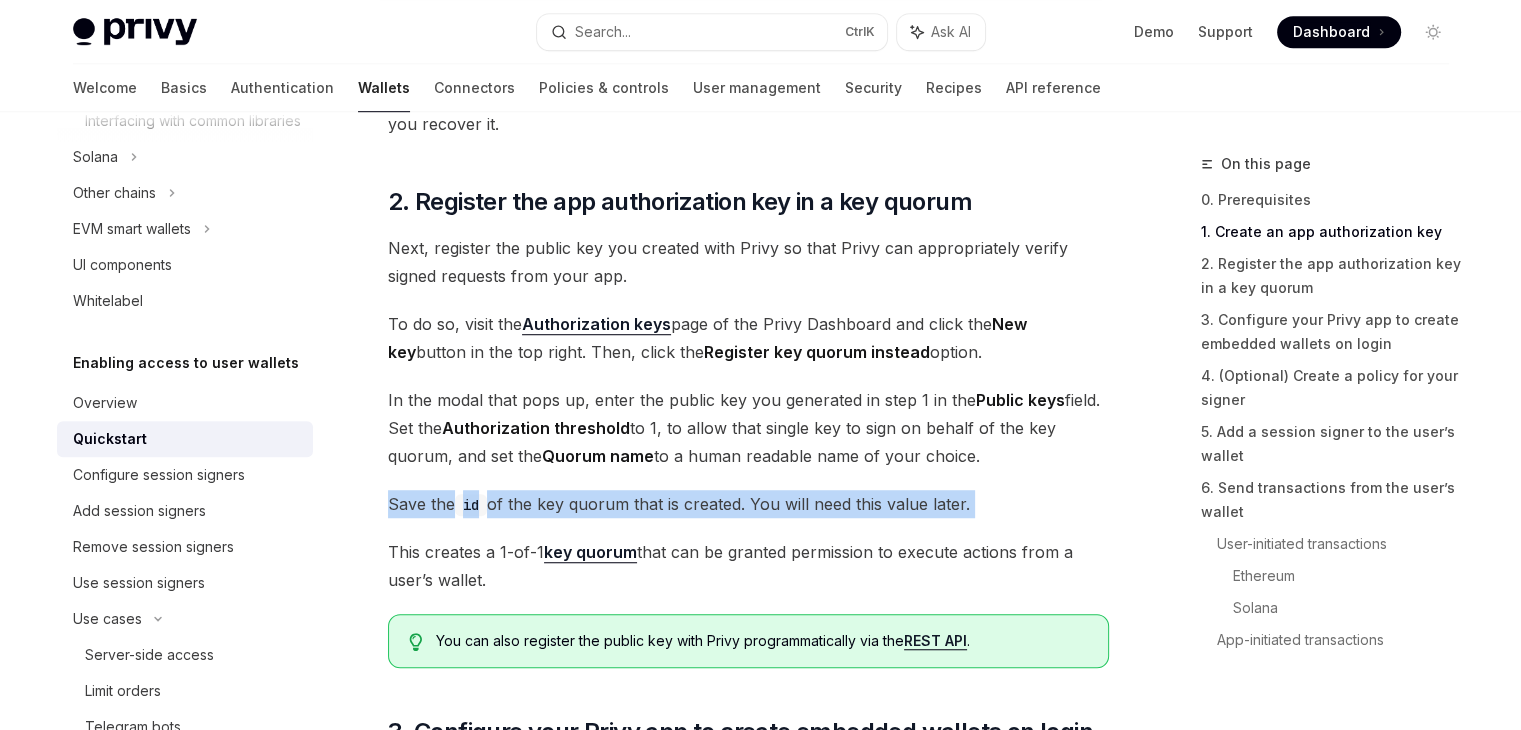 click on "Save the  id  of the key quorum that is created. You will need this value later." at bounding box center [748, 504] 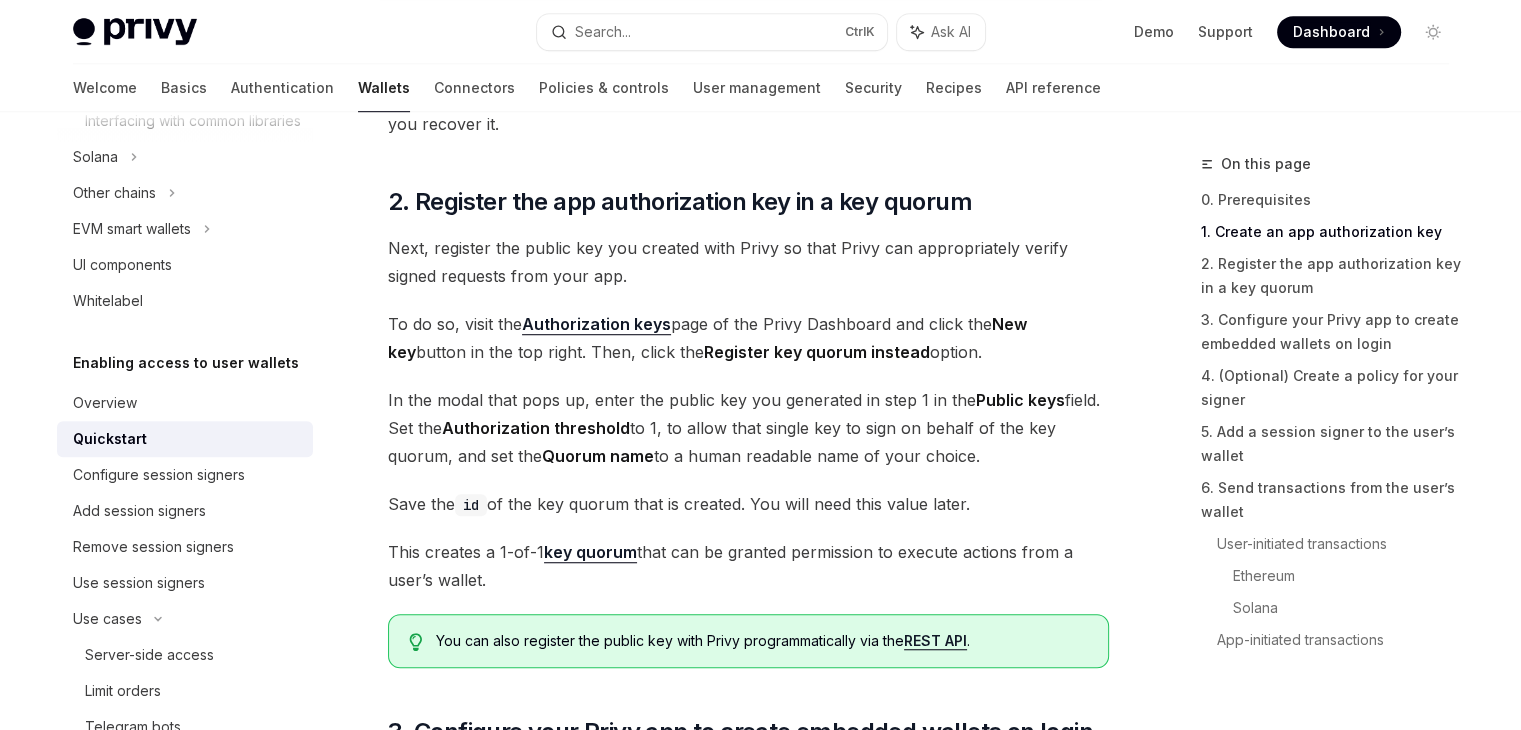 click on "This creates a 1-of-1  key quorum  that can be granted permission to execute actions from a user’s wallet." at bounding box center (748, 566) 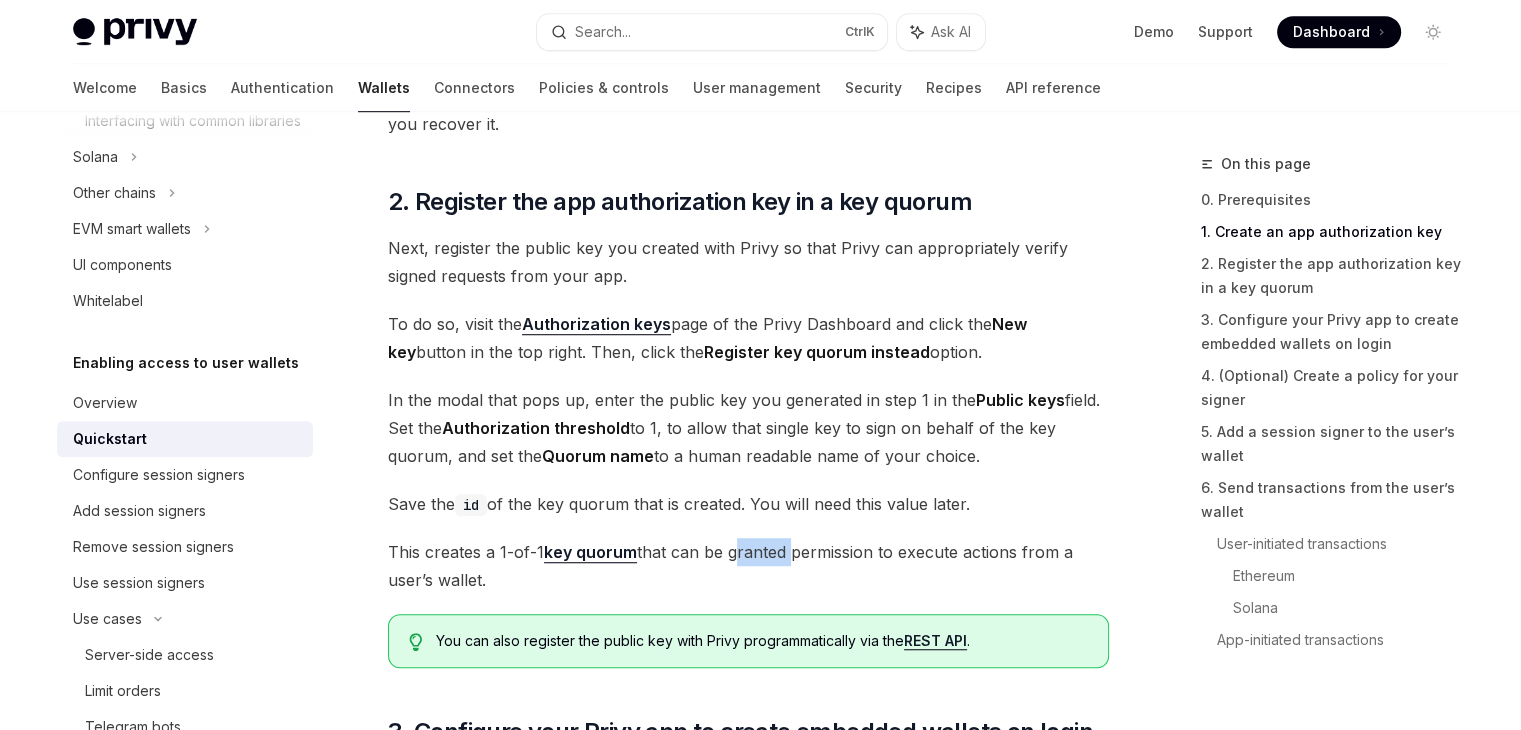 click on "This creates a 1-of-1  key quorum  that can be granted permission to execute actions from a user’s wallet." at bounding box center (748, 566) 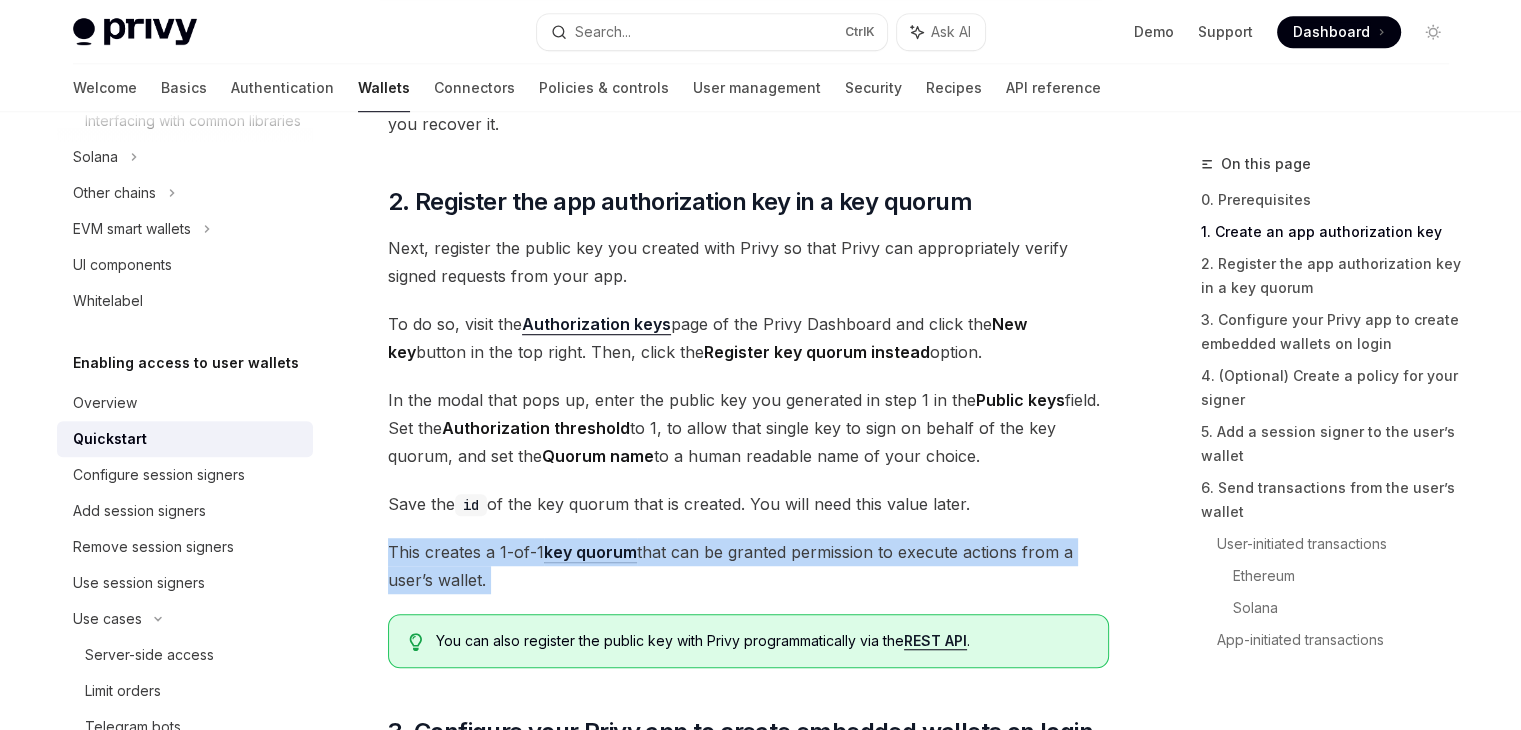 click on "This creates a 1-of-1  key quorum  that can be granted permission to execute actions from a user’s wallet." at bounding box center (748, 566) 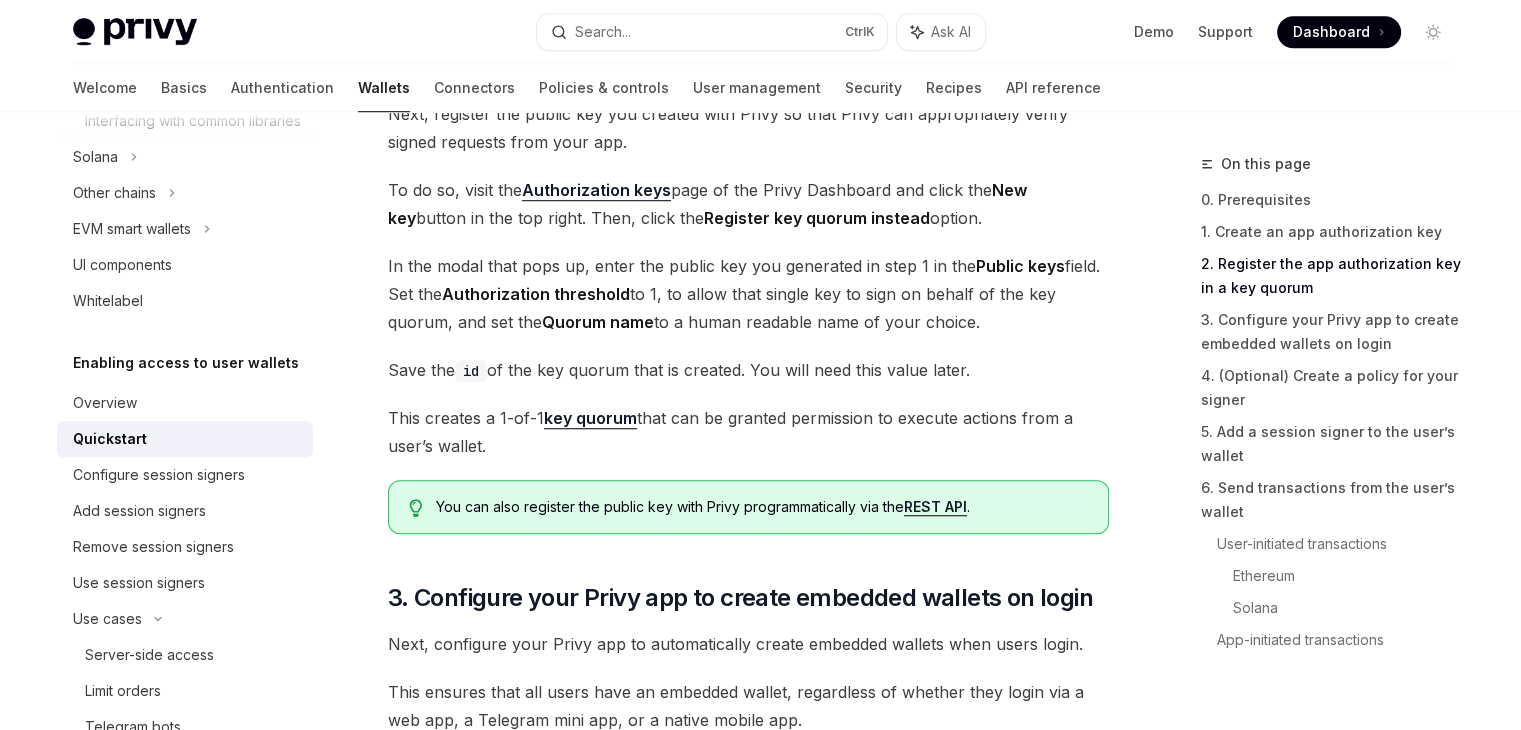 click on "3. Configure your Privy app to create embedded wallets on login" at bounding box center [740, 598] 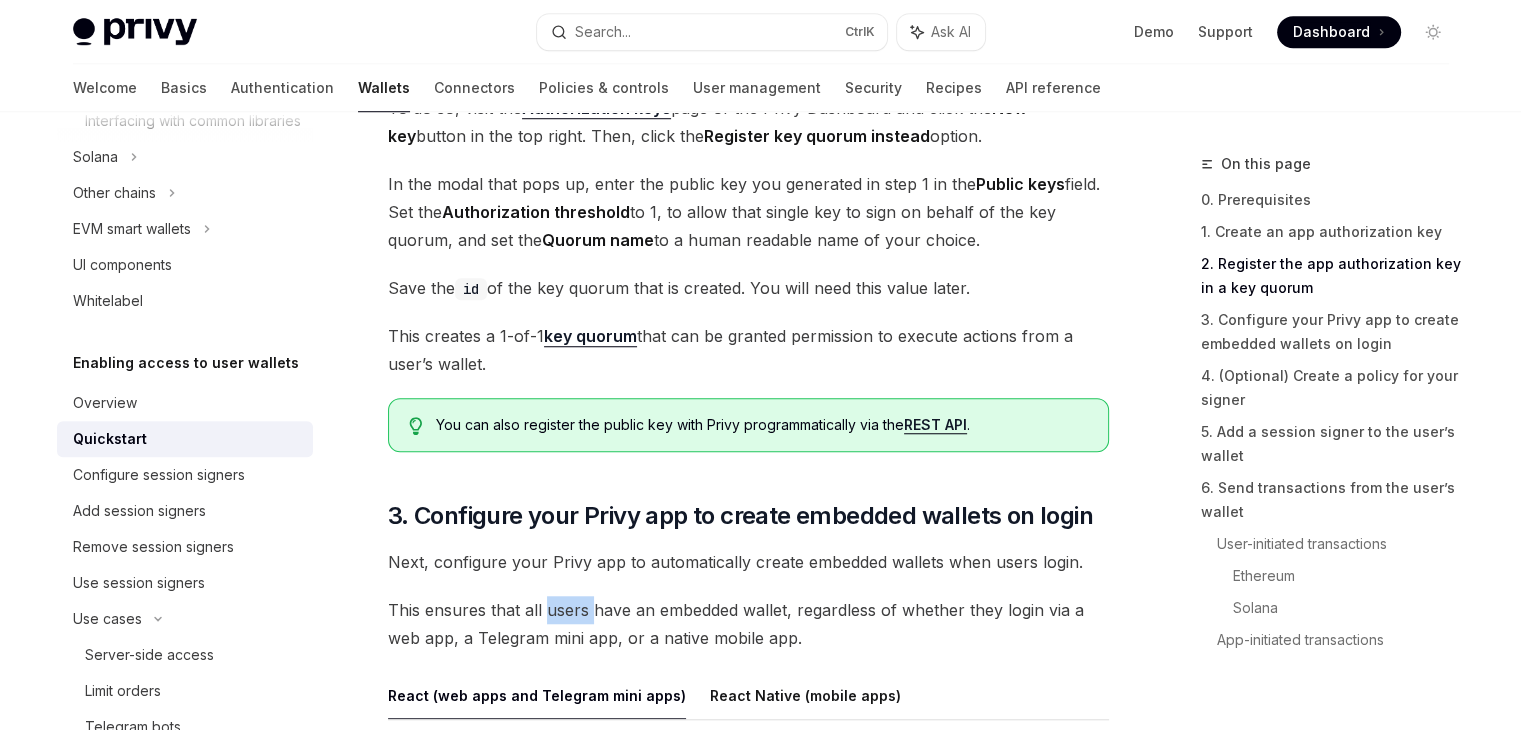click on "A common setup for Privy apps is to configure wallets such that both users and apps themselves can execute transactions from user wallets. This serves a variety of use cases:
Allowing apps to execute limit orders on behalf of a user, even when a user is offline
Allowing apps to rebalance user portfolios based on market data, even when the user is offline
Creating Telegram trading bots or other agents controlled by your app’s server that can execute transactions on behalf of users
You can accomplish these use cases via  session signers , which enable user to grant specific permissions to your app to transact on their behalf. Follow the guide below to learn how to integrate session signers for your use case.
View an  implementation of session
signers  in
Privy’s NextJS starter repo to learn about how to use session signers end-to-end.
​ 0. Prerequisites
Prior to following this guide, follow the quickstart for Privy’s  React SDK  or  React Native SDK
Telegram seamless login
​" at bounding box center (748, 1493) 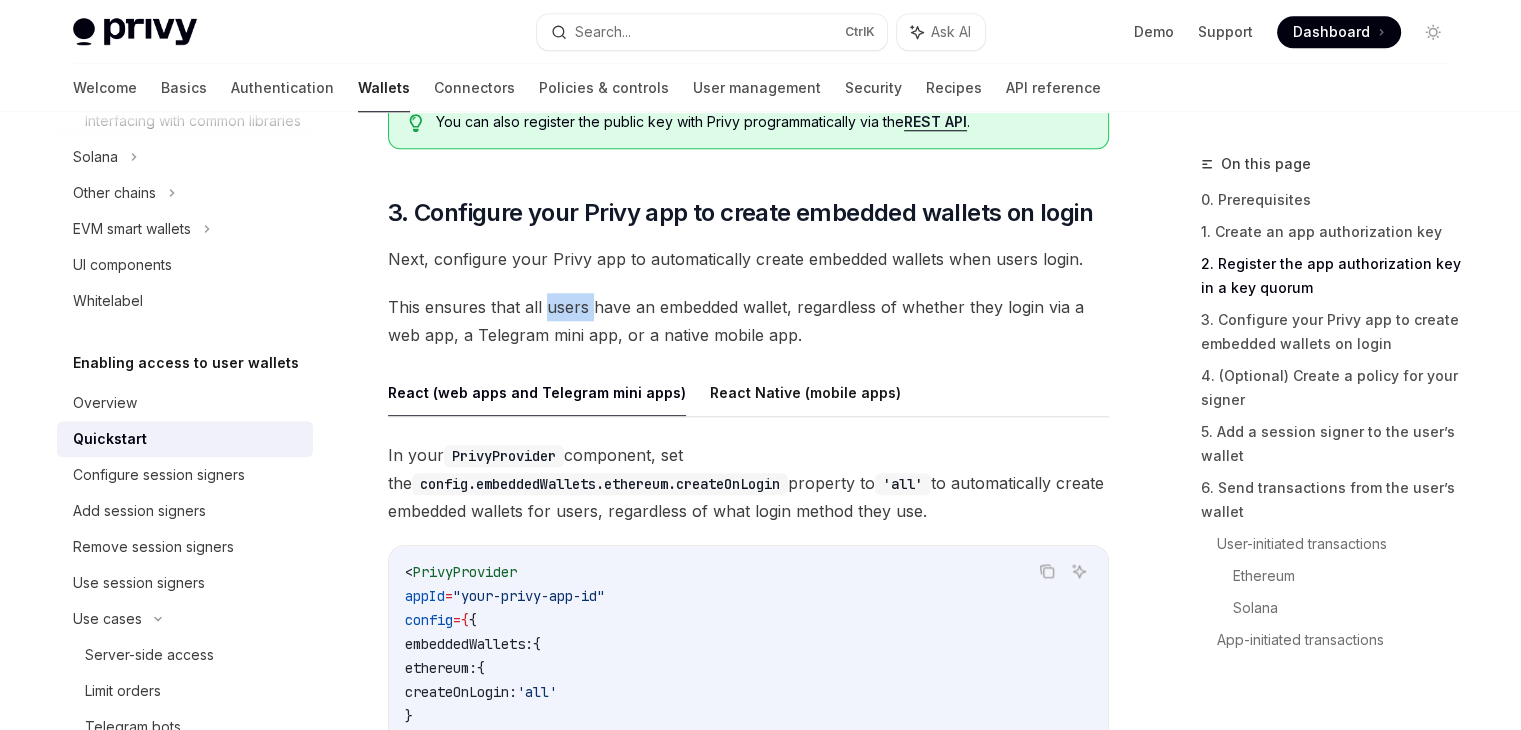 scroll, scrollTop: 1898, scrollLeft: 0, axis: vertical 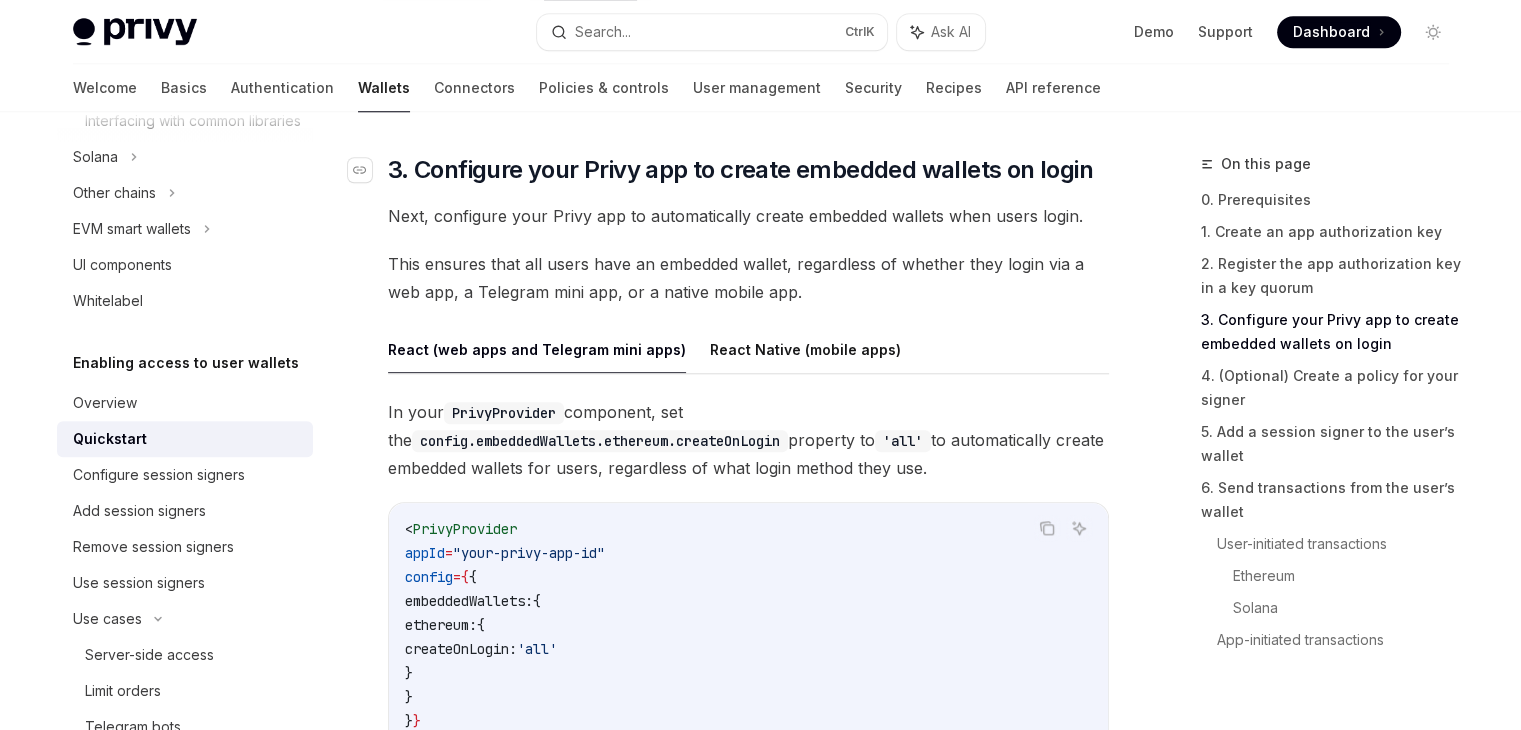 click on "3. Configure your Privy app to create embedded wallets on login" at bounding box center [740, 170] 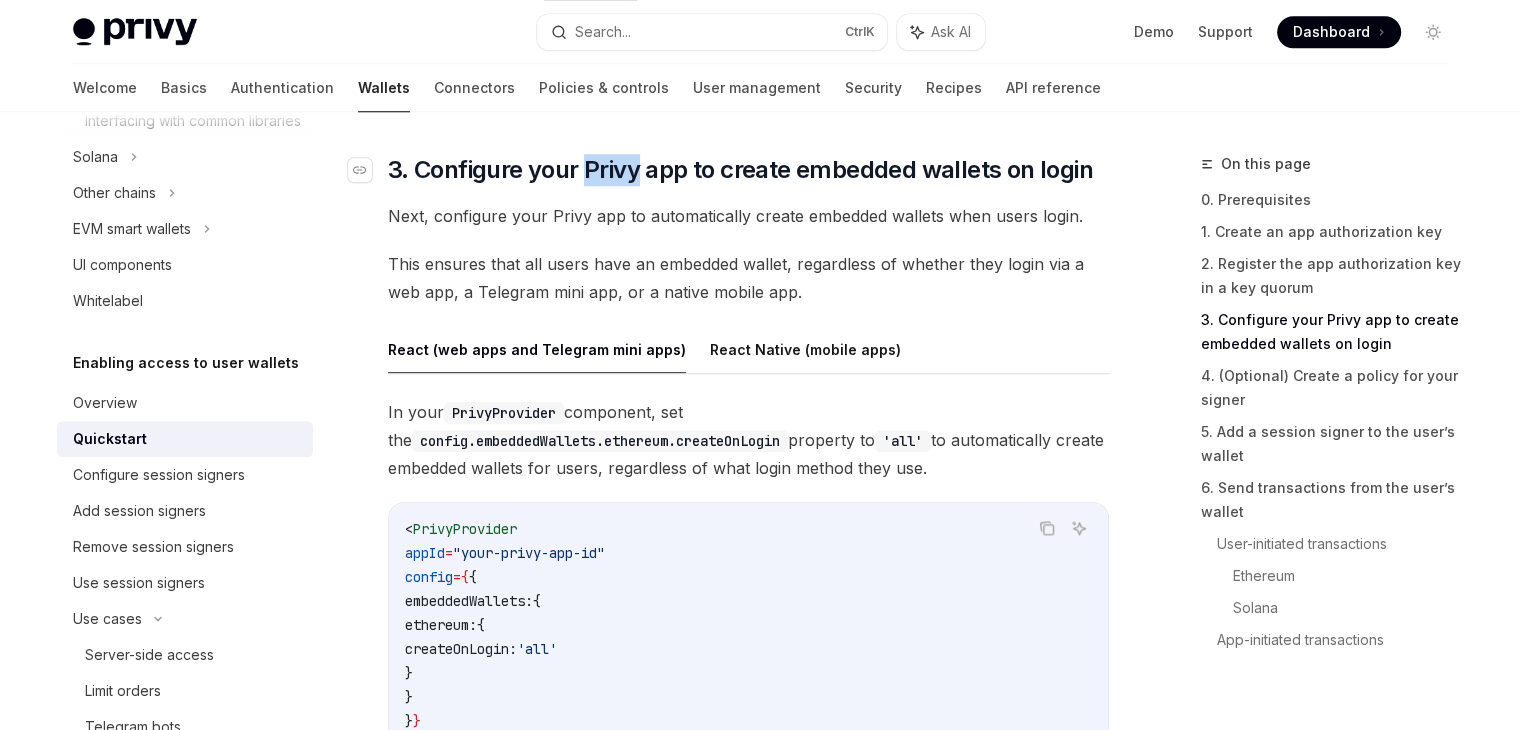 click on "3. Configure your Privy app to create embedded wallets on login" at bounding box center (740, 170) 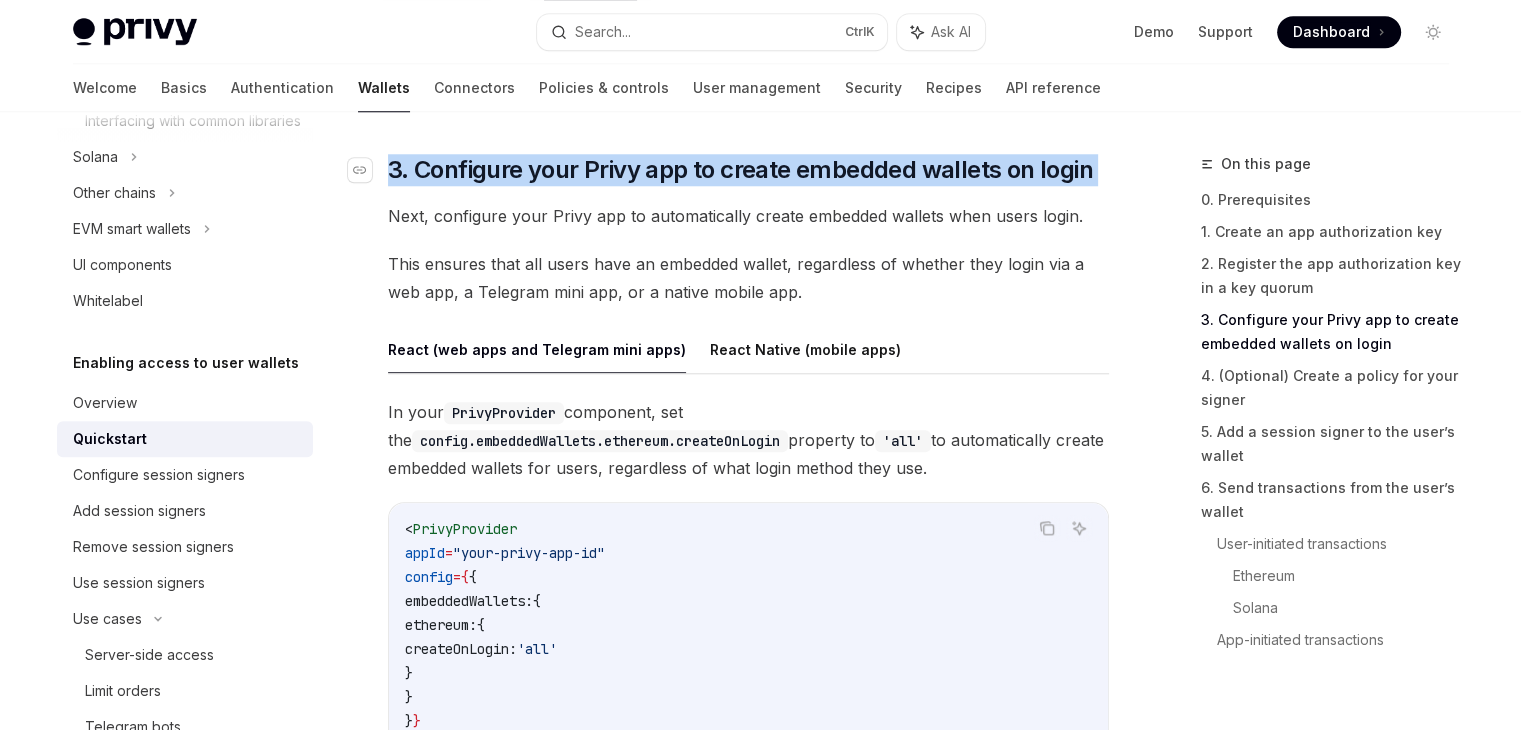 click on "3. Configure your Privy app to create embedded wallets on login" at bounding box center [740, 170] 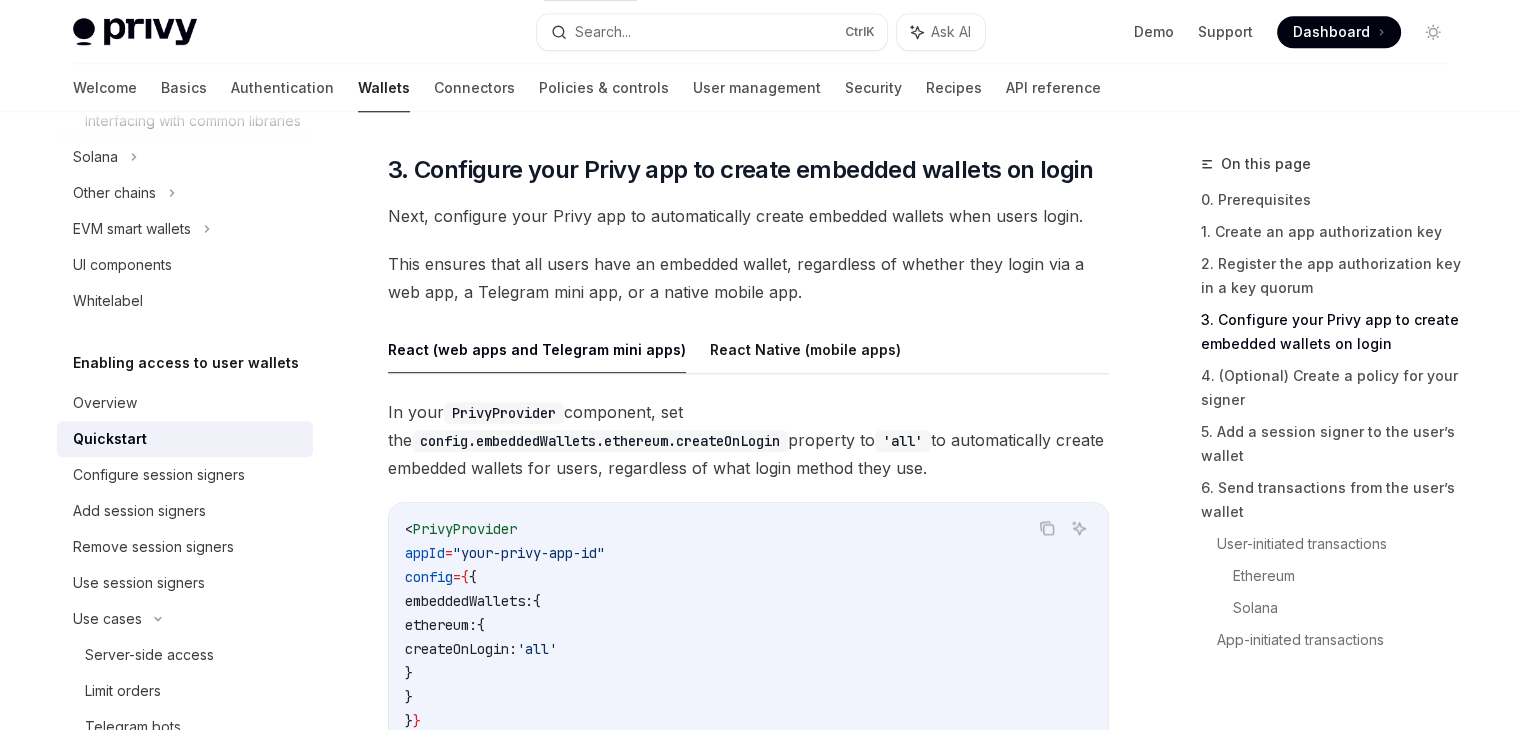 click on "Next, configure your Privy app to automatically create embedded wallets when users login." at bounding box center (748, 216) 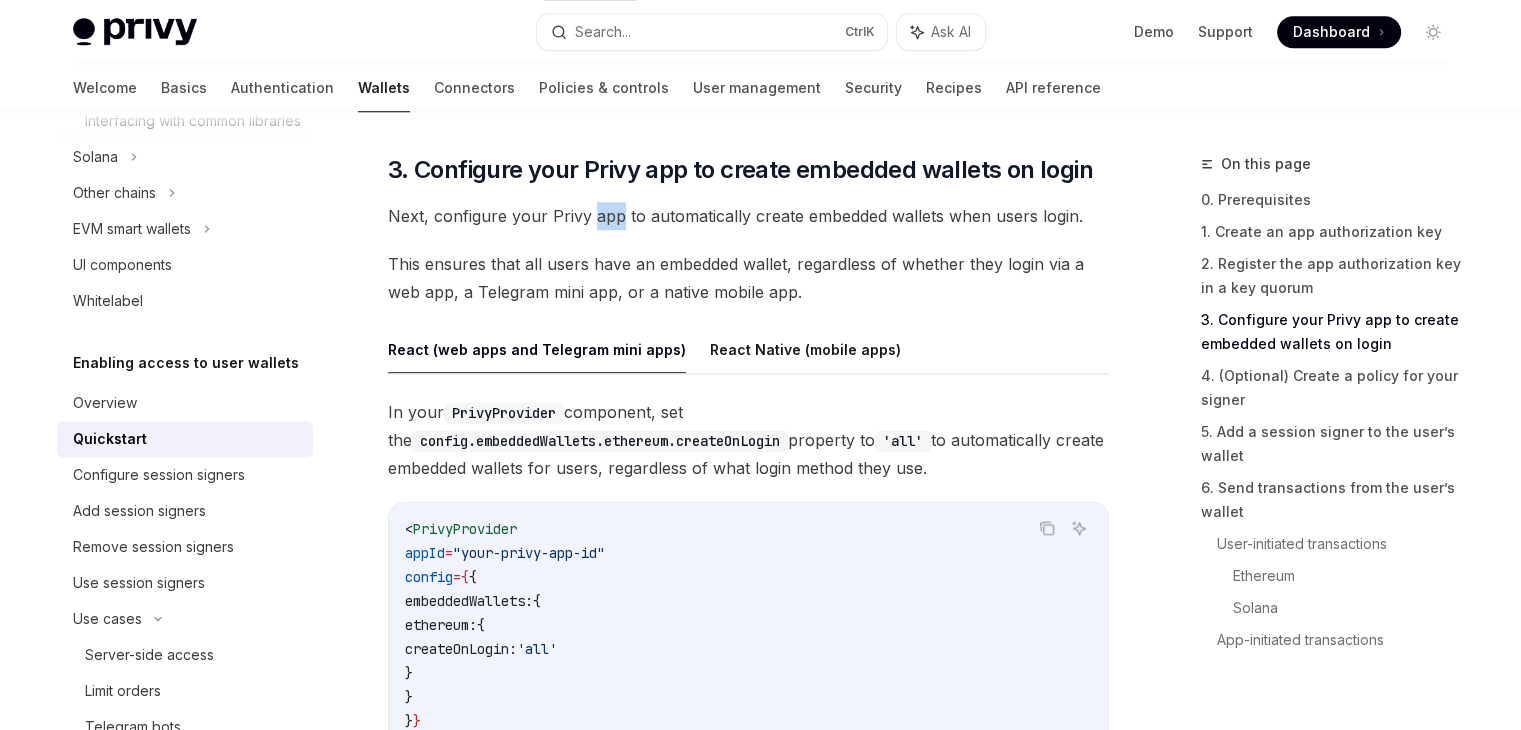 click on "Next, configure your Privy app to automatically create embedded wallets when users login." at bounding box center [748, 216] 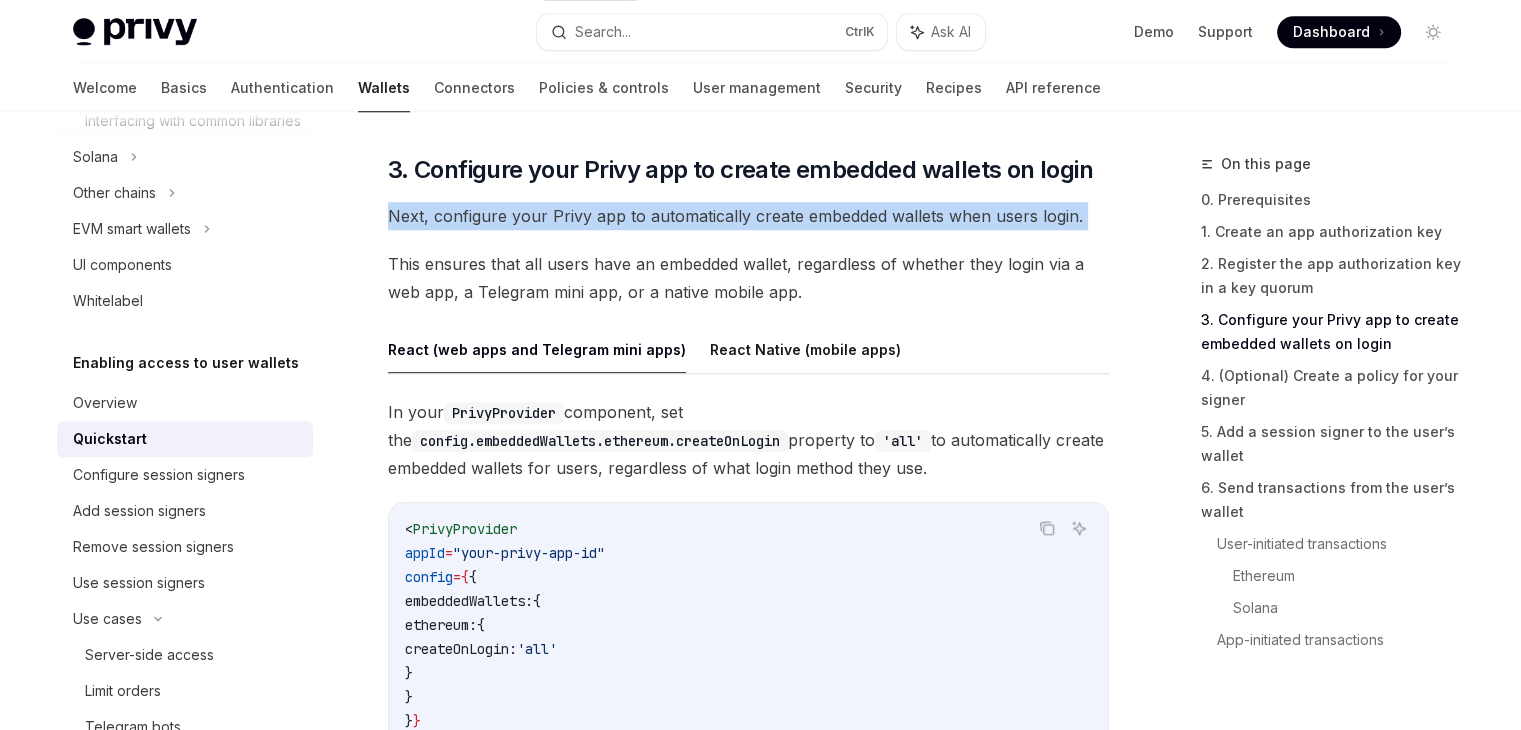 click on "Next, configure your Privy app to automatically create embedded wallets when users login." at bounding box center [748, 216] 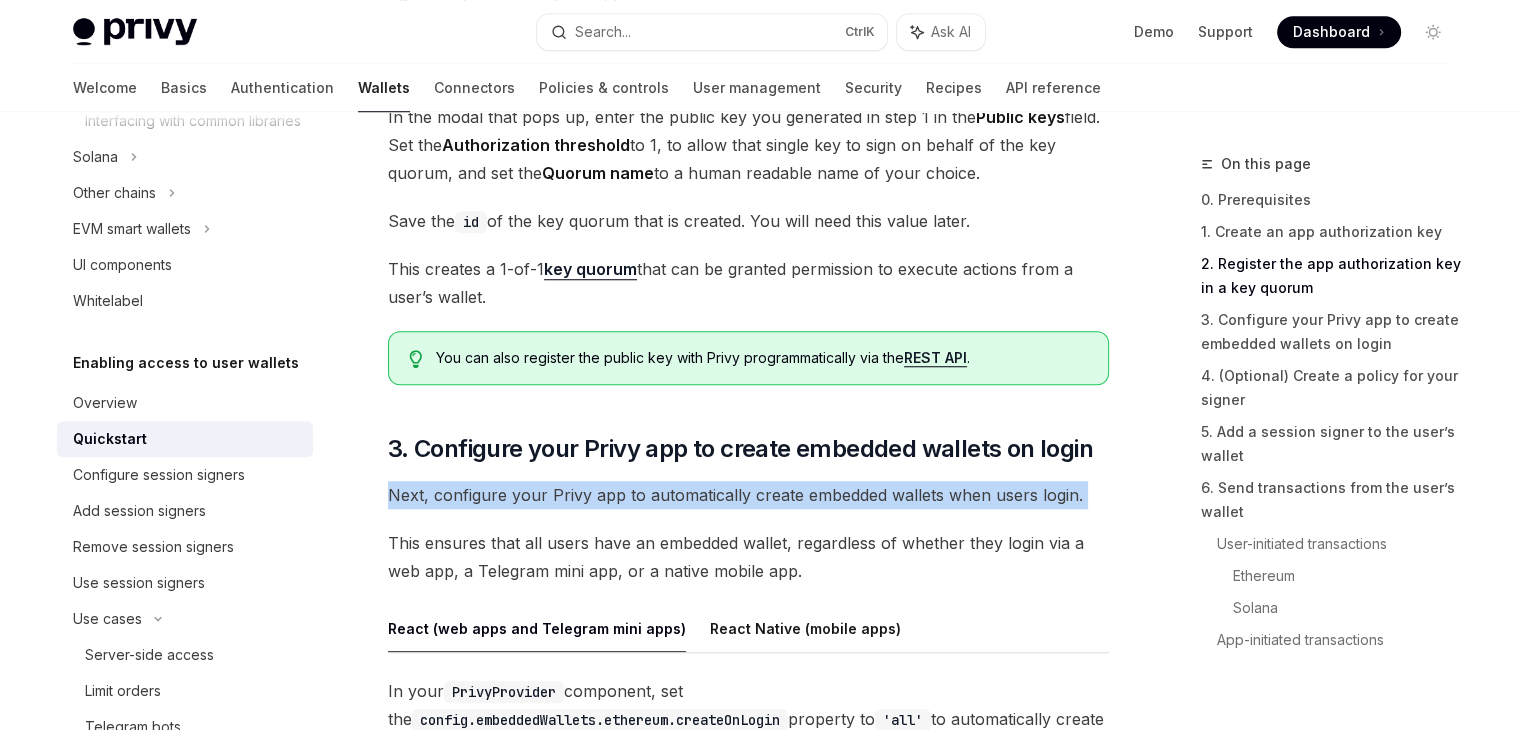 scroll, scrollTop: 1620, scrollLeft: 0, axis: vertical 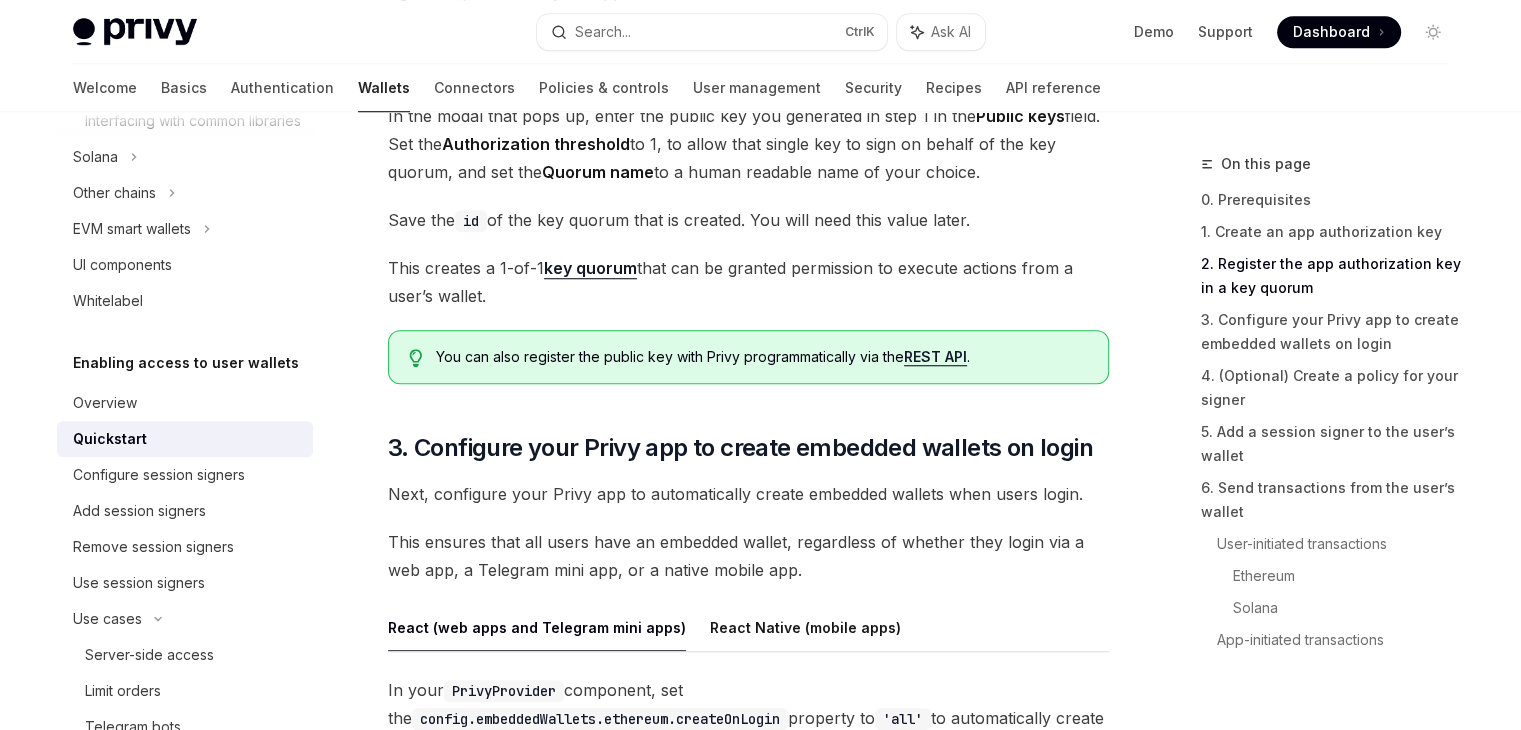 click on "A common setup for Privy apps is to configure wallets such that both users and apps themselves can execute transactions from user wallets. This serves a variety of use cases:
Allowing apps to execute limit orders on behalf of a user, even when a user is offline
Allowing apps to rebalance user portfolios based on market data, even when the user is offline
Creating Telegram trading bots or other agents controlled by your app’s server that can execute transactions on behalf of users
You can accomplish these use cases via  session signers , which enable user to grant specific permissions to your app to transact on their behalf. Follow the guide below to learn how to integrate session signers for your use case.
View an  implementation of session
signers  in
Privy’s NextJS starter repo to learn about how to use session signers end-to-end.
​ 0. Prerequisites
Prior to following this guide, follow the quickstart for Privy’s  React SDK  or  React Native SDK
Telegram seamless login
​" at bounding box center (748, 1425) 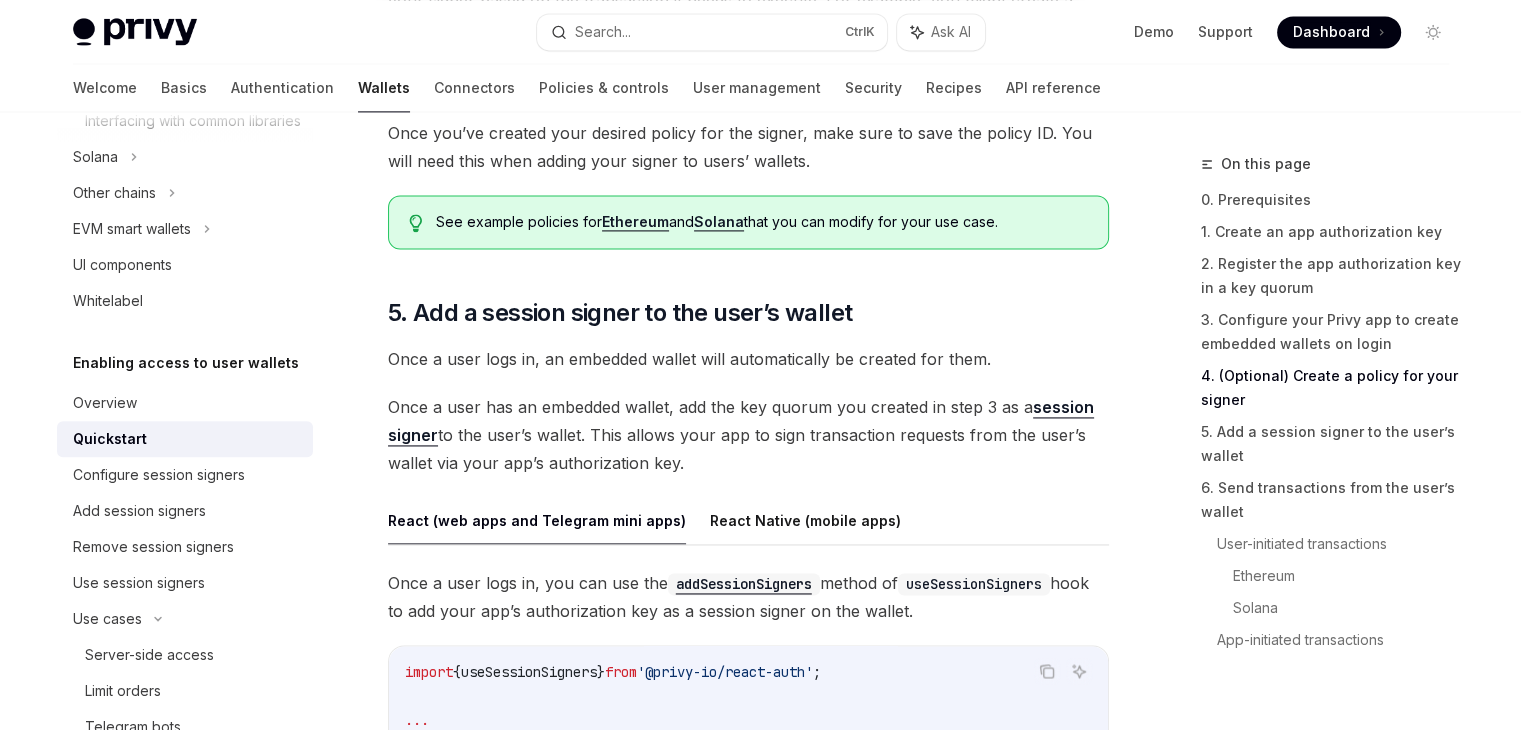 scroll, scrollTop: 2892, scrollLeft: 0, axis: vertical 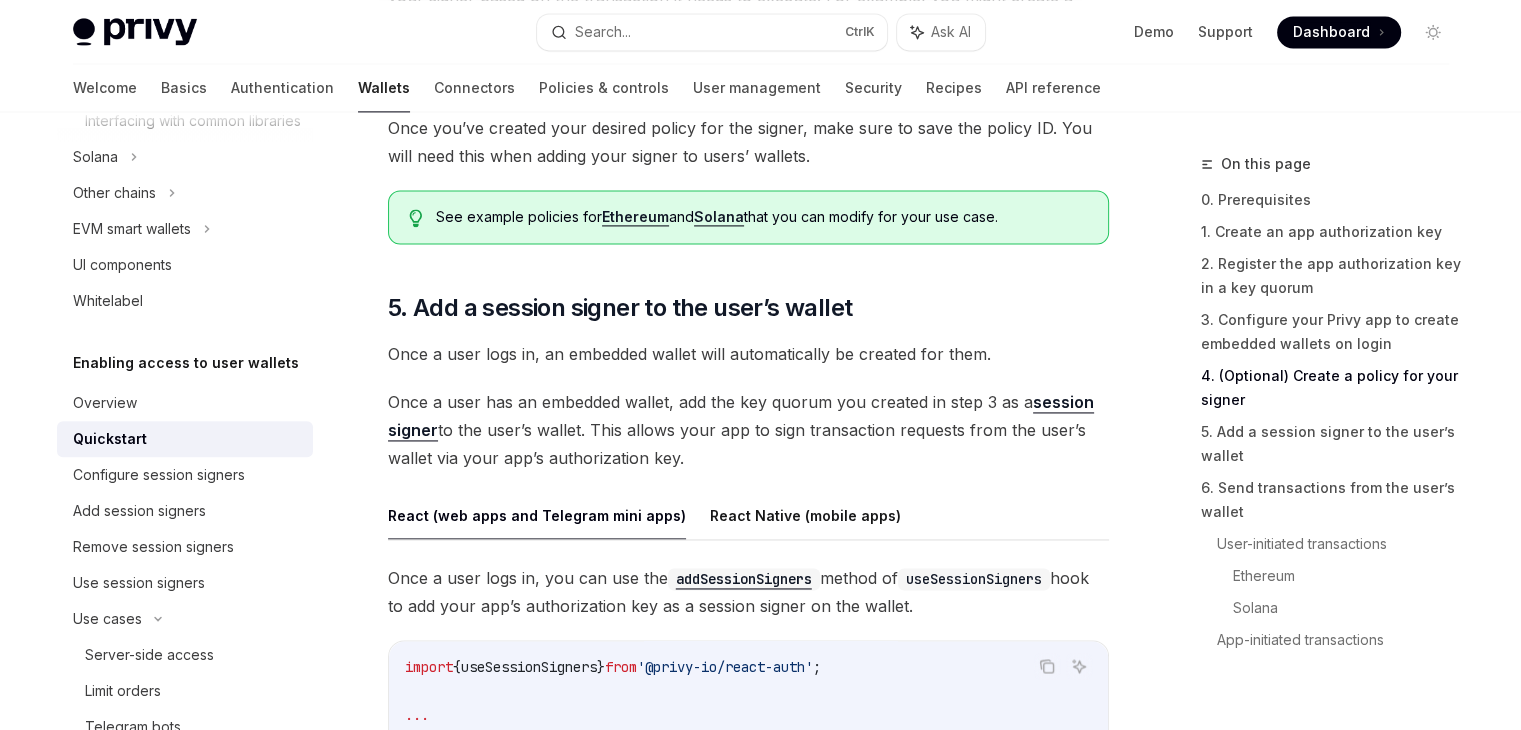 drag, startPoint x: 765, startPoint y: 453, endPoint x: 380, endPoint y: 404, distance: 388.10565 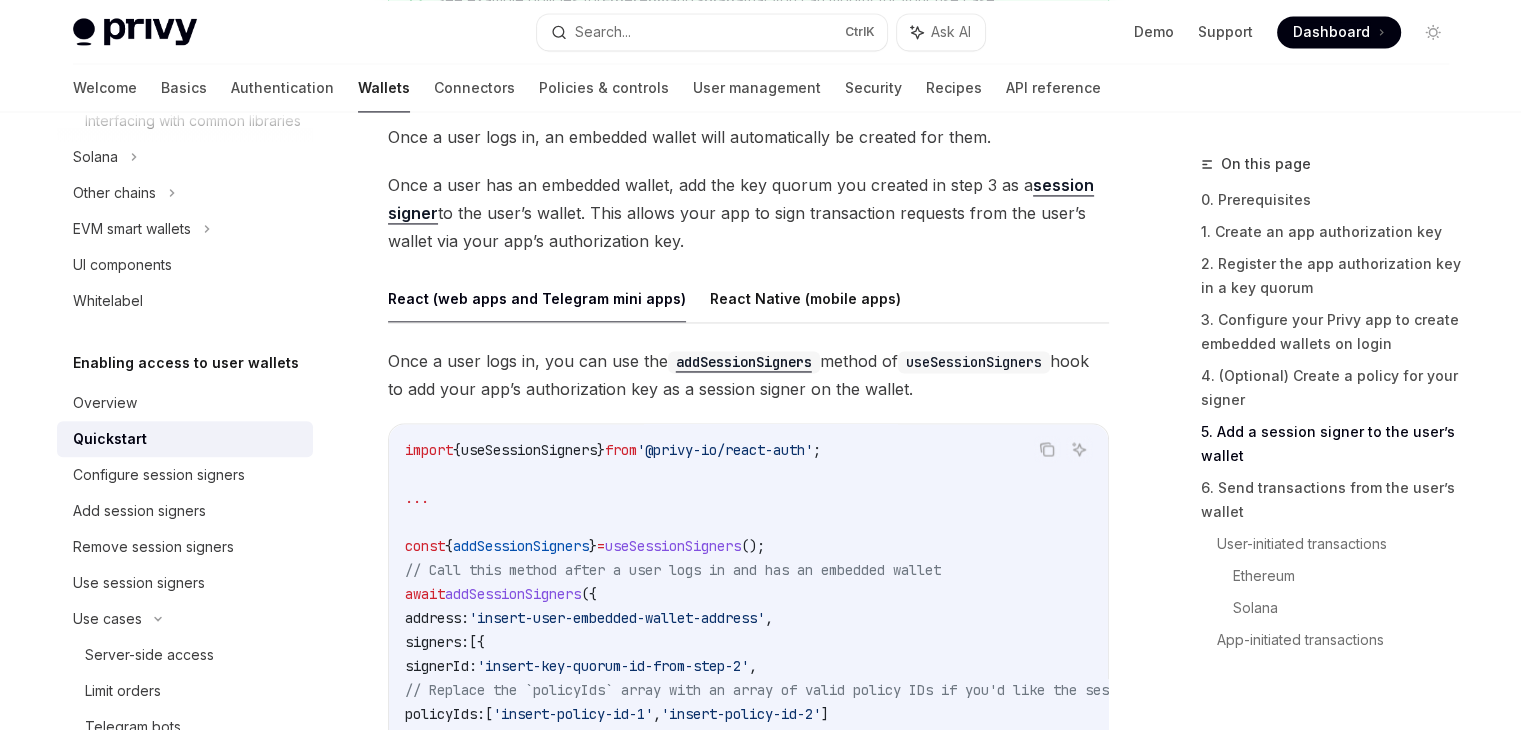 scroll, scrollTop: 3110, scrollLeft: 0, axis: vertical 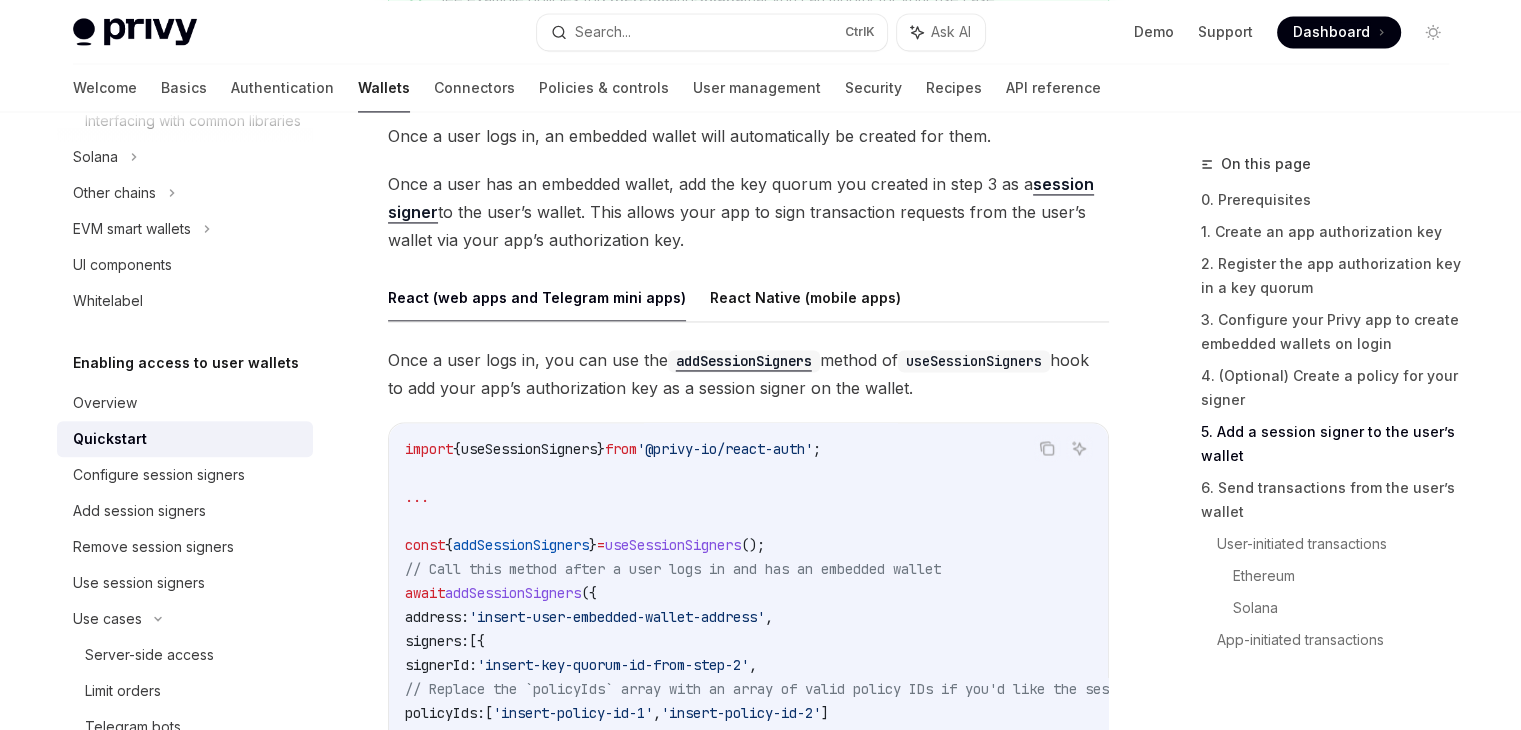 click on "Once a user logs in, you can use the  addSessionSigners  method of  useSessionSigners  hook to add your app’s authorization key as a session signer on the wallet." at bounding box center [748, 374] 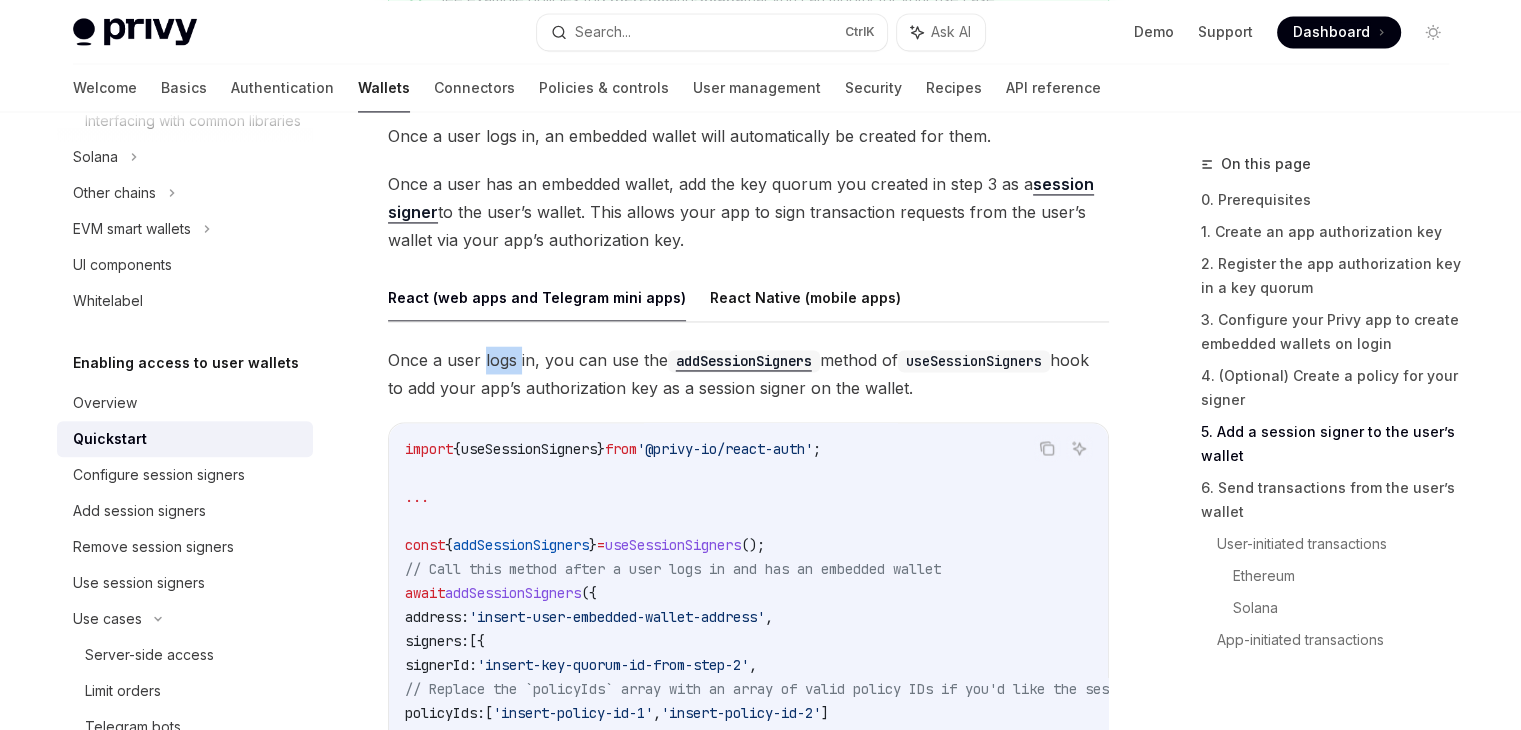 click on "Once a user logs in, you can use the  addSessionSigners  method of  useSessionSigners  hook to add your app’s authorization key as a session signer on the wallet." at bounding box center [748, 374] 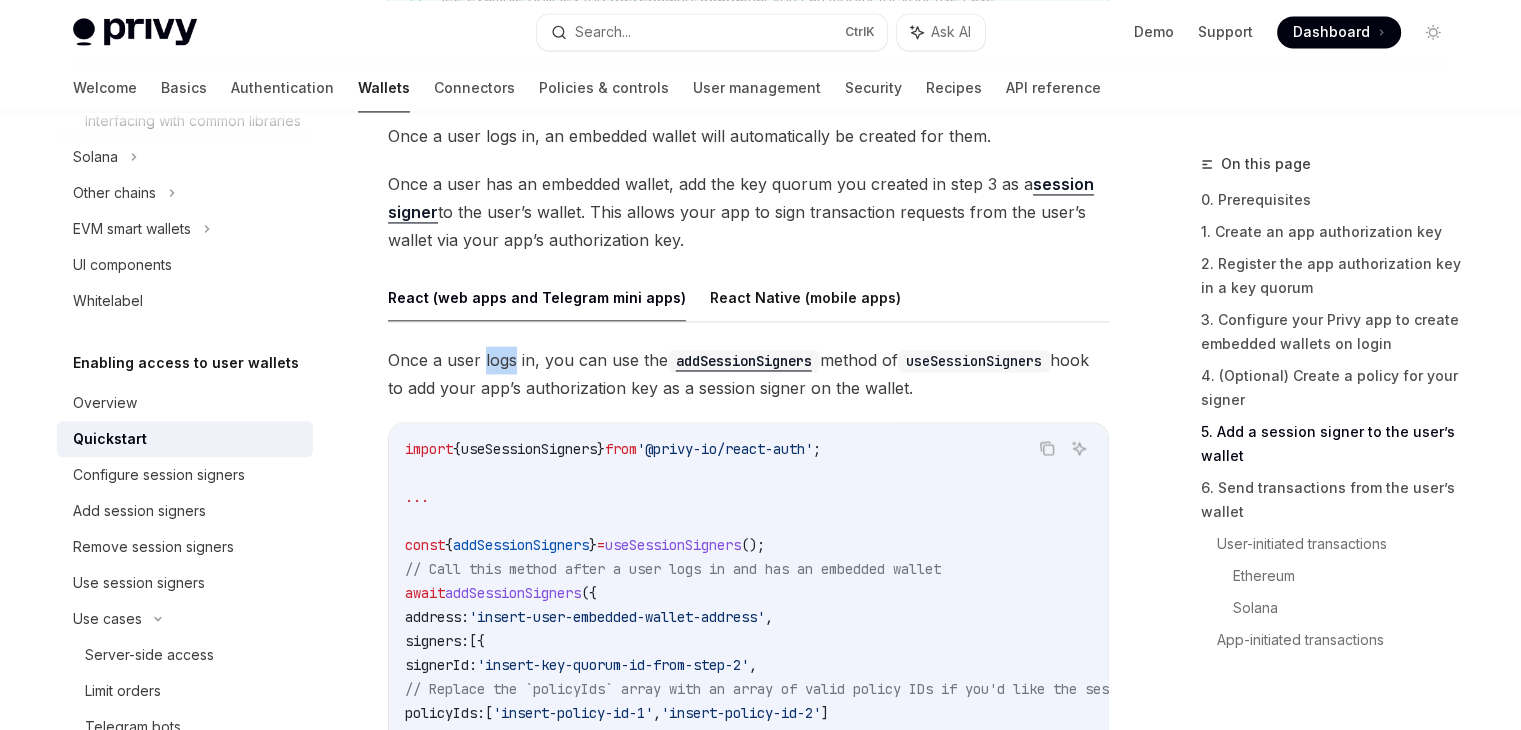 click on "Once a user logs in, you can use the  addSessionSigners  method of  useSessionSigners  hook to add your app’s authorization key as a session signer on the wallet." at bounding box center [748, 374] 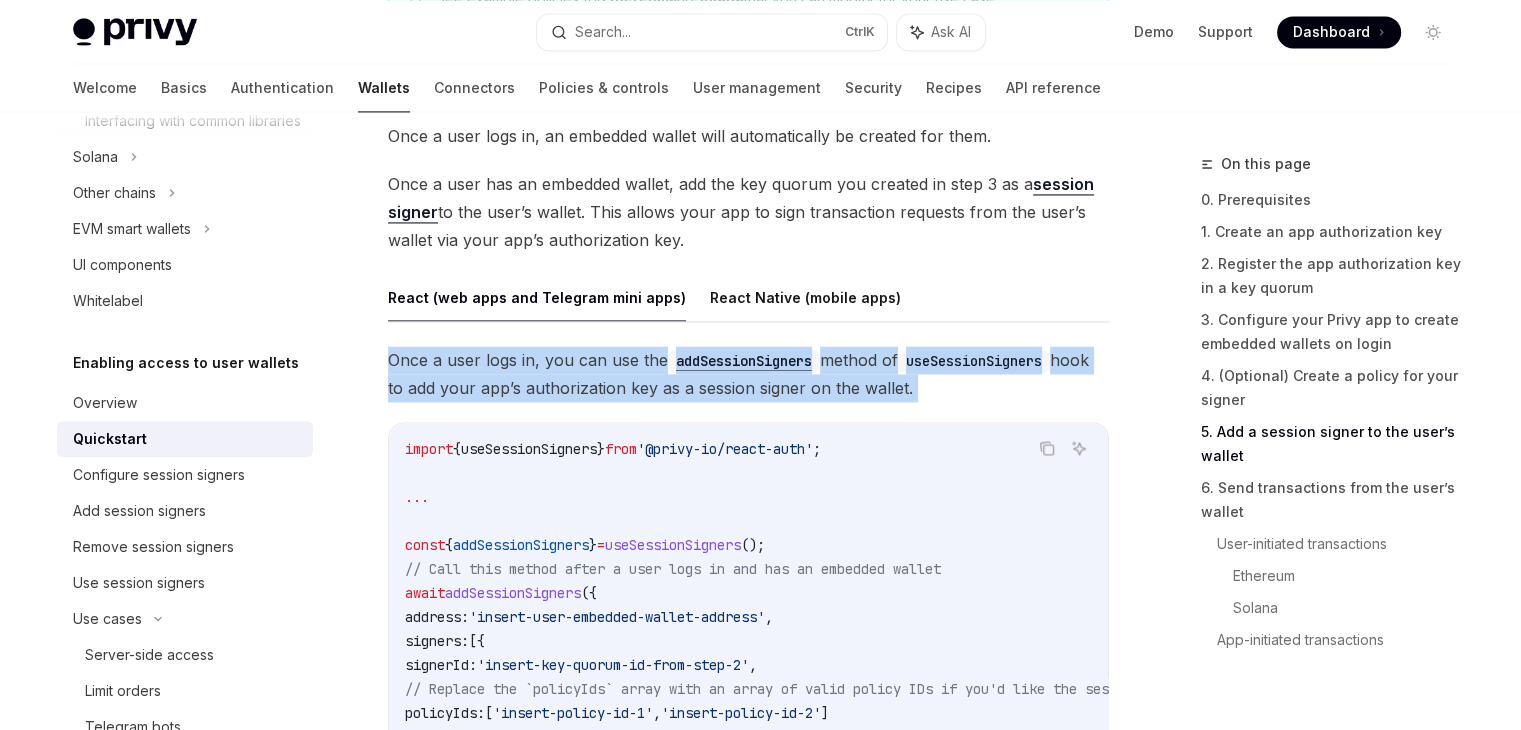 click on "Once a user logs in, you can use the  addSessionSigners  method of  useSessionSigners  hook to add your app’s authorization key as a session signer on the wallet." at bounding box center [748, 374] 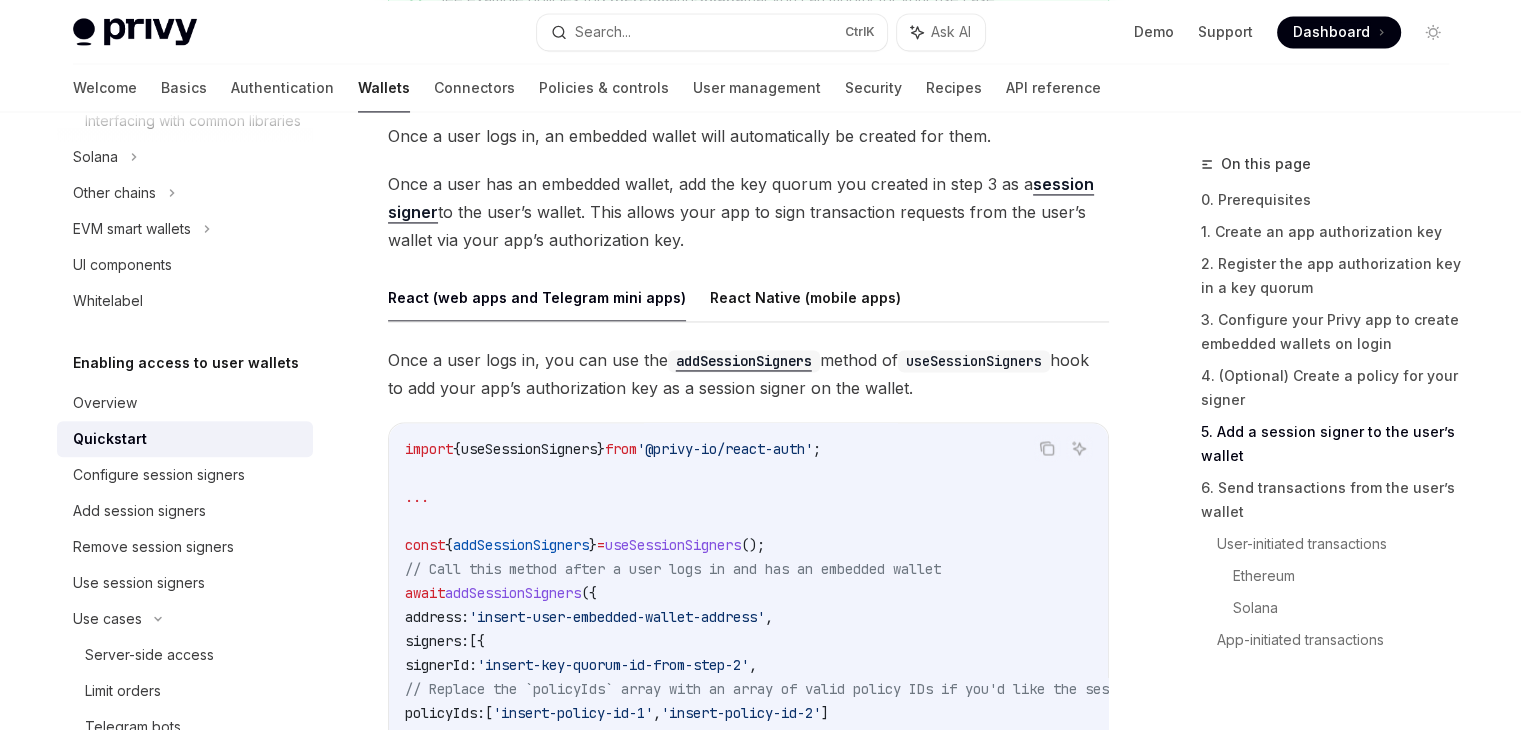 click on "Once a user logs in, you can use the  addSessionSigners  method of  useSessionSigners  hook to add your app’s authorization key as a session signer on the wallet." at bounding box center (748, 374) 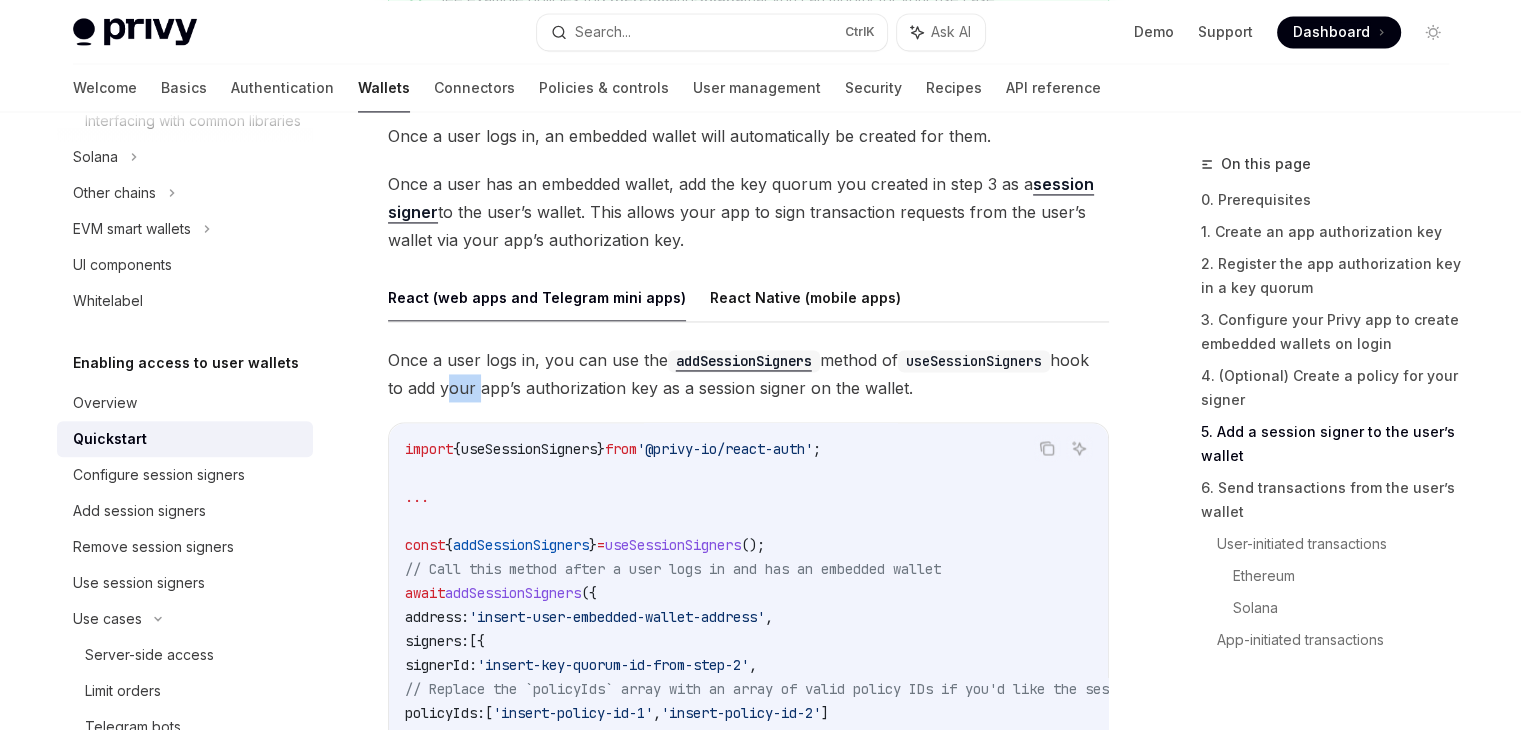 click on "Once a user logs in, you can use the  addSessionSigners  method of  useSessionSigners  hook to add your app’s authorization key as a session signer on the wallet." at bounding box center [748, 374] 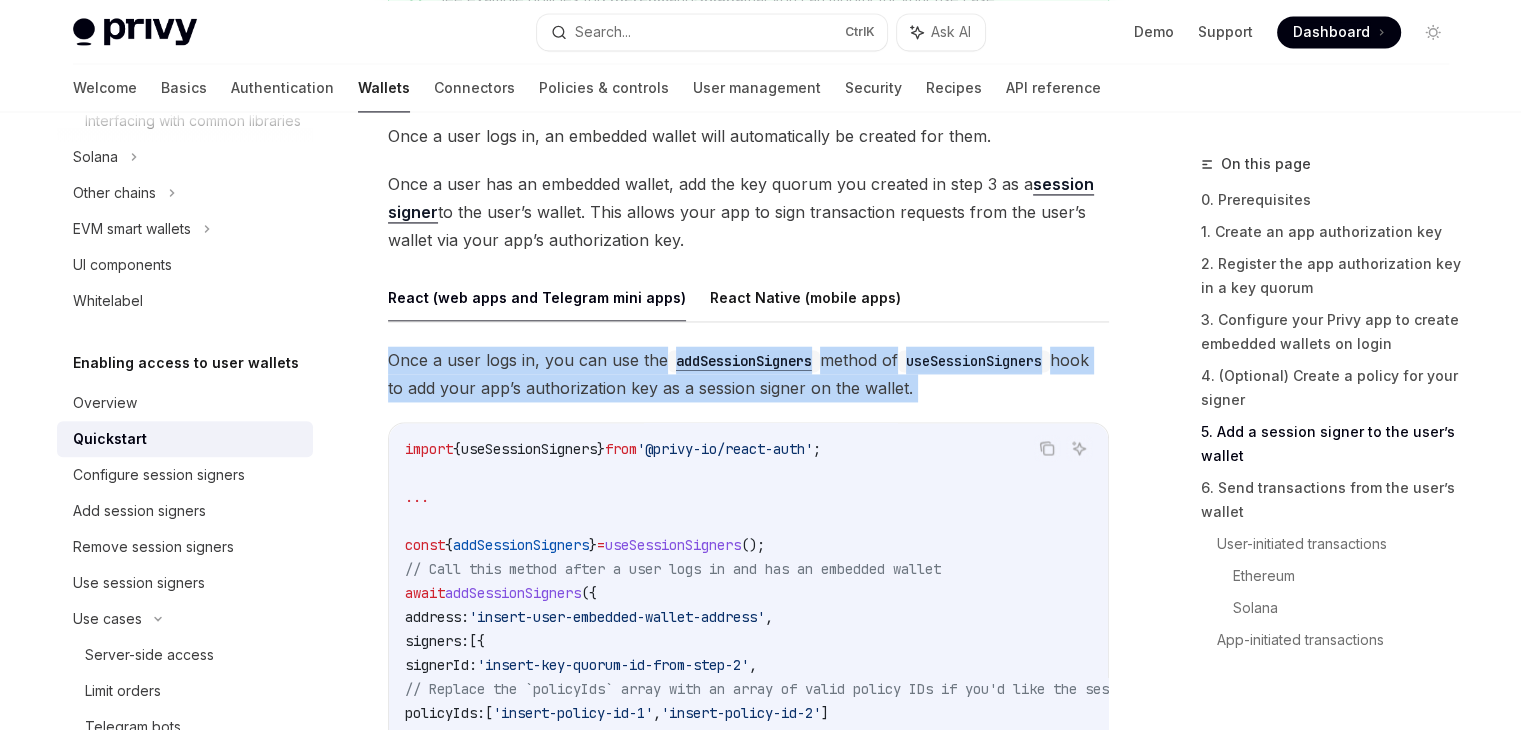 click on "Once a user logs in, you can use the  addSessionSigners  method of  useSessionSigners  hook to add your app’s authorization key as a session signer on the wallet." at bounding box center (748, 374) 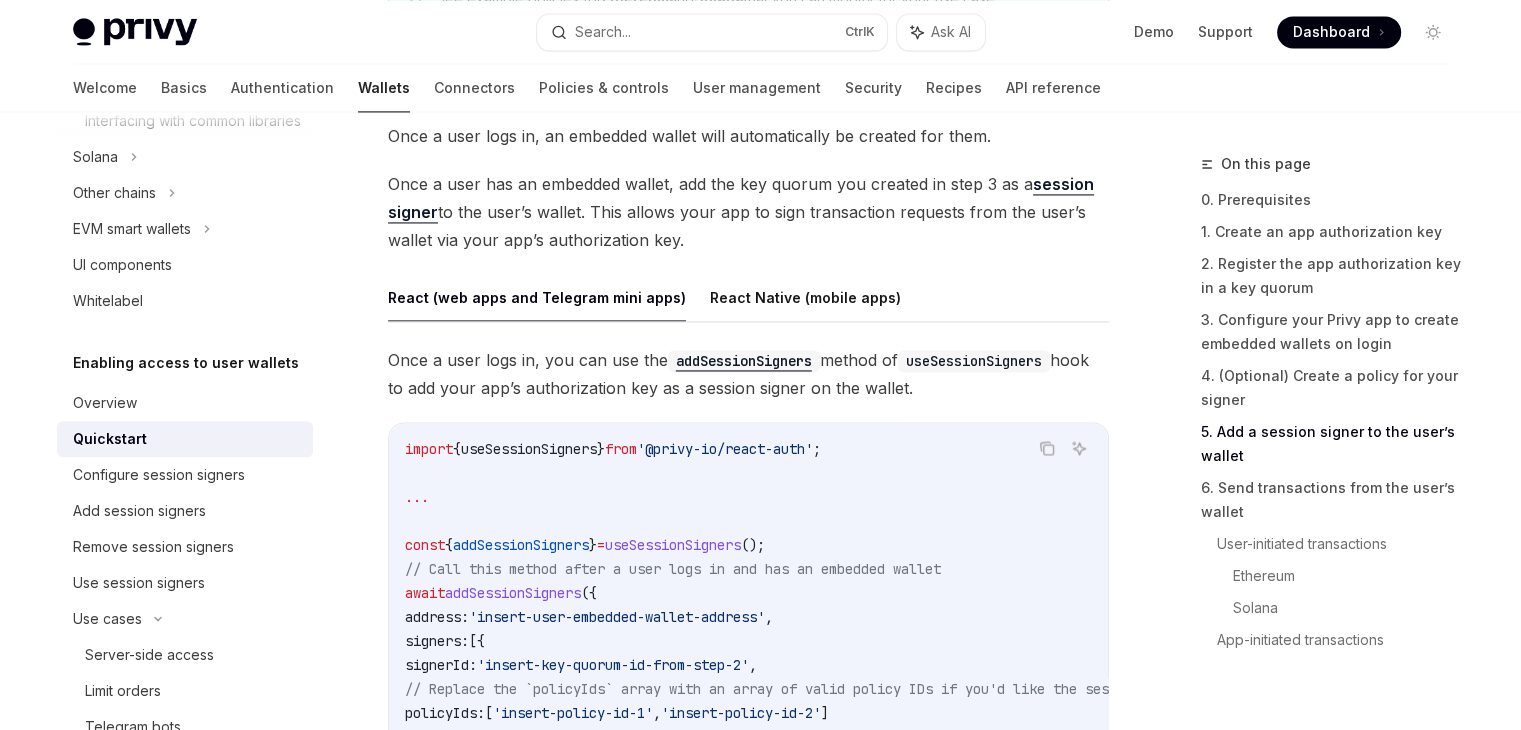 click on "// Call this method after a user logs in and has an embedded wallet" at bounding box center (673, 569) 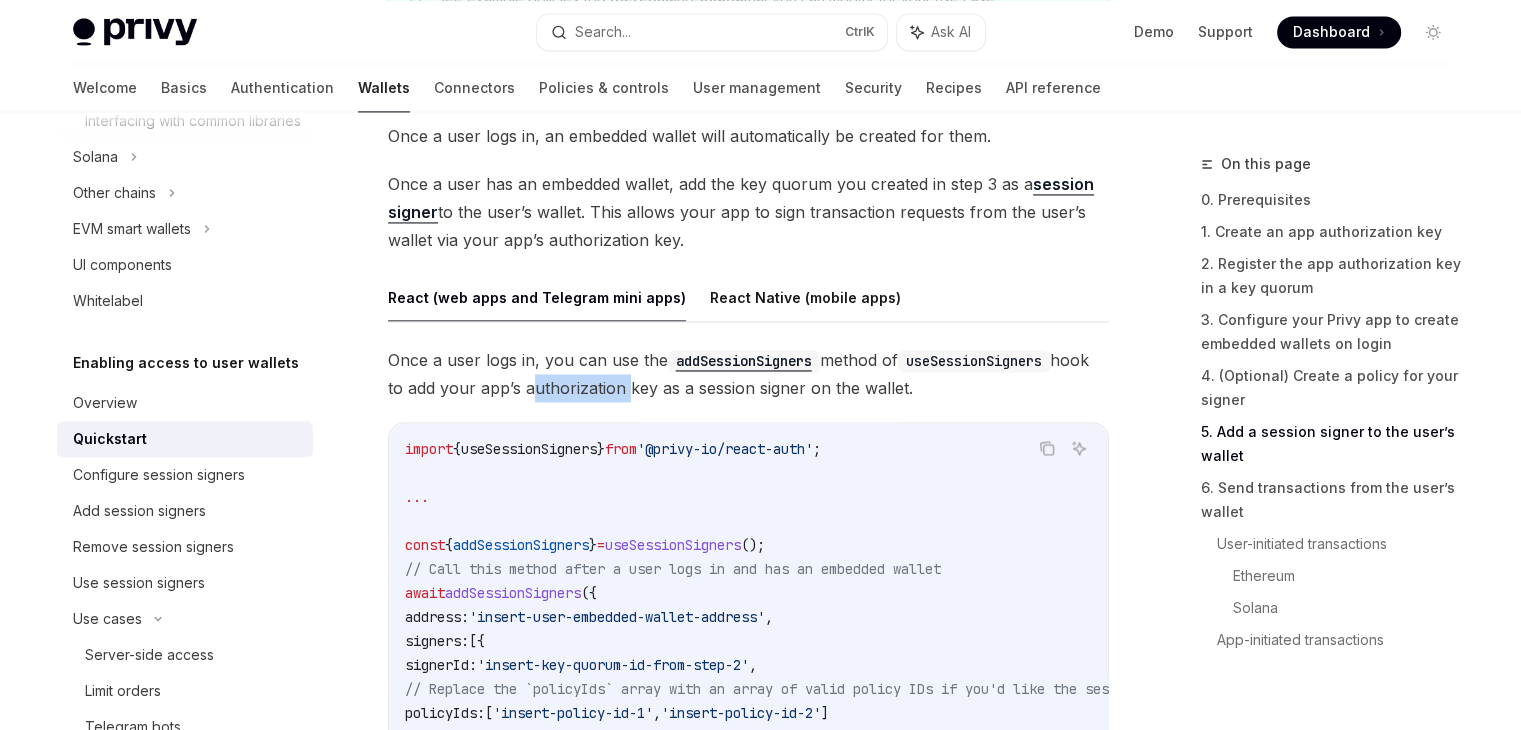 click on "Once a user logs in, you can use the  addSessionSigners  method of  useSessionSigners  hook to add your app’s authorization key as a session signer on the wallet." at bounding box center [748, 374] 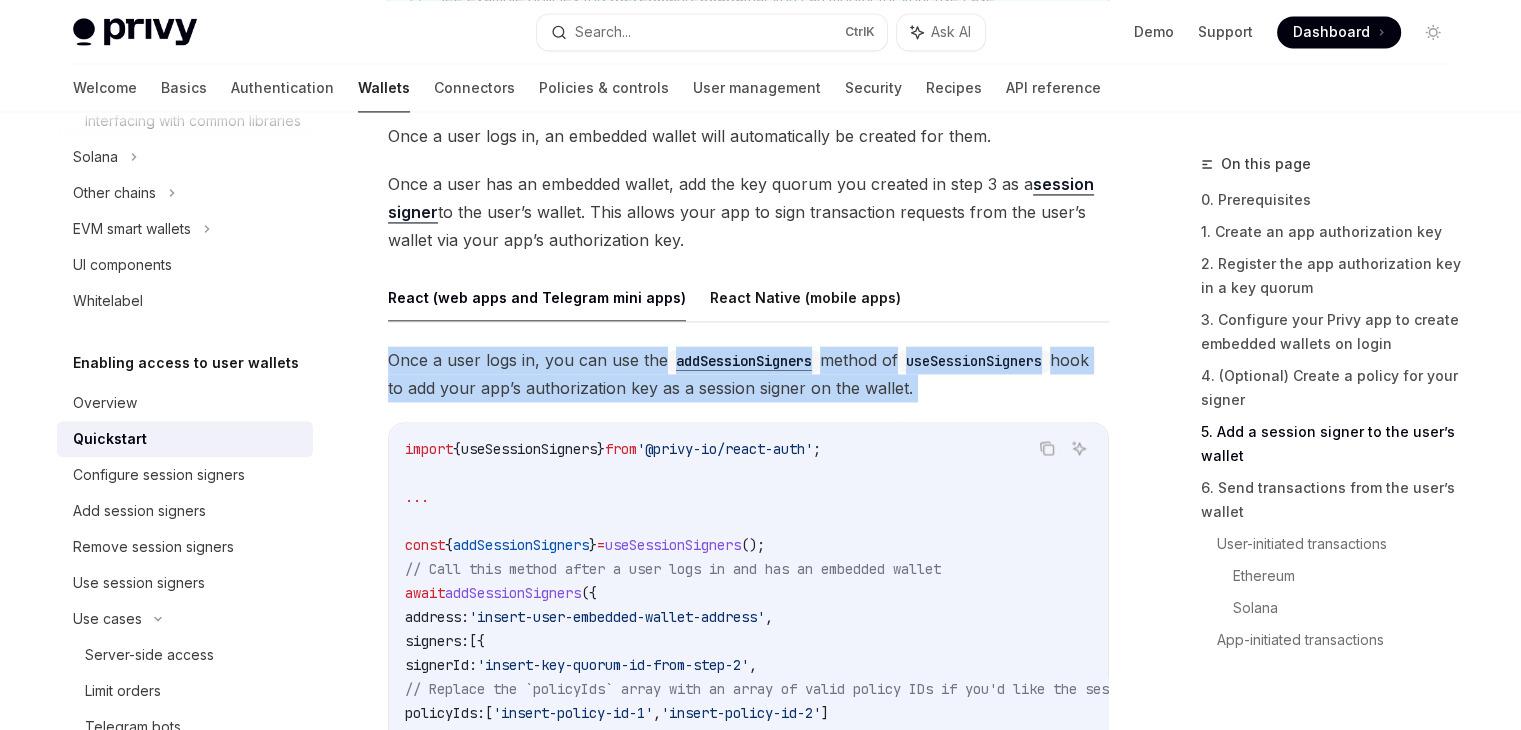 click on "Once a user logs in, you can use the  addSessionSigners  method of  useSessionSigners  hook to add your app’s authorization key as a session signer on the wallet." at bounding box center (748, 374) 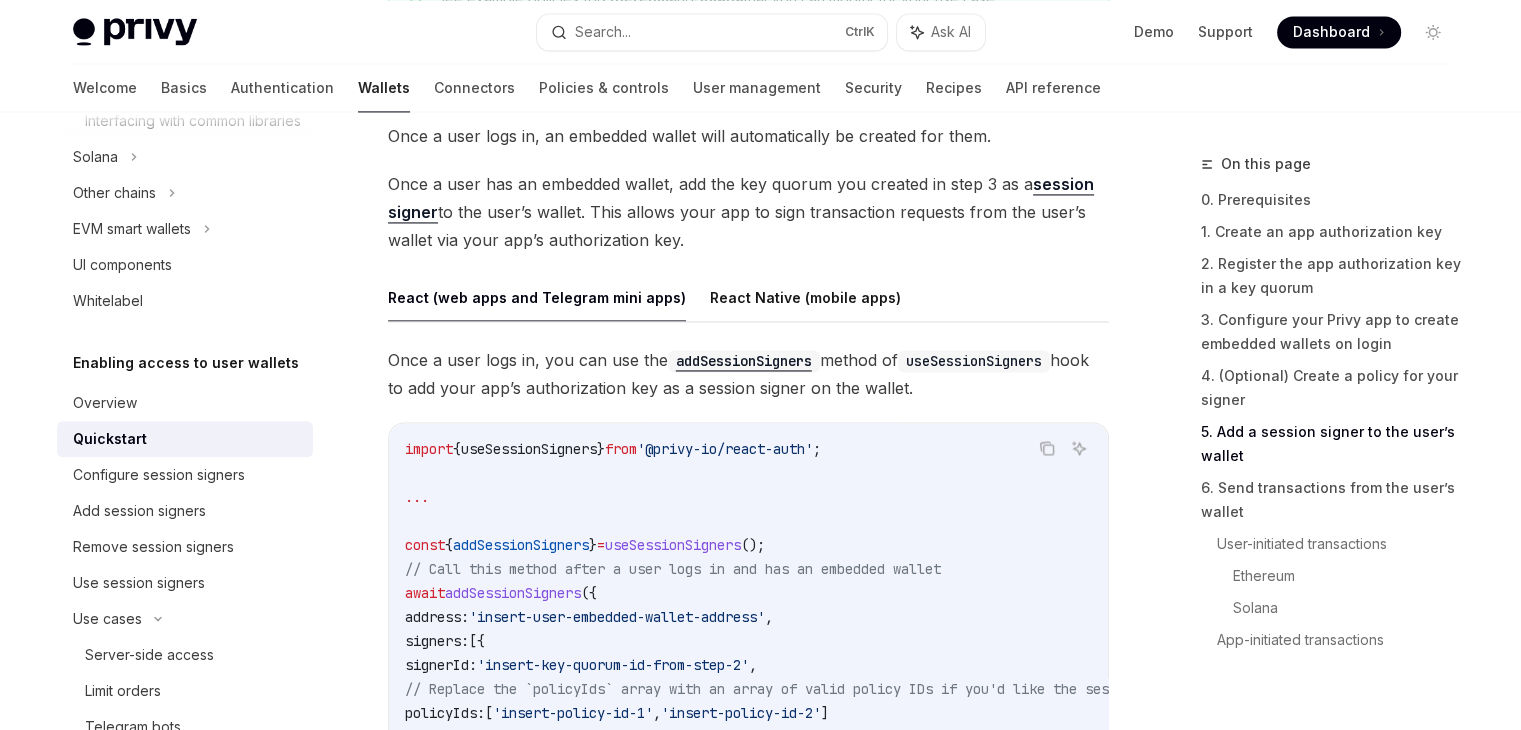 click on "useSessionSigners" at bounding box center (673, 545) 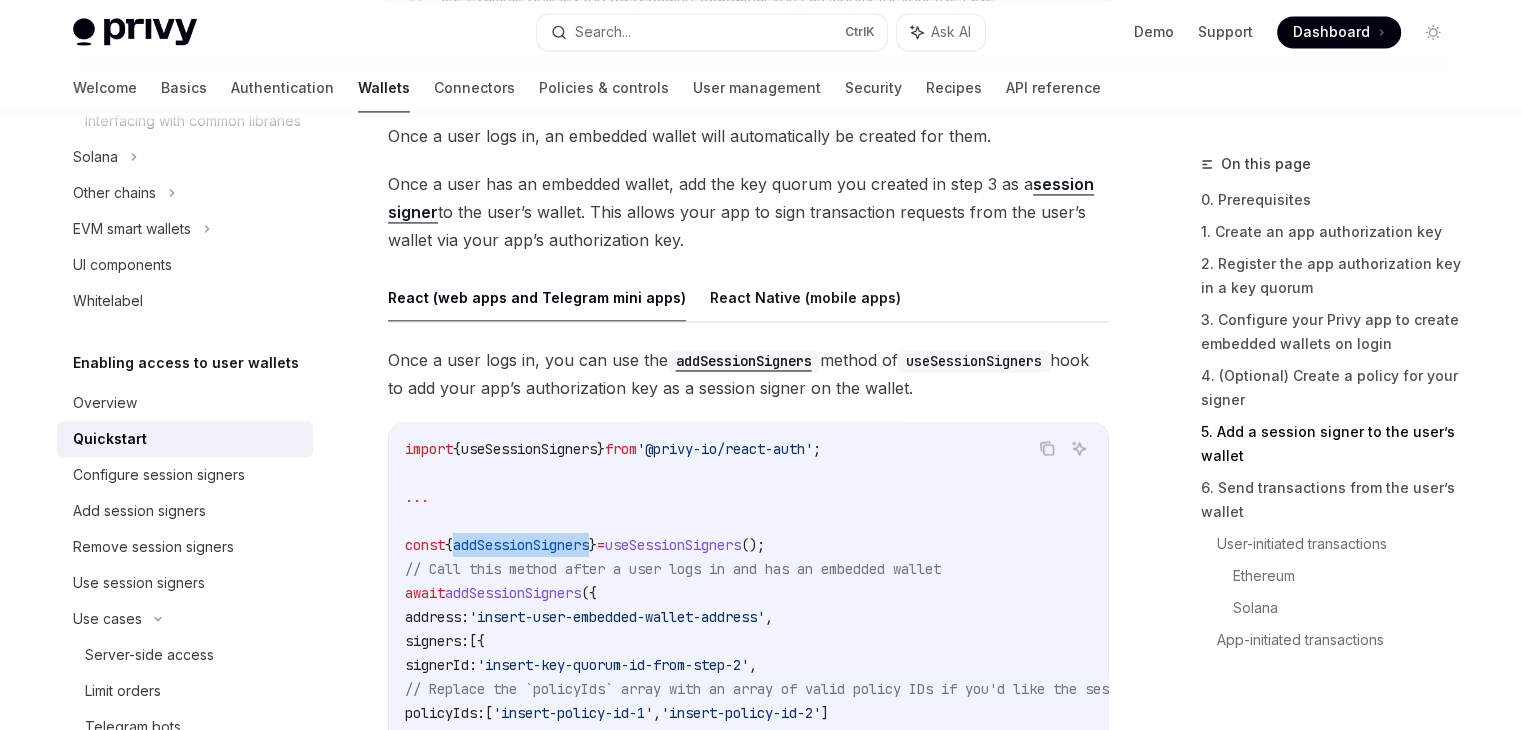 click on "addSessionSigners" at bounding box center (521, 545) 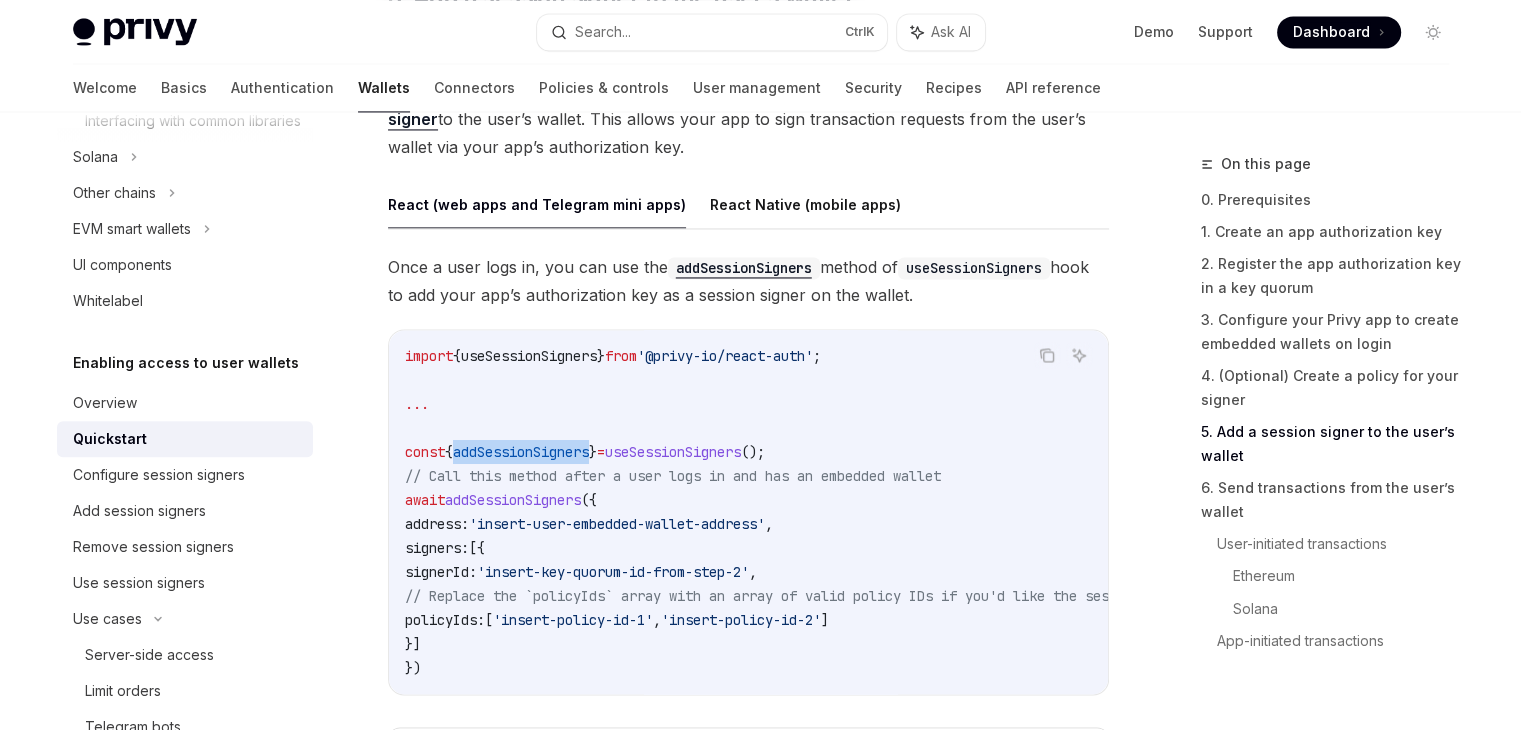 scroll, scrollTop: 3206, scrollLeft: 0, axis: vertical 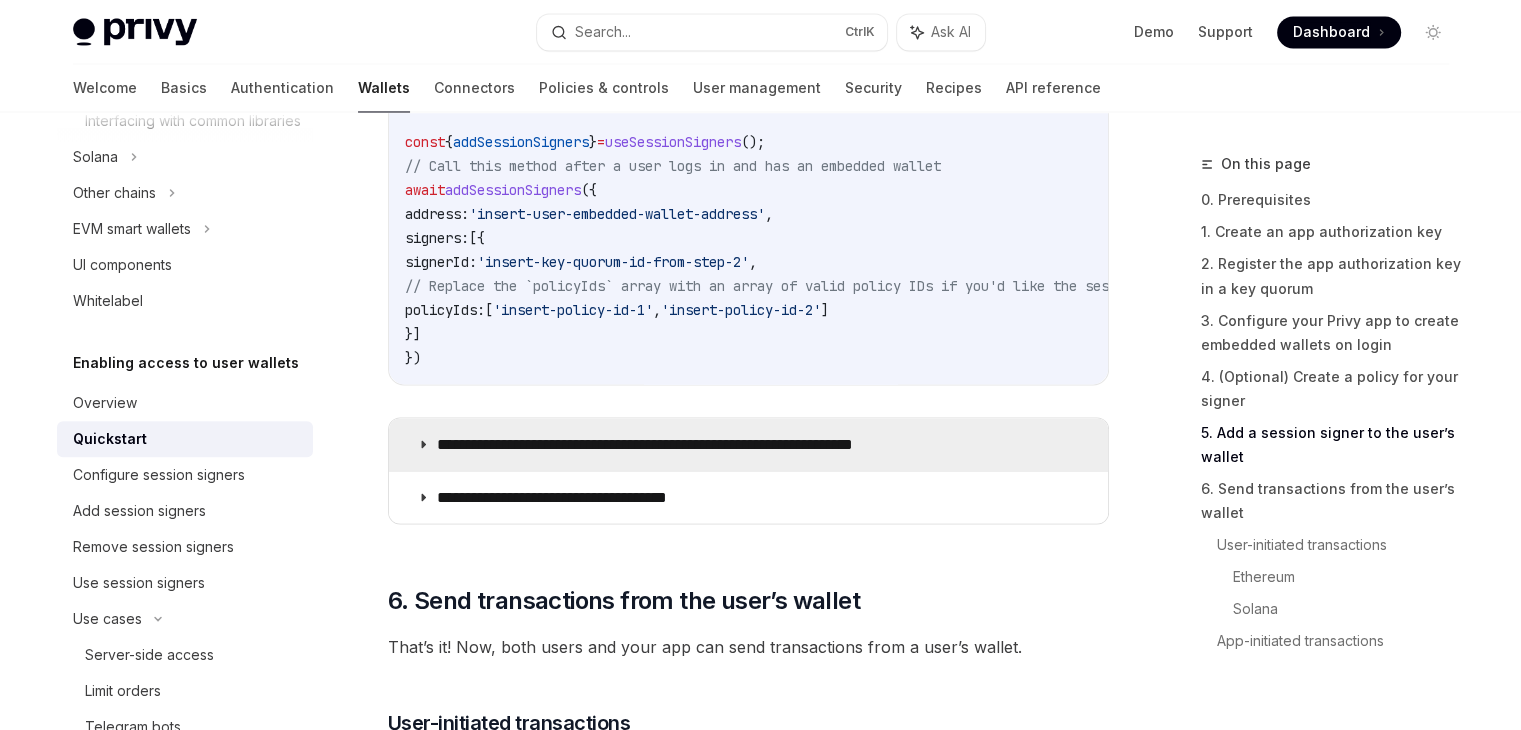 click on "**********" at bounding box center (694, 444) 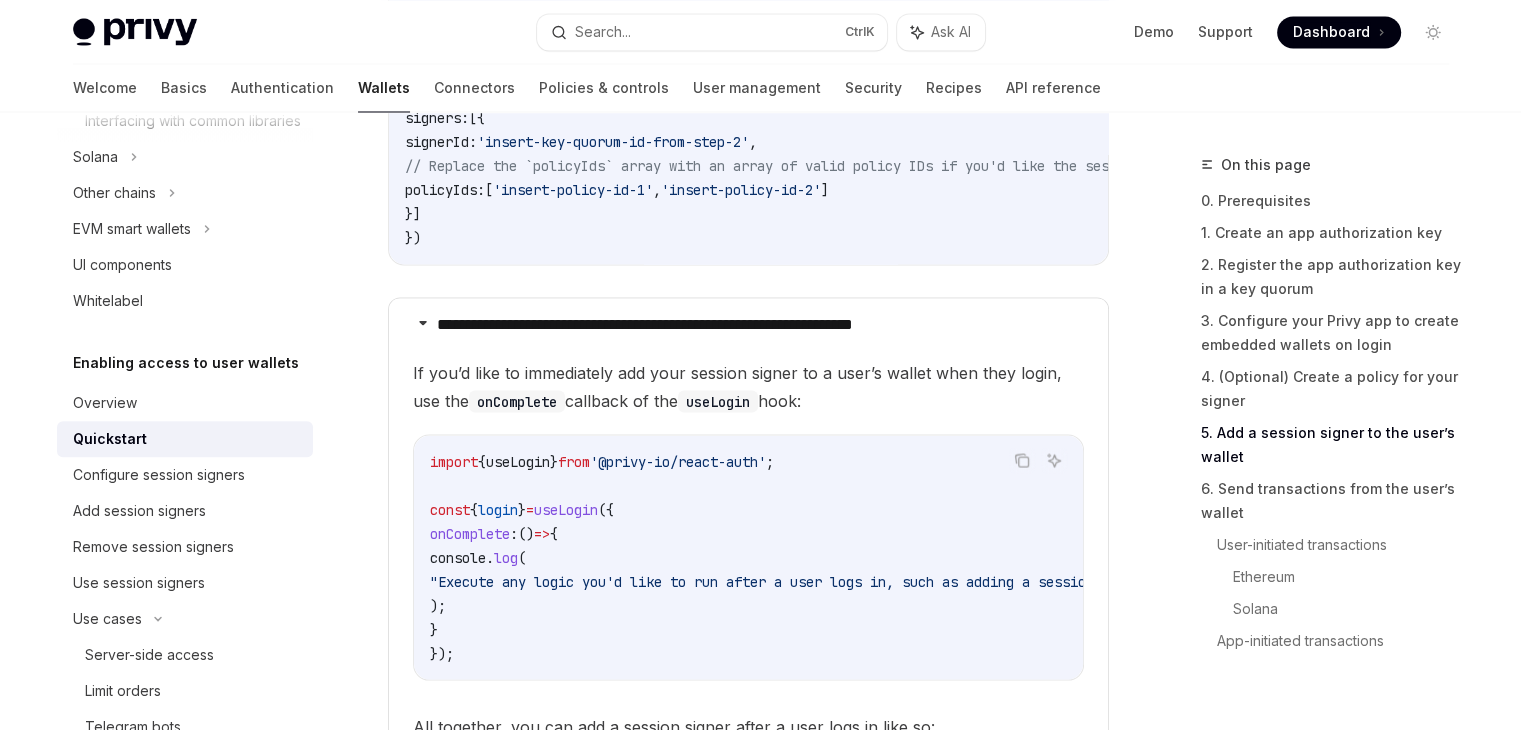scroll, scrollTop: 3635, scrollLeft: 0, axis: vertical 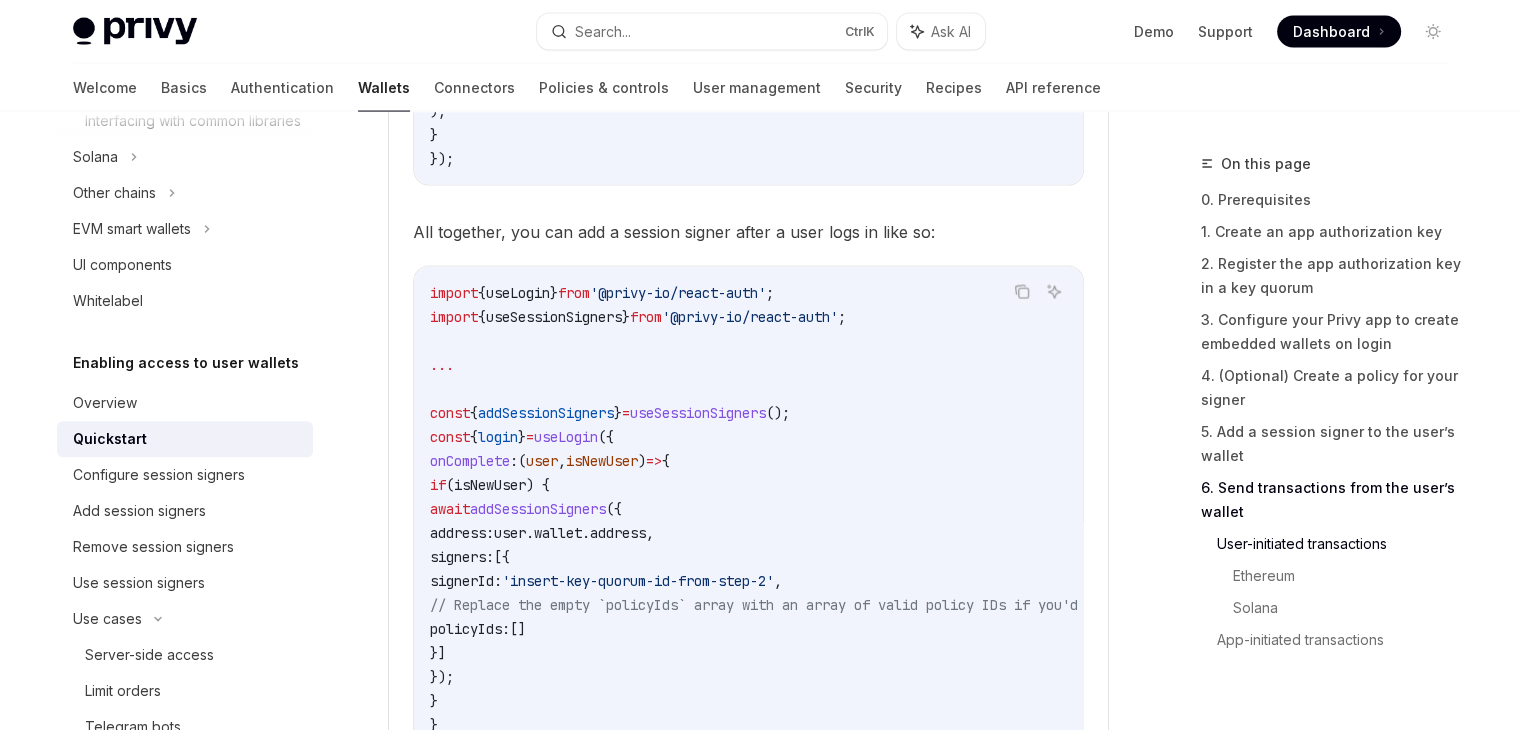 click on "addSessionSigners" at bounding box center [538, 509] 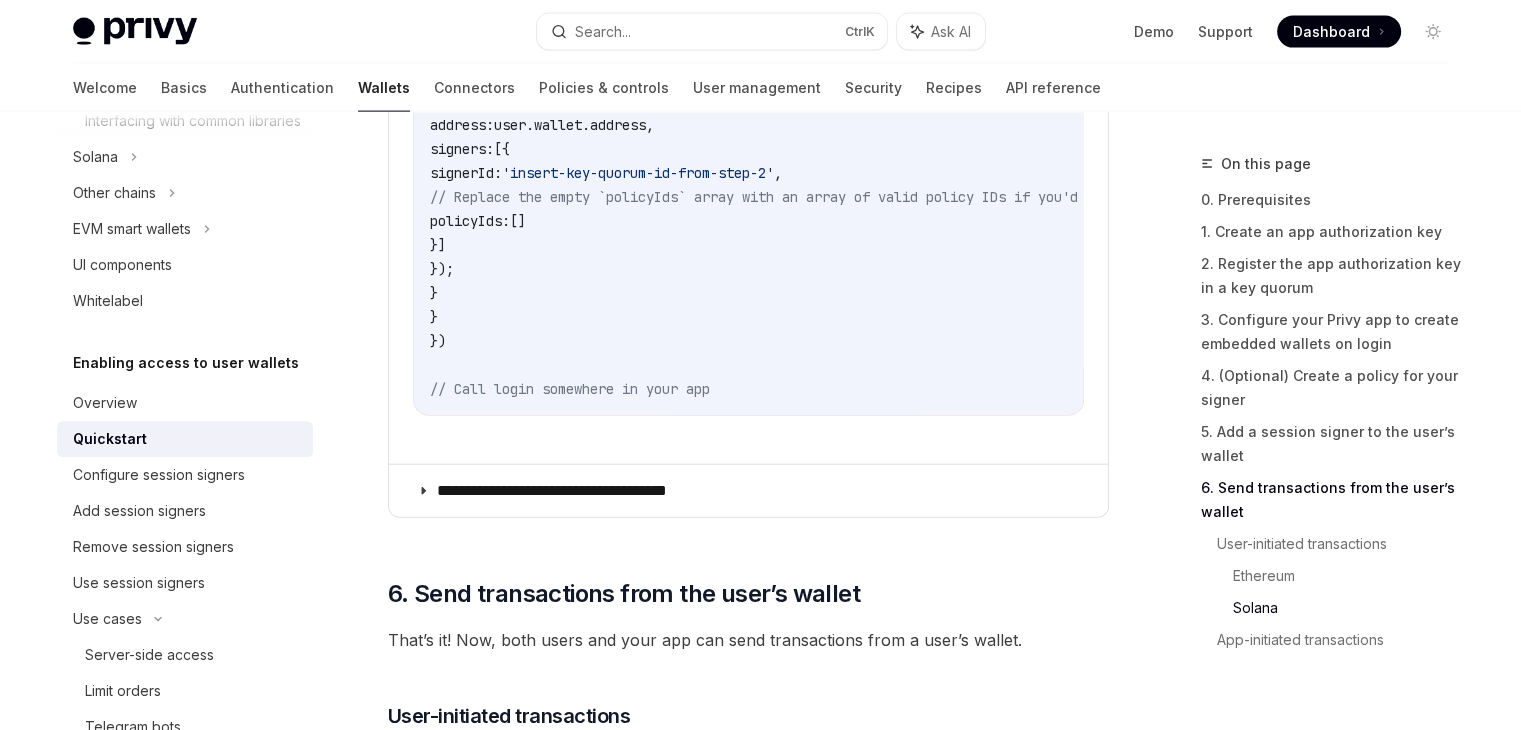 scroll, scrollTop: 4546, scrollLeft: 0, axis: vertical 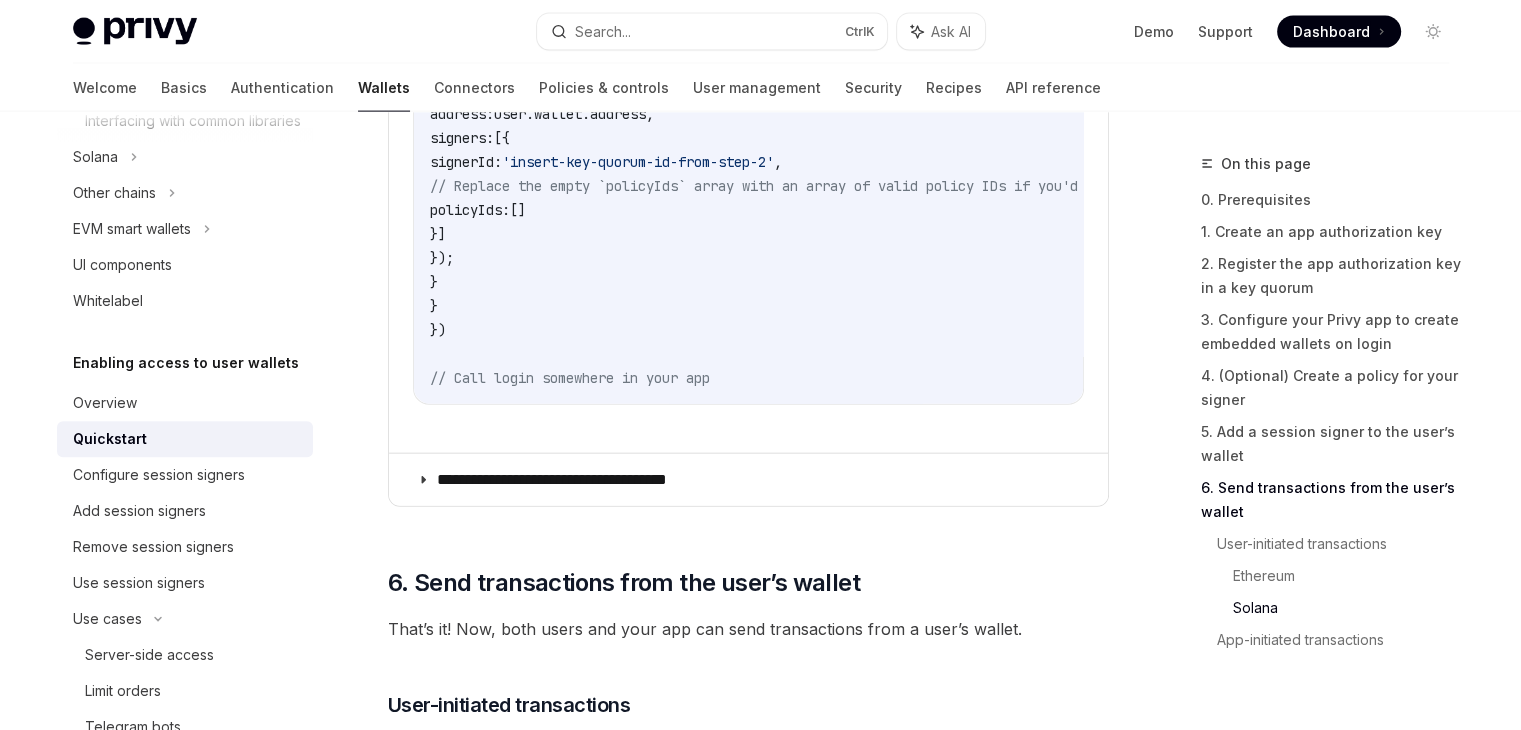 click on "**********" at bounding box center (748, 480) 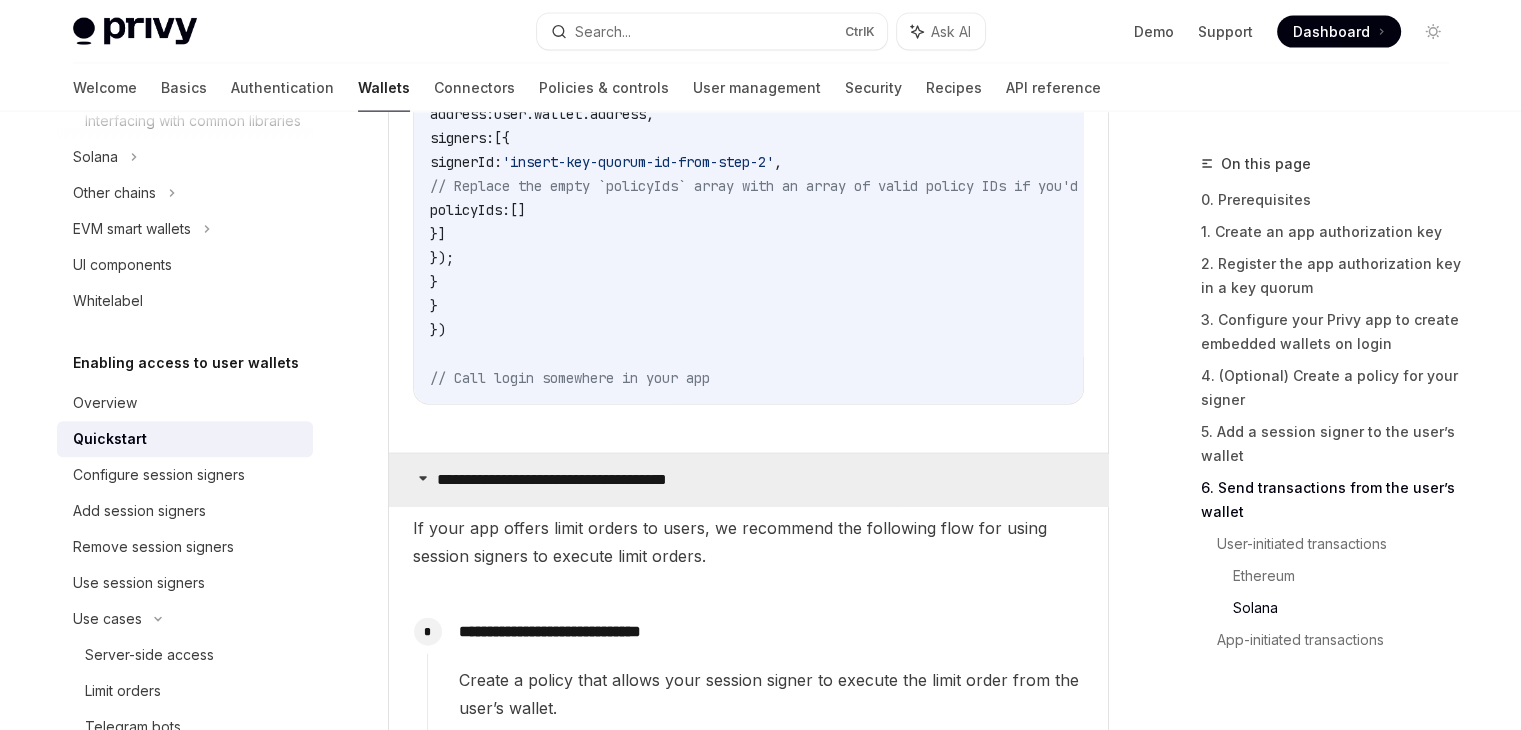 click on "**********" at bounding box center [748, 480] 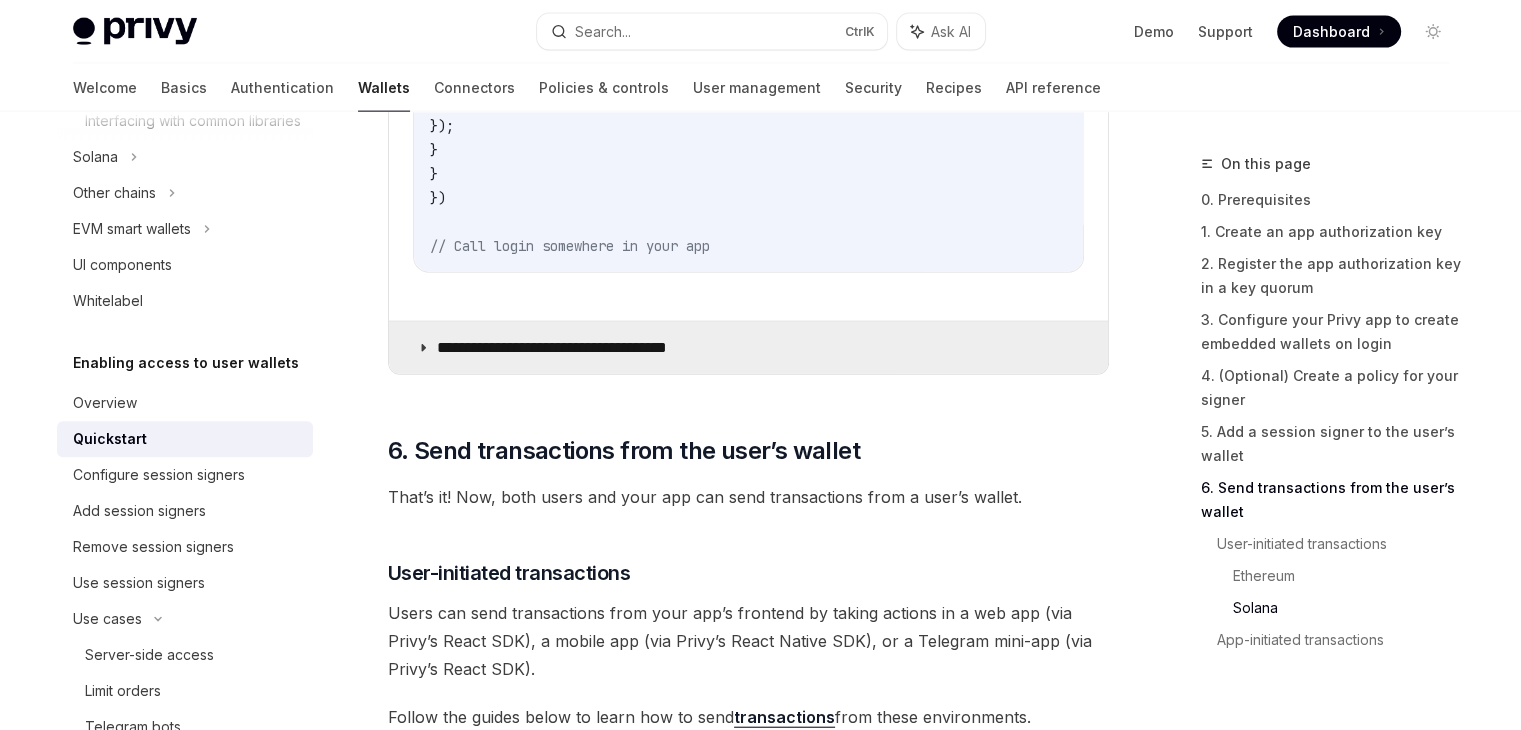 scroll, scrollTop: 4696, scrollLeft: 0, axis: vertical 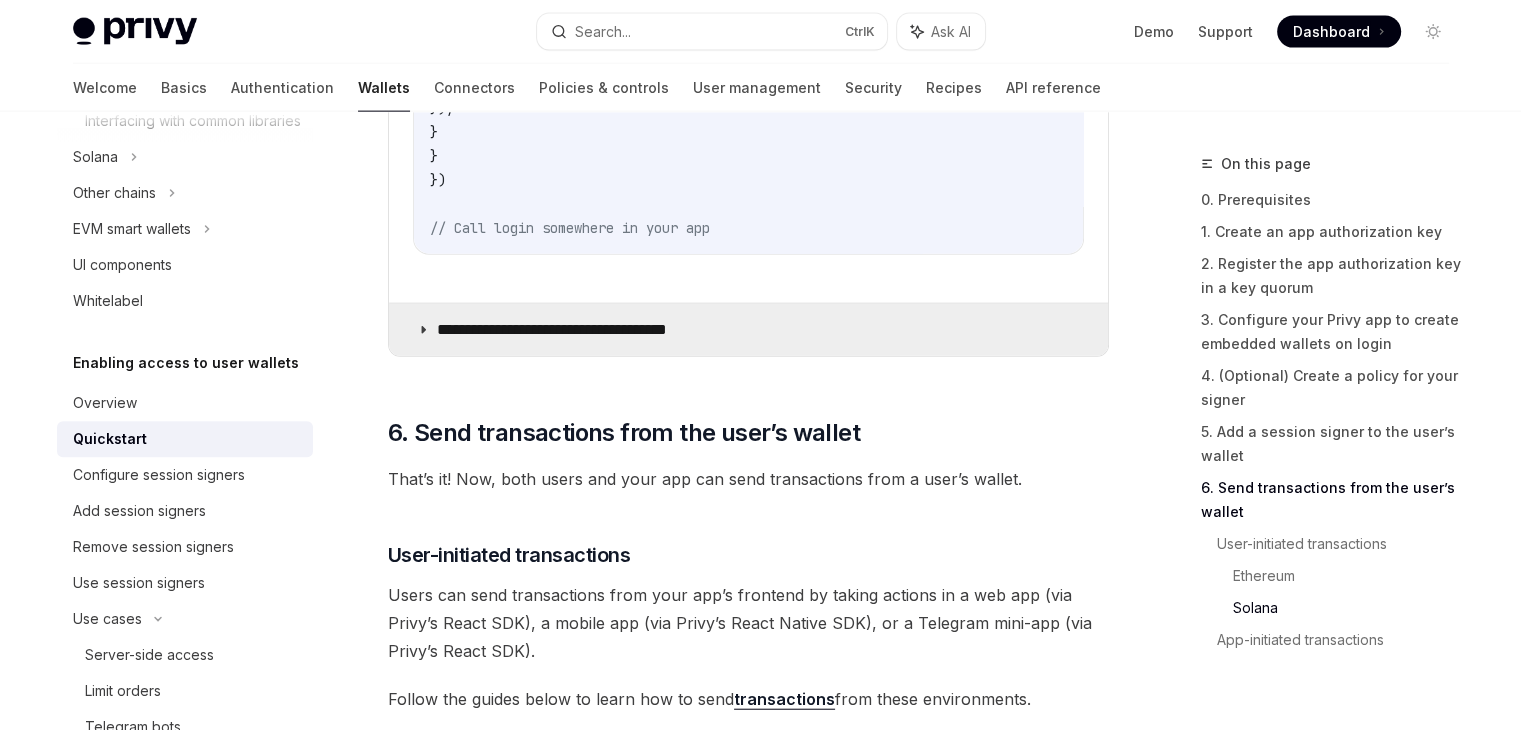 click on "That’s it! Now, both users and your app can send transactions from a user’s wallet." at bounding box center [748, 479] 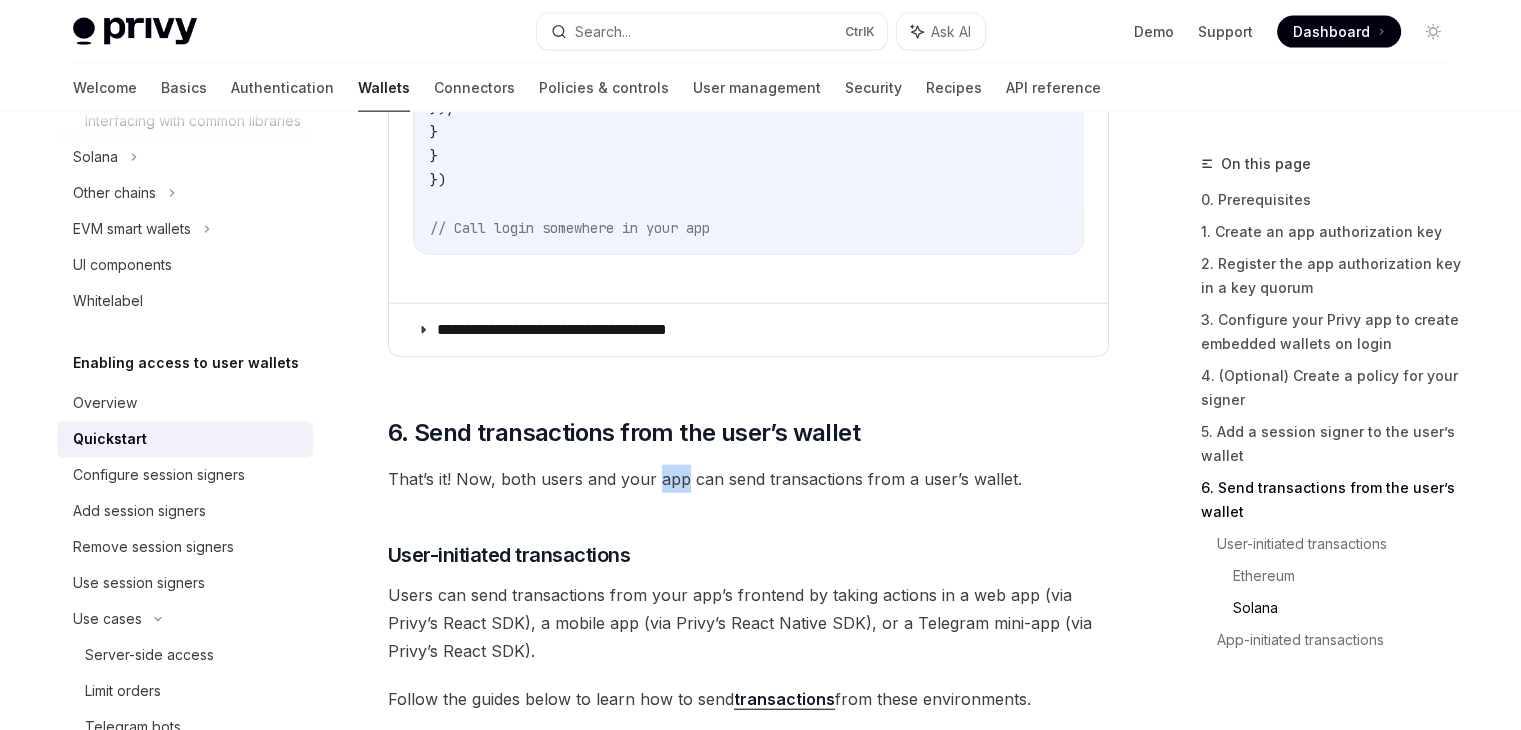 click on "That’s it! Now, both users and your app can send transactions from a user’s wallet." at bounding box center [748, 479] 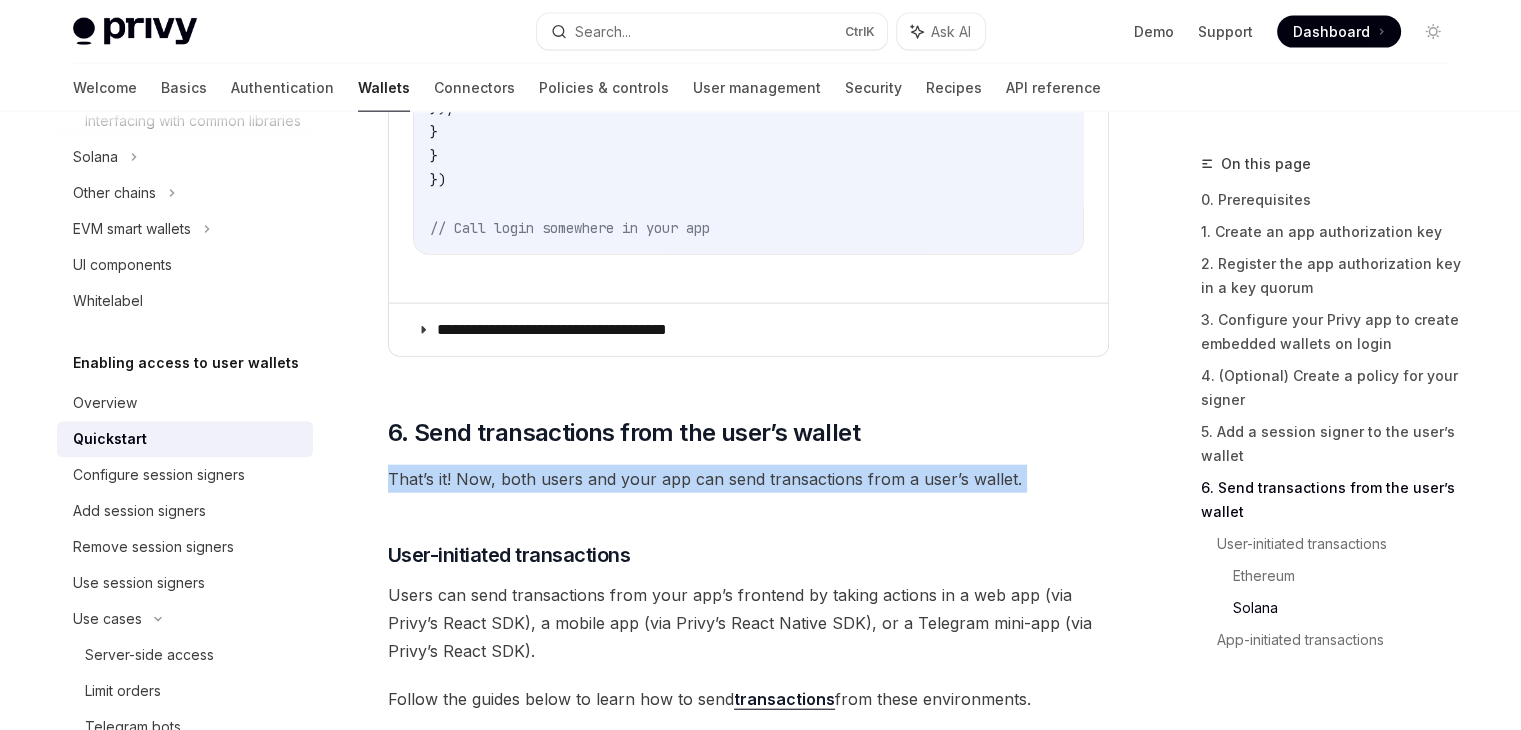 click on "That’s it! Now, both users and your app can send transactions from a user’s wallet." at bounding box center [748, 479] 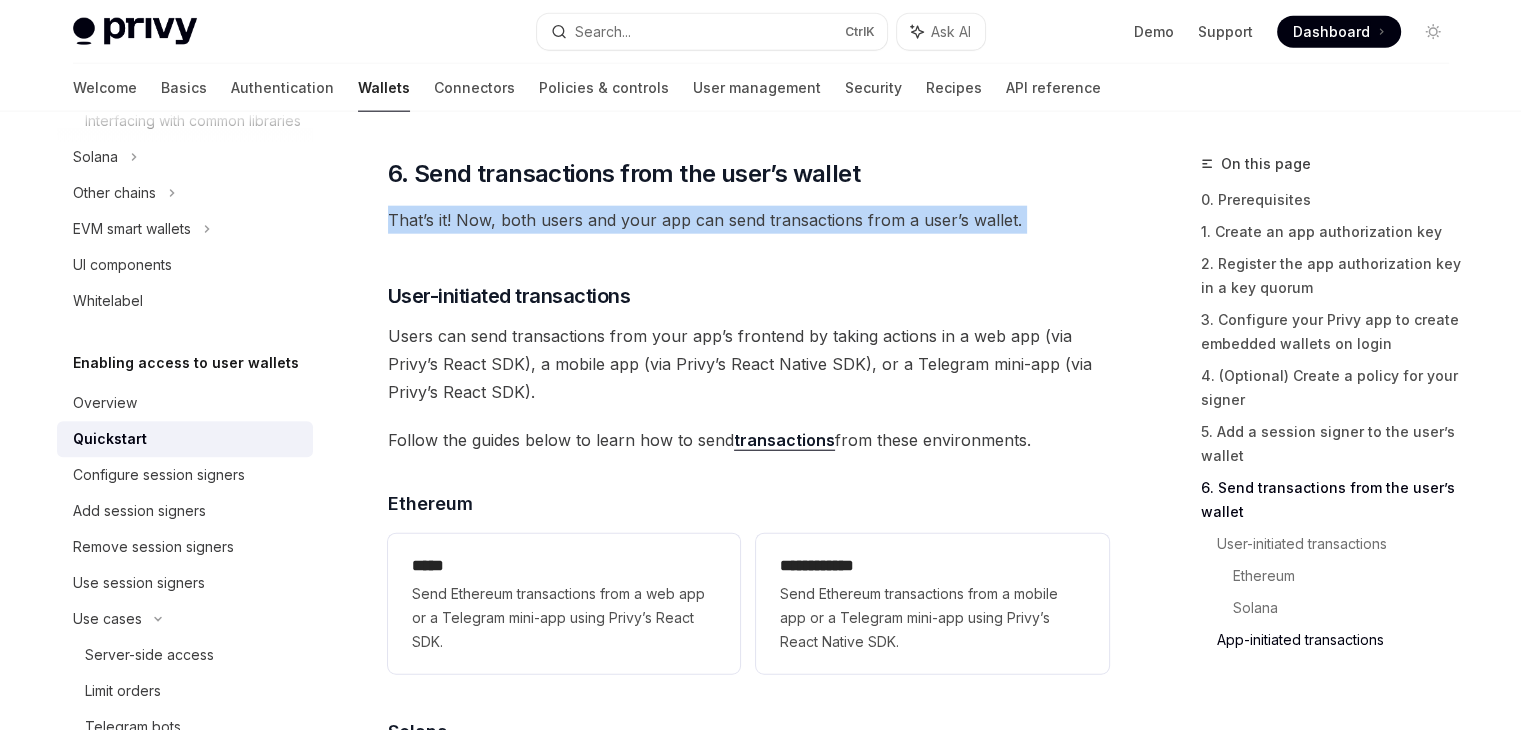 scroll, scrollTop: 4956, scrollLeft: 0, axis: vertical 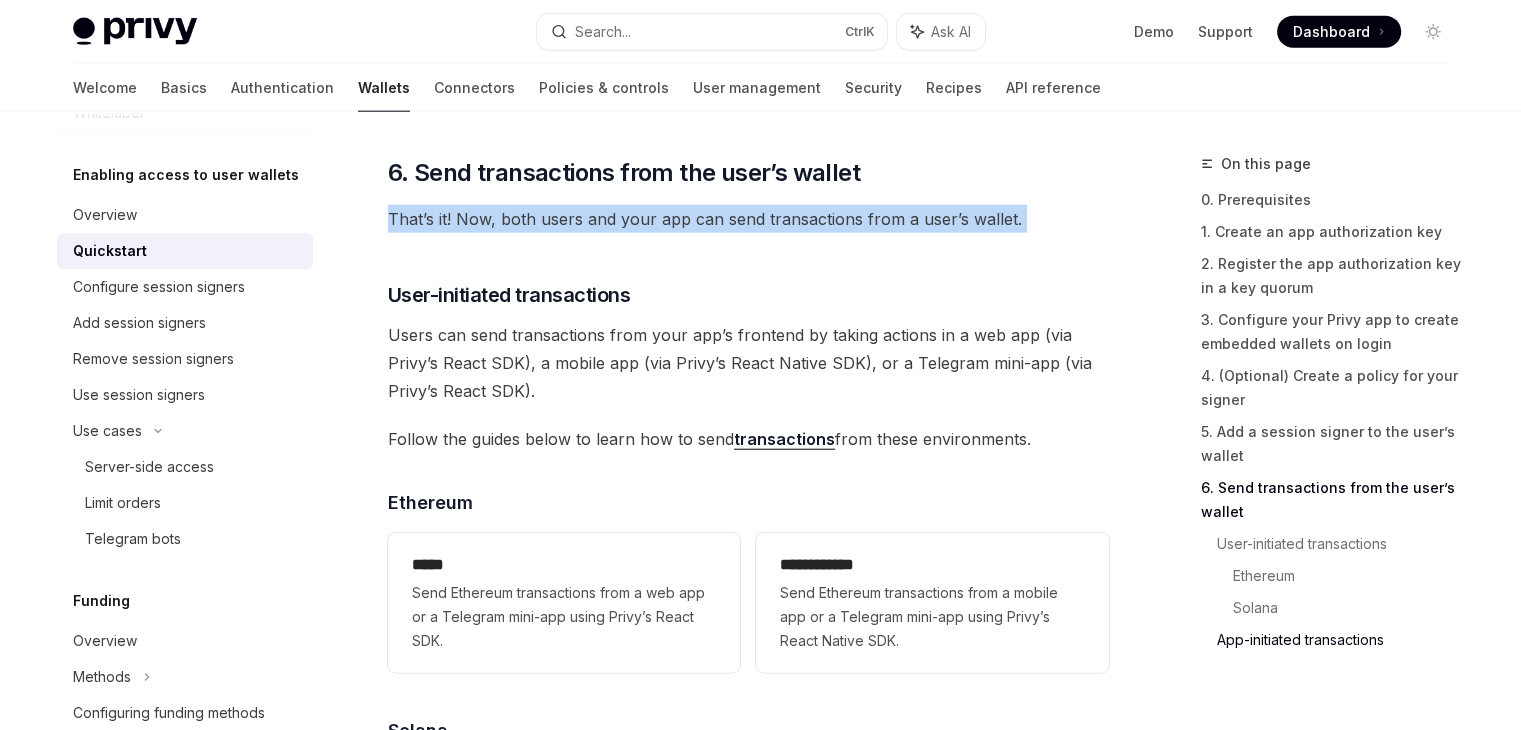 click on "transactions" at bounding box center (784, 439) 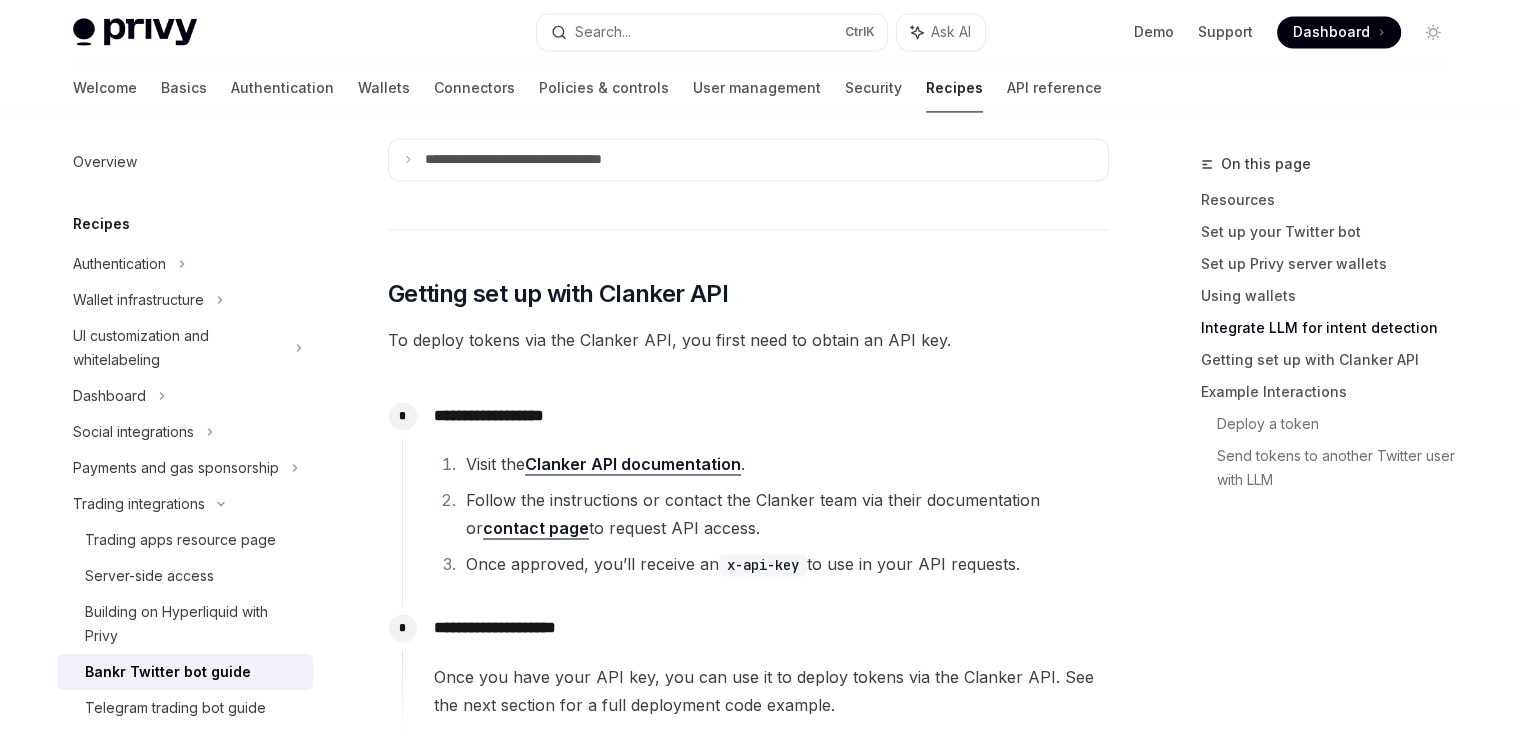 scroll, scrollTop: 3156, scrollLeft: 0, axis: vertical 